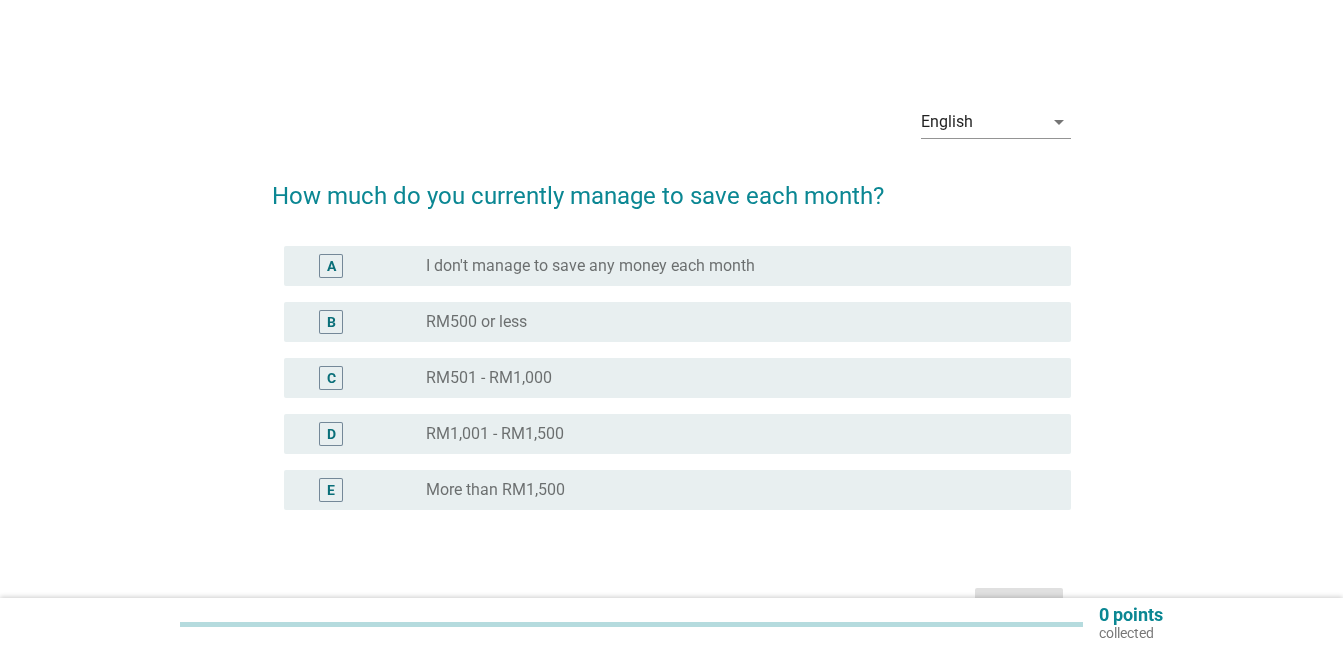 scroll, scrollTop: 0, scrollLeft: 0, axis: both 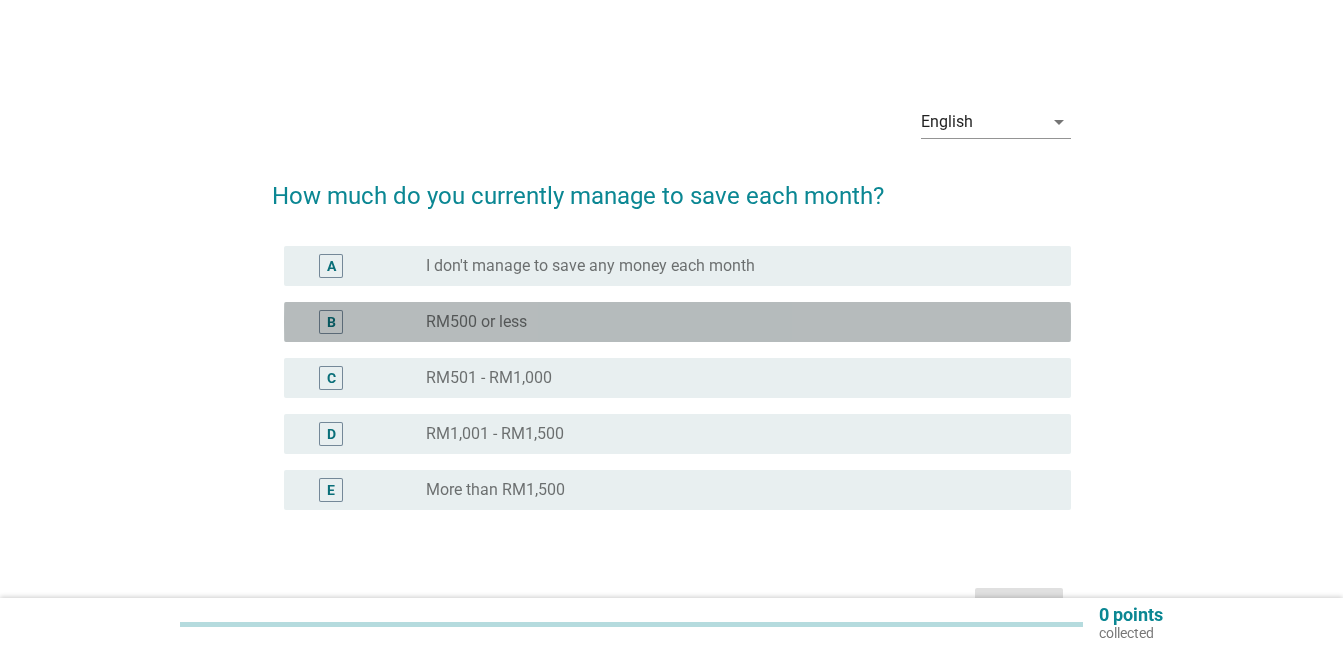 click on "B" at bounding box center (331, 322) 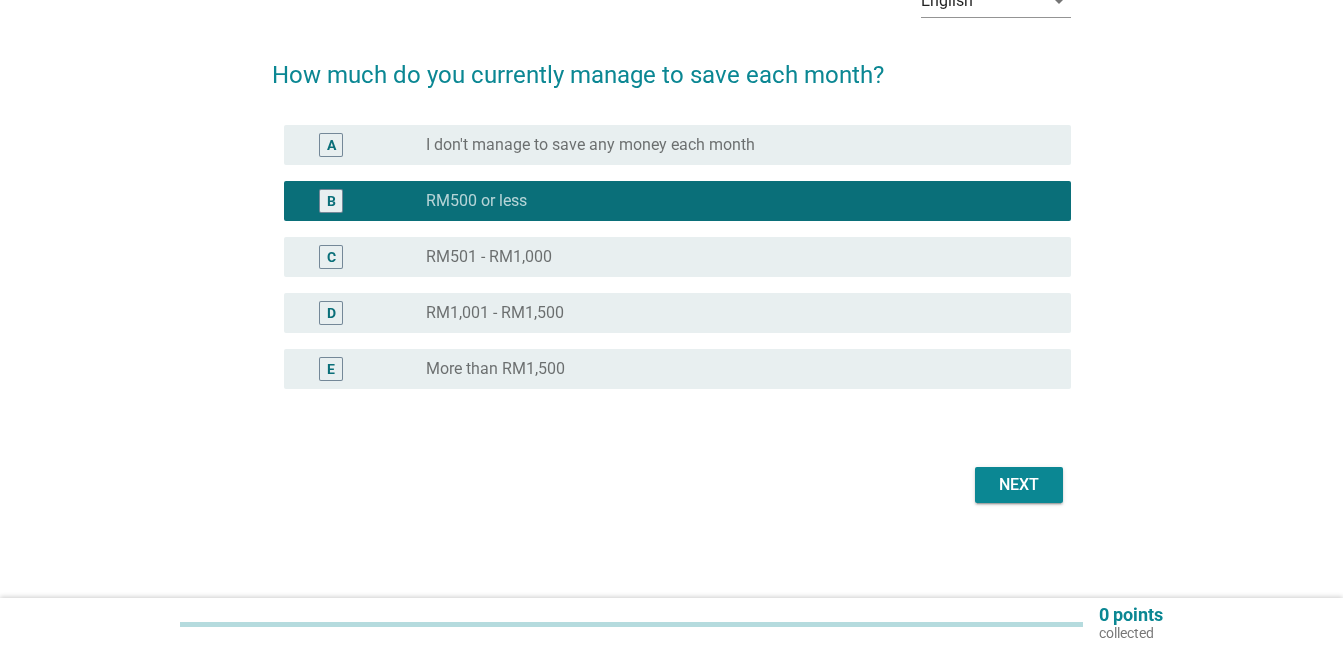scroll, scrollTop: 122, scrollLeft: 0, axis: vertical 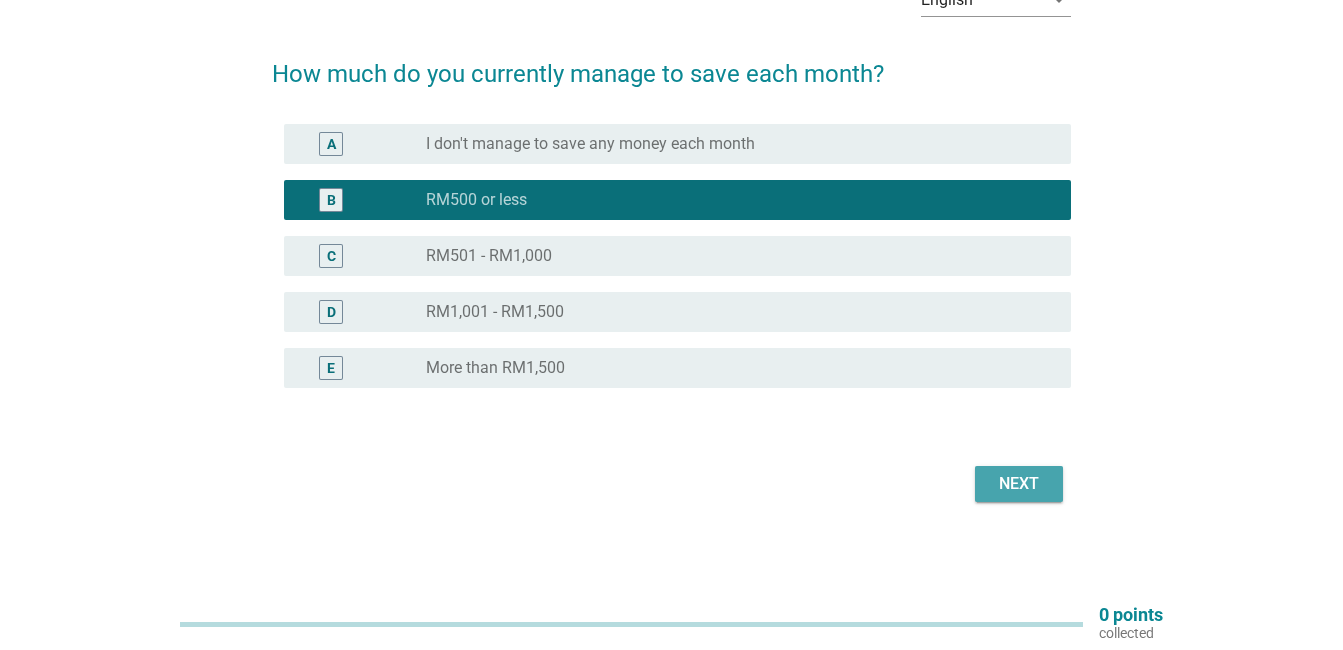 click on "Next" at bounding box center (1019, 484) 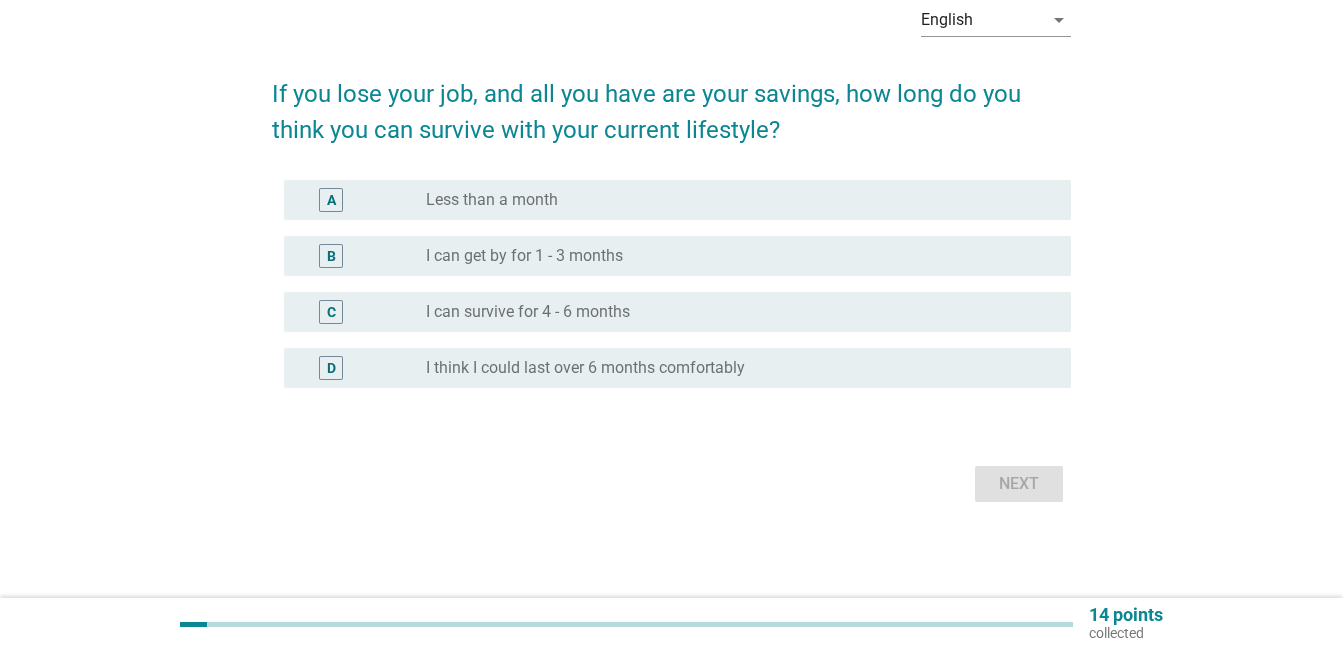 scroll, scrollTop: 0, scrollLeft: 0, axis: both 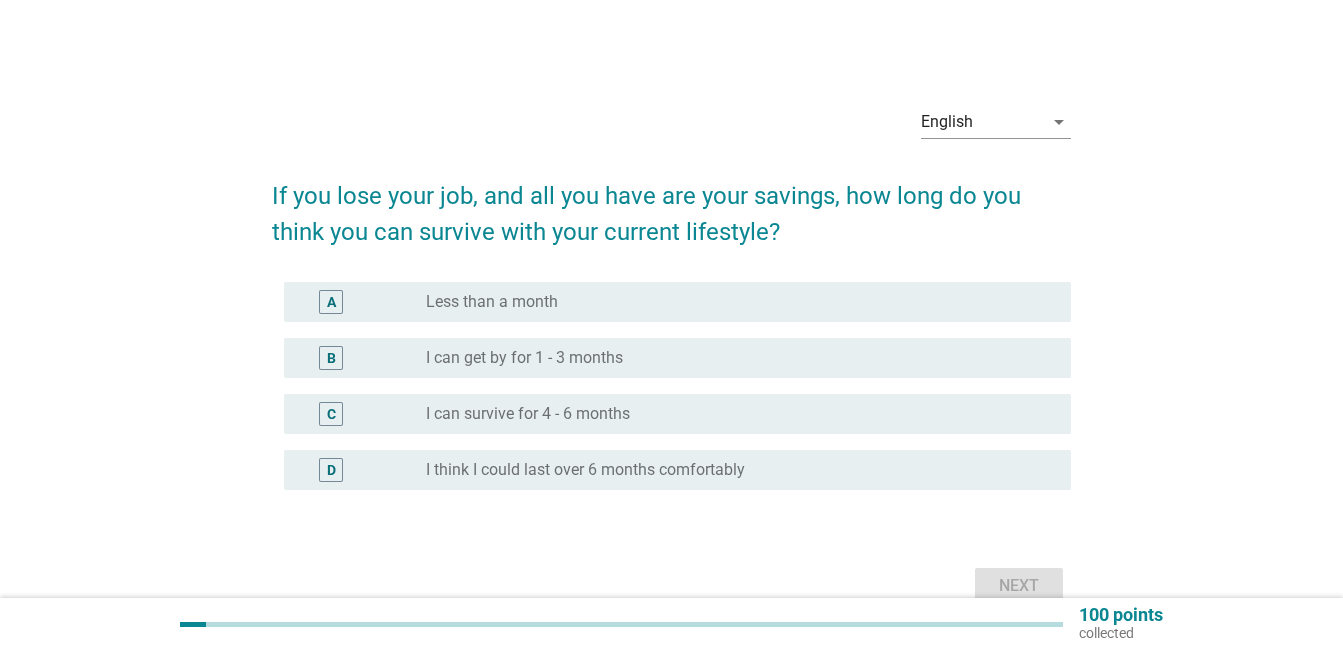 click on "A" at bounding box center (331, 302) 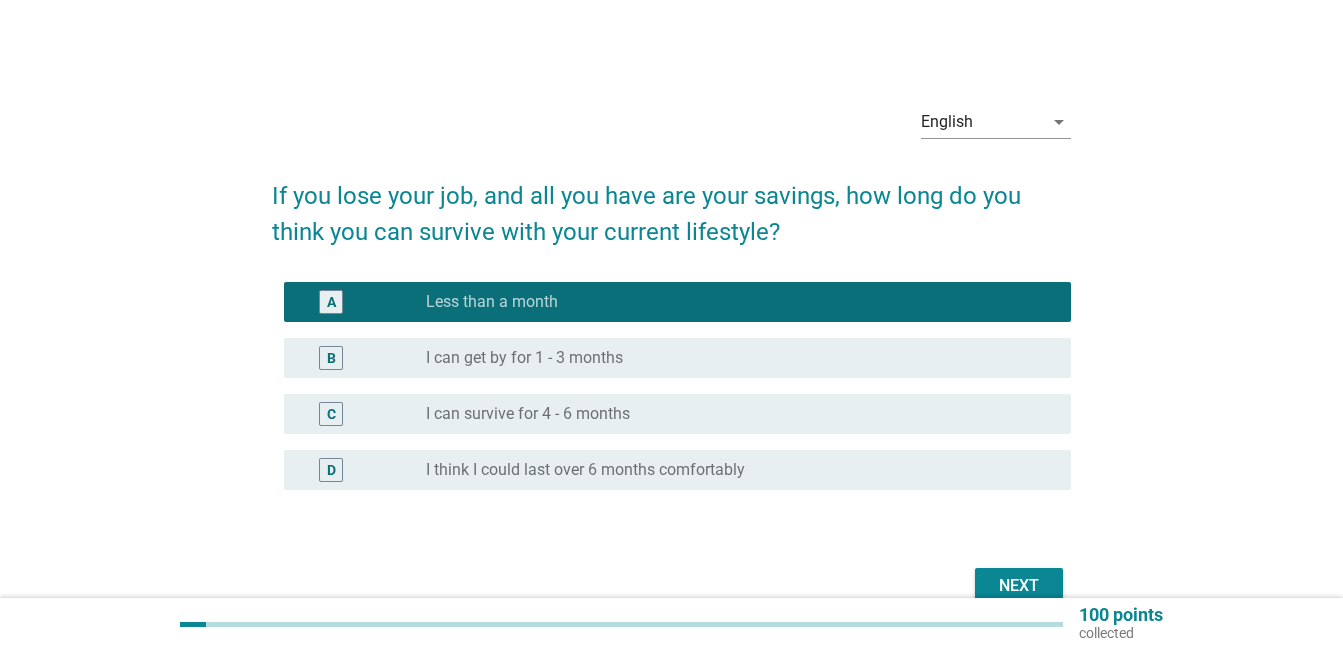 click on "Next" at bounding box center (1019, 586) 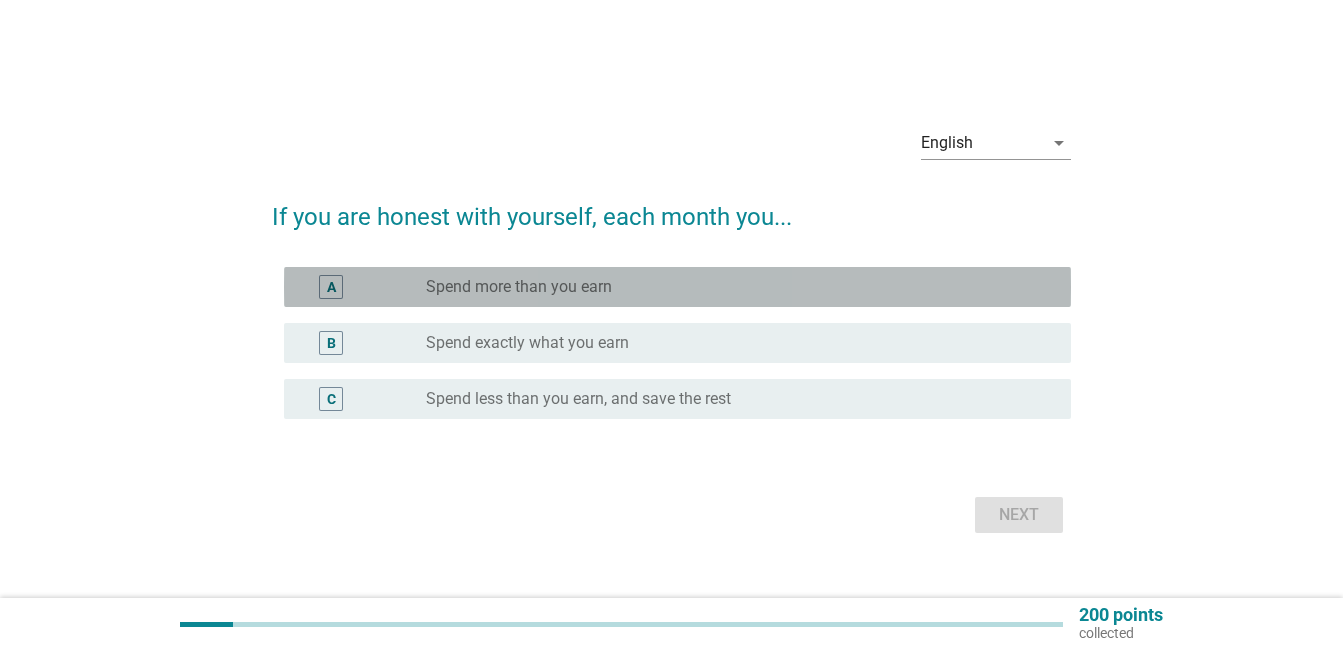 click on "Spend more than you earn" at bounding box center [519, 287] 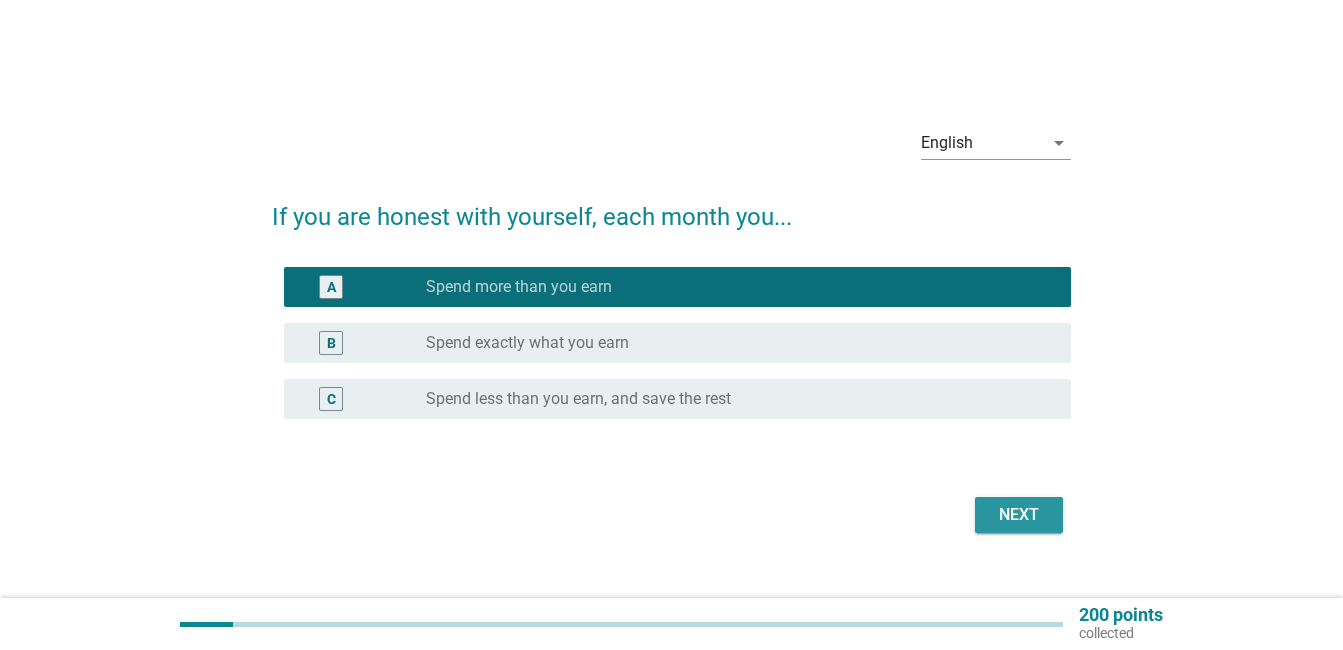click on "Next" at bounding box center [1019, 515] 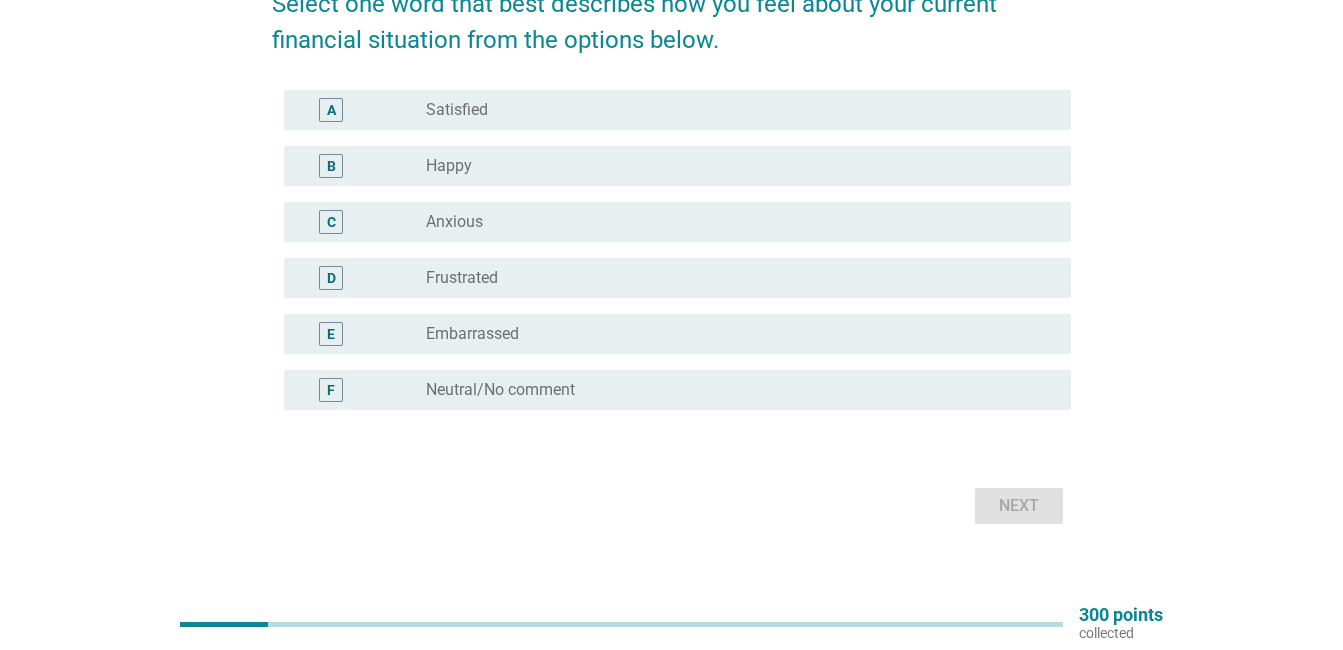 scroll, scrollTop: 200, scrollLeft: 0, axis: vertical 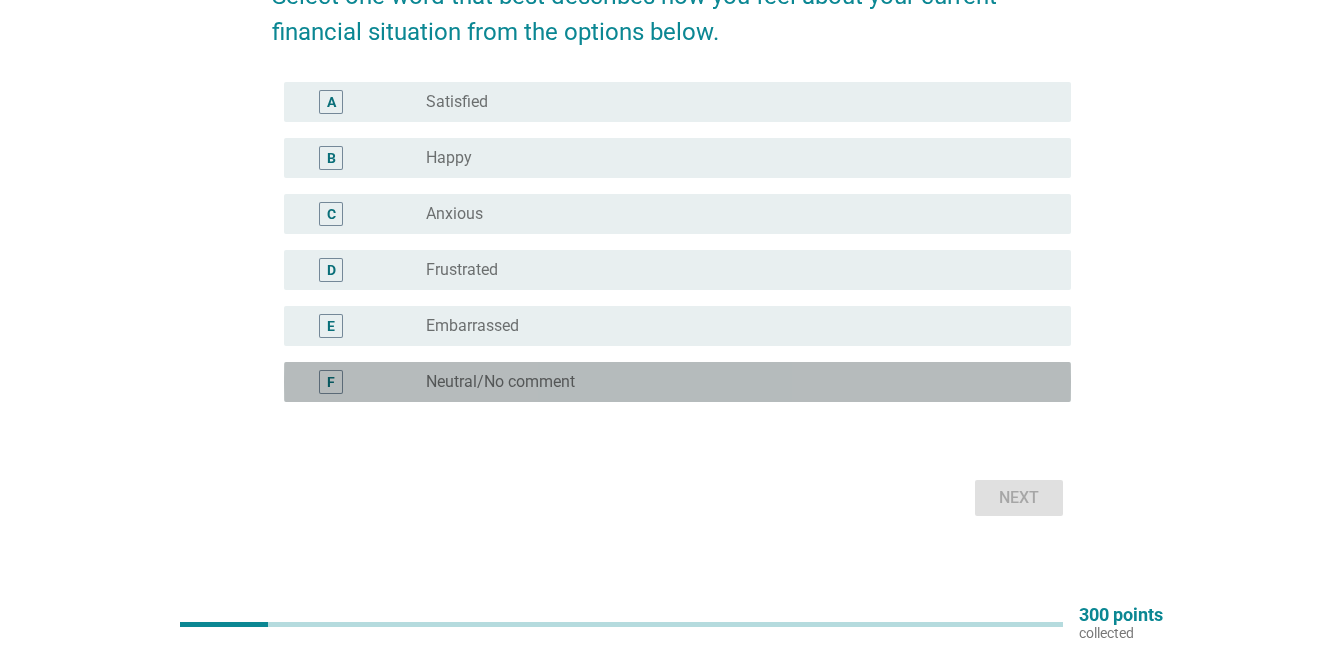 click on "F     radio_button_unchecked Neutral/No comment" at bounding box center [677, 382] 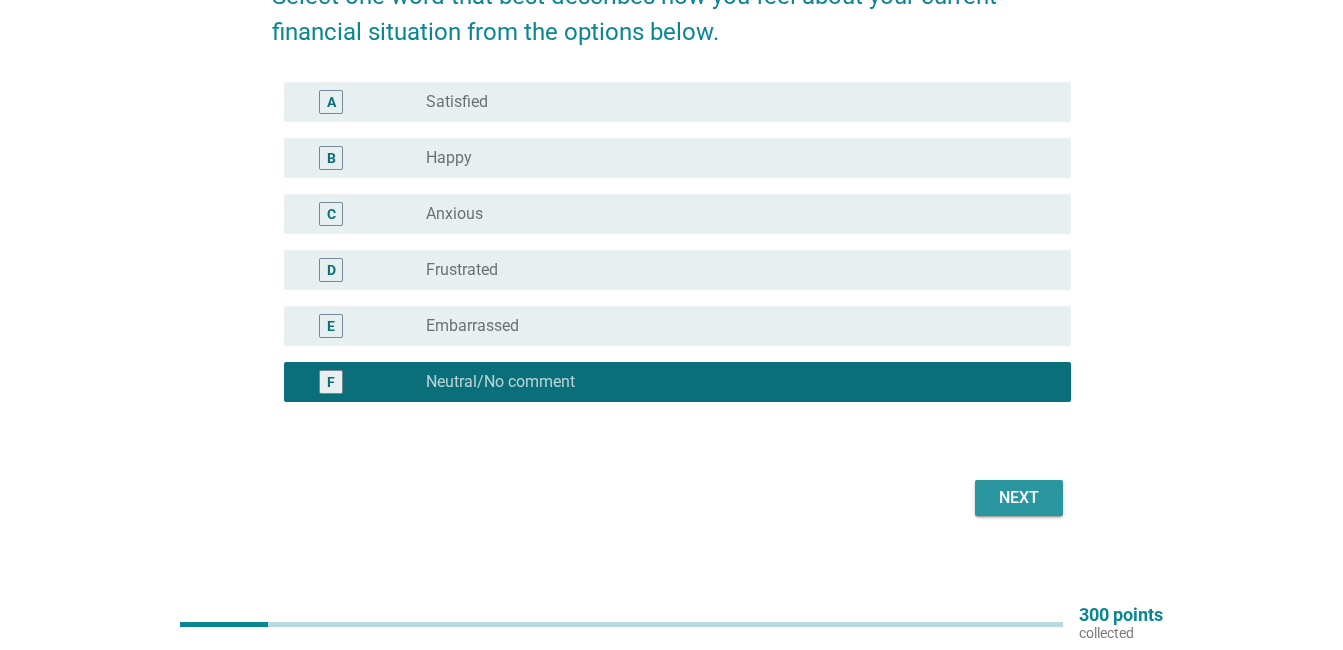 click on "Next" at bounding box center (1019, 498) 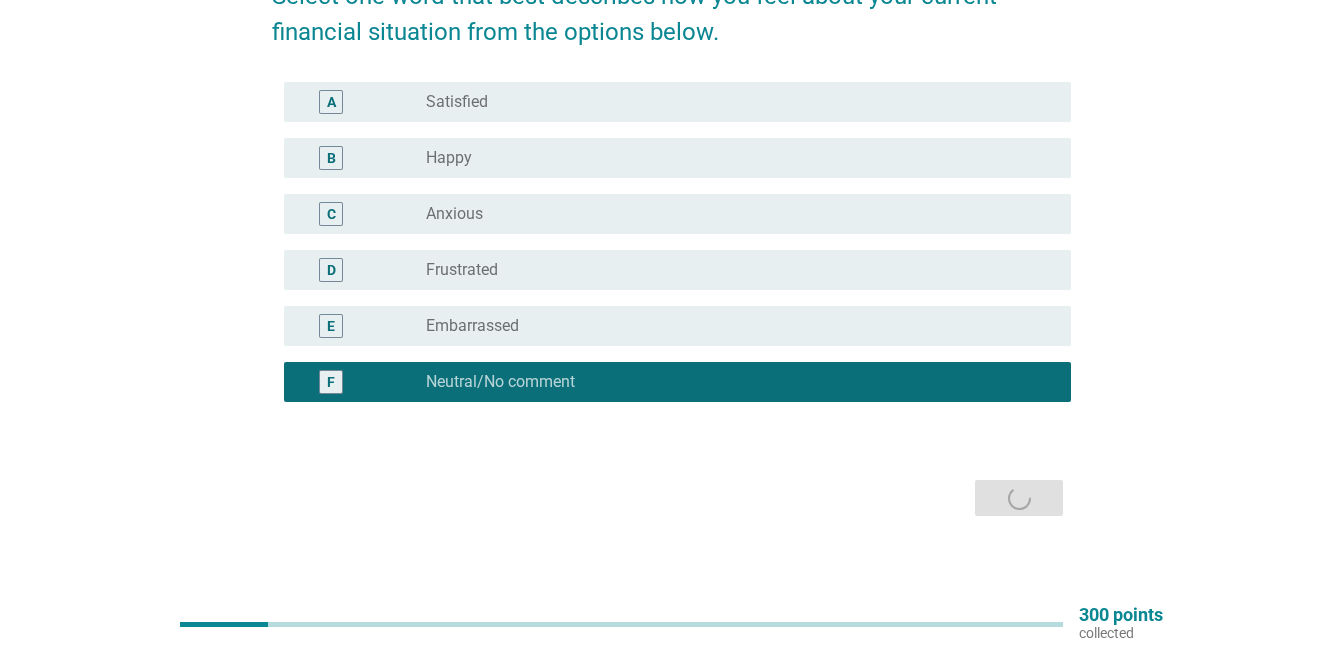 scroll, scrollTop: 0, scrollLeft: 0, axis: both 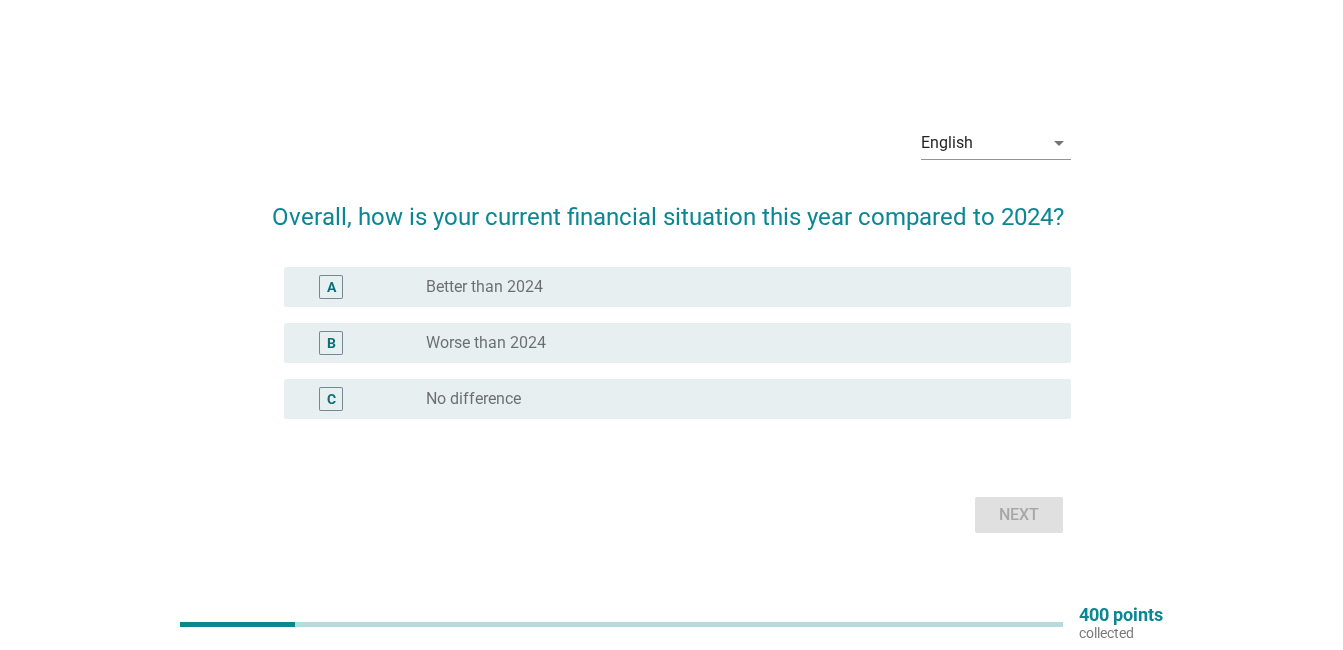 click on "Better than 2024" at bounding box center [484, 287] 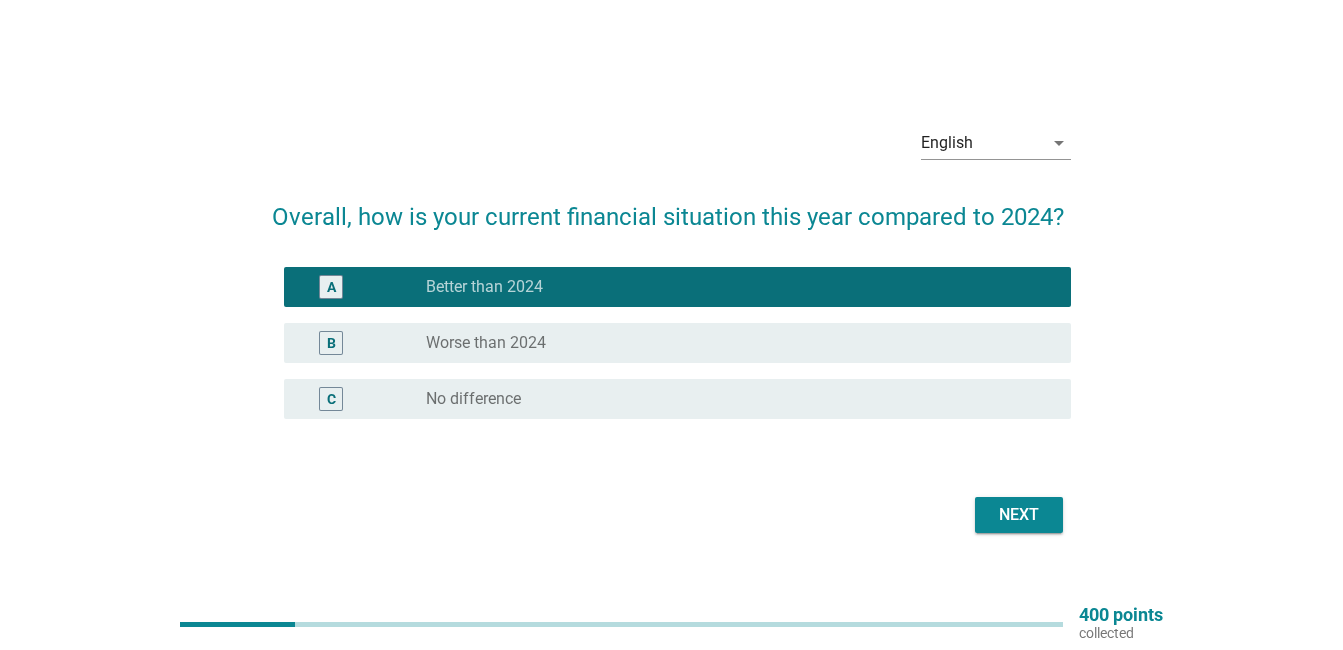 click on "C     radio_button_unchecked No difference" at bounding box center (677, 399) 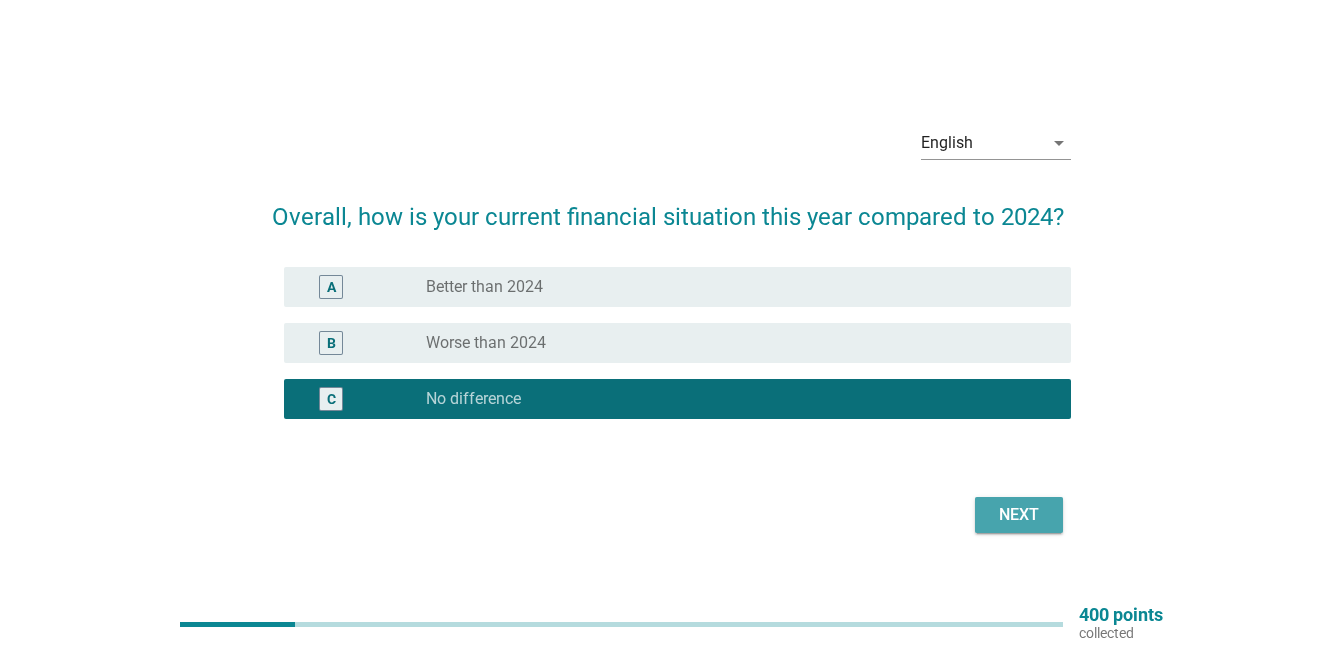 click on "Next" at bounding box center (1019, 515) 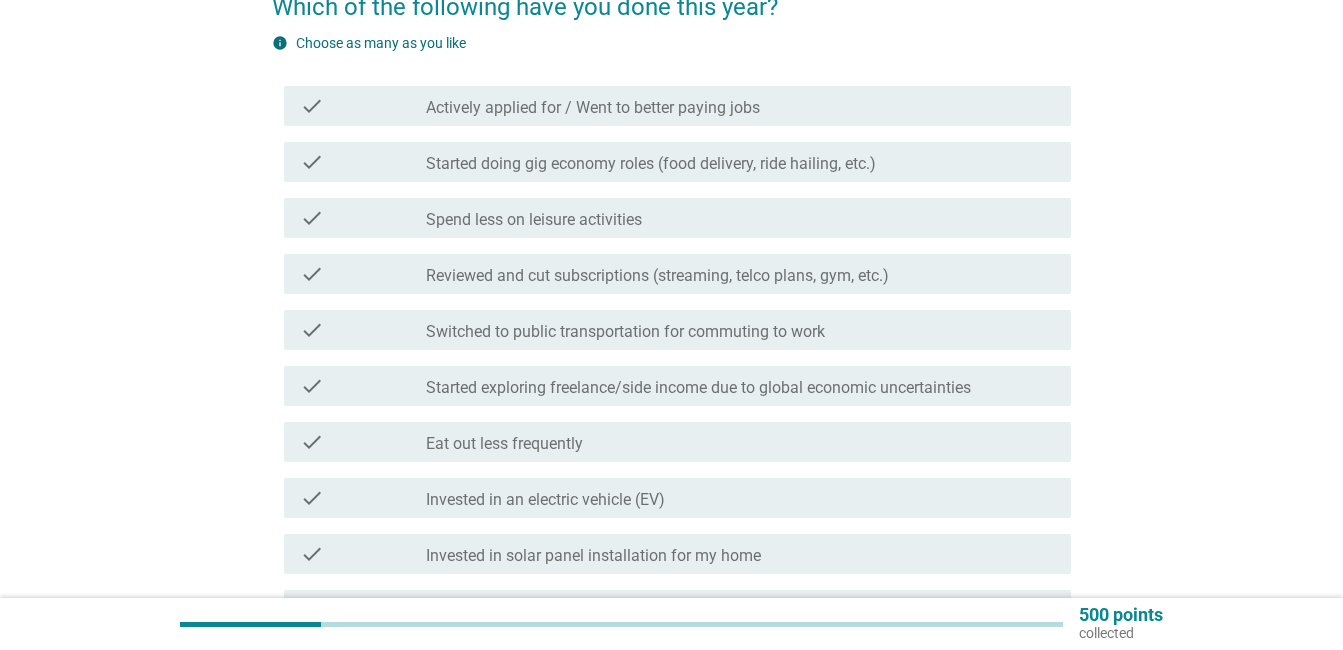 scroll, scrollTop: 200, scrollLeft: 0, axis: vertical 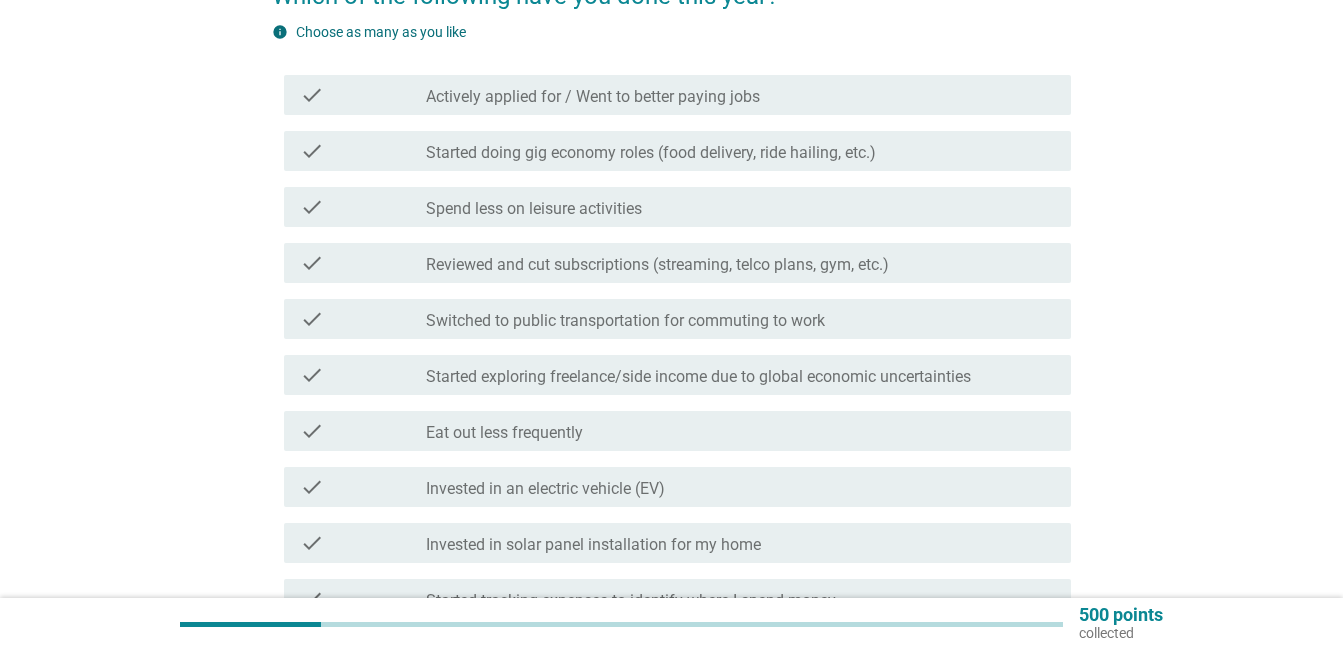click on "check     check_box_outline_blank Started exploring freelance/side income due to global economic uncertainties" at bounding box center (677, 375) 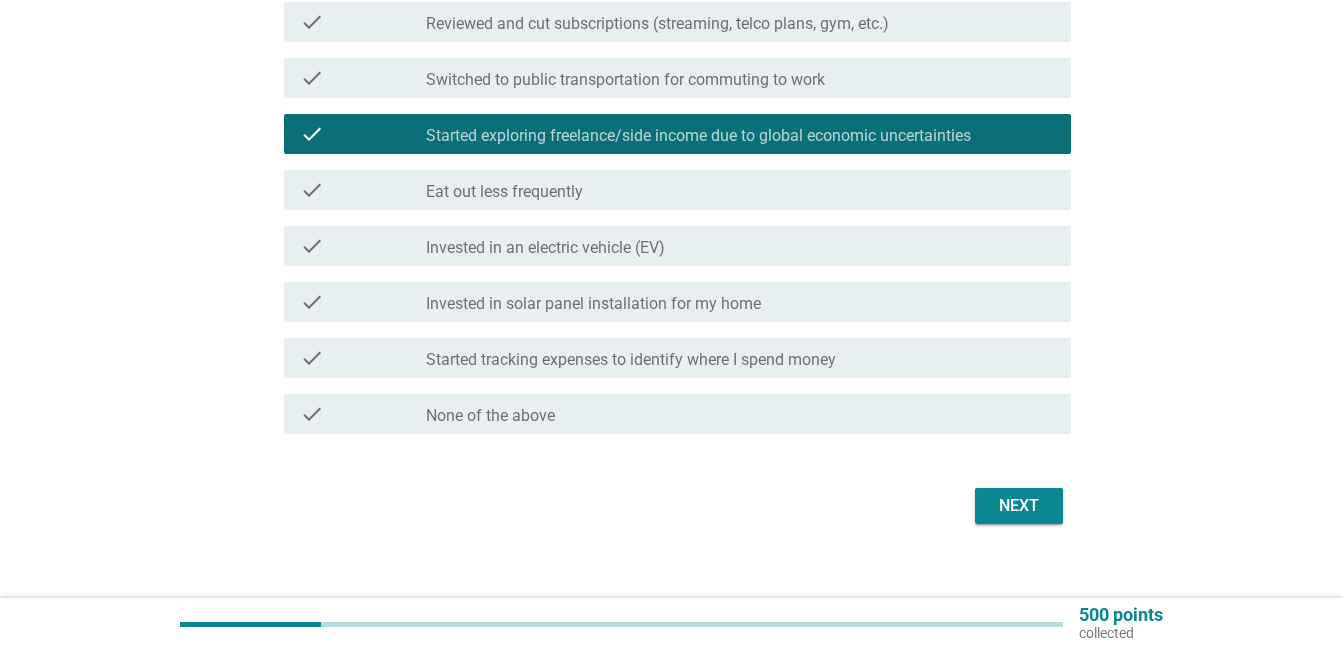 scroll, scrollTop: 463, scrollLeft: 0, axis: vertical 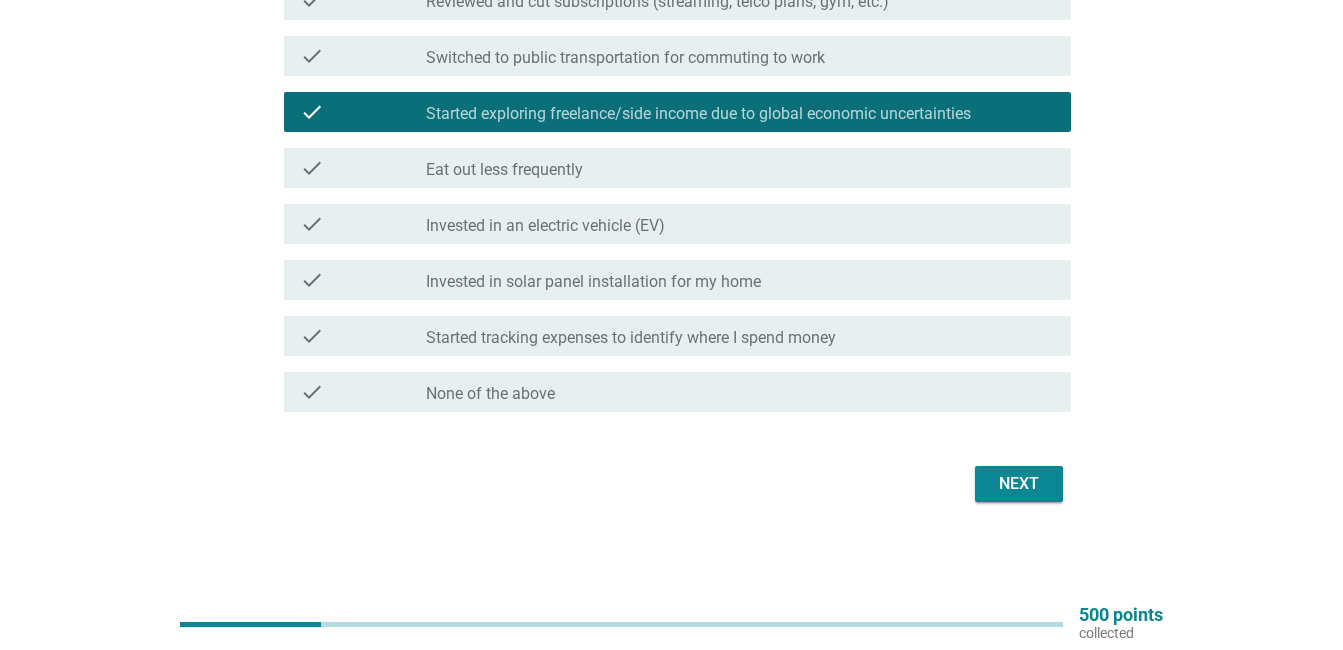 click on "check     check_box_outline_blank Started tracking expenses to identify where I spend money" at bounding box center (677, 336) 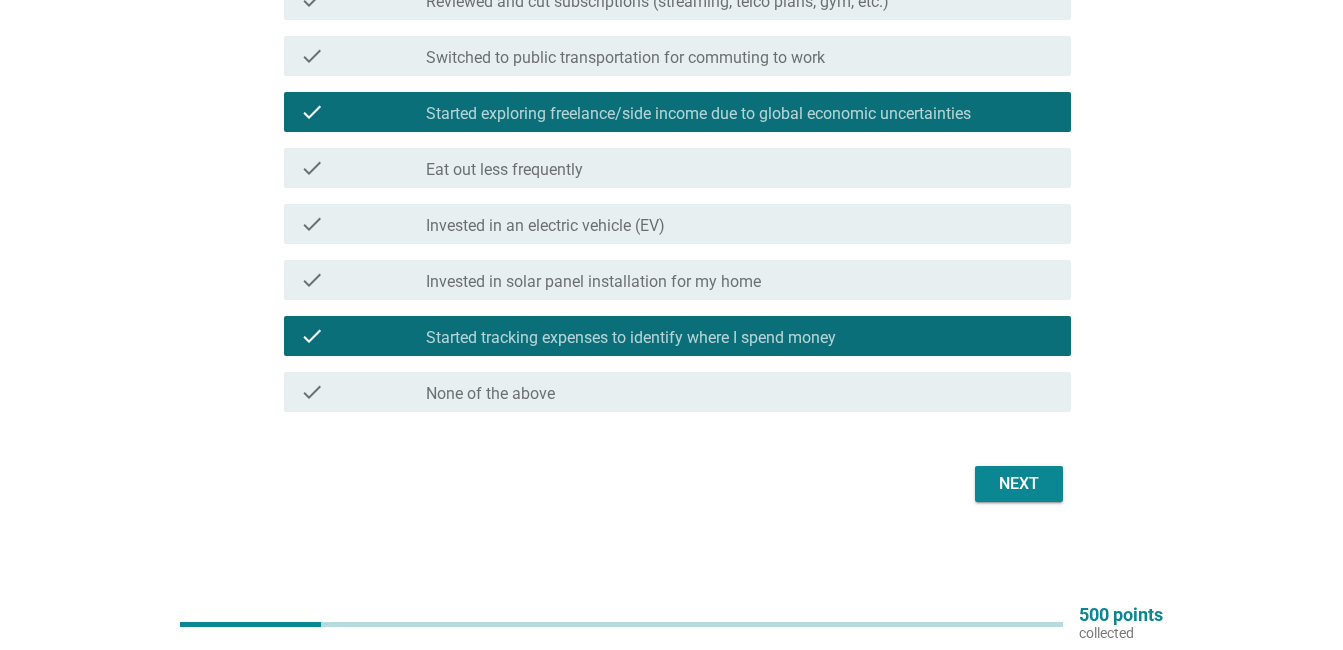 click on "Next" at bounding box center [1019, 484] 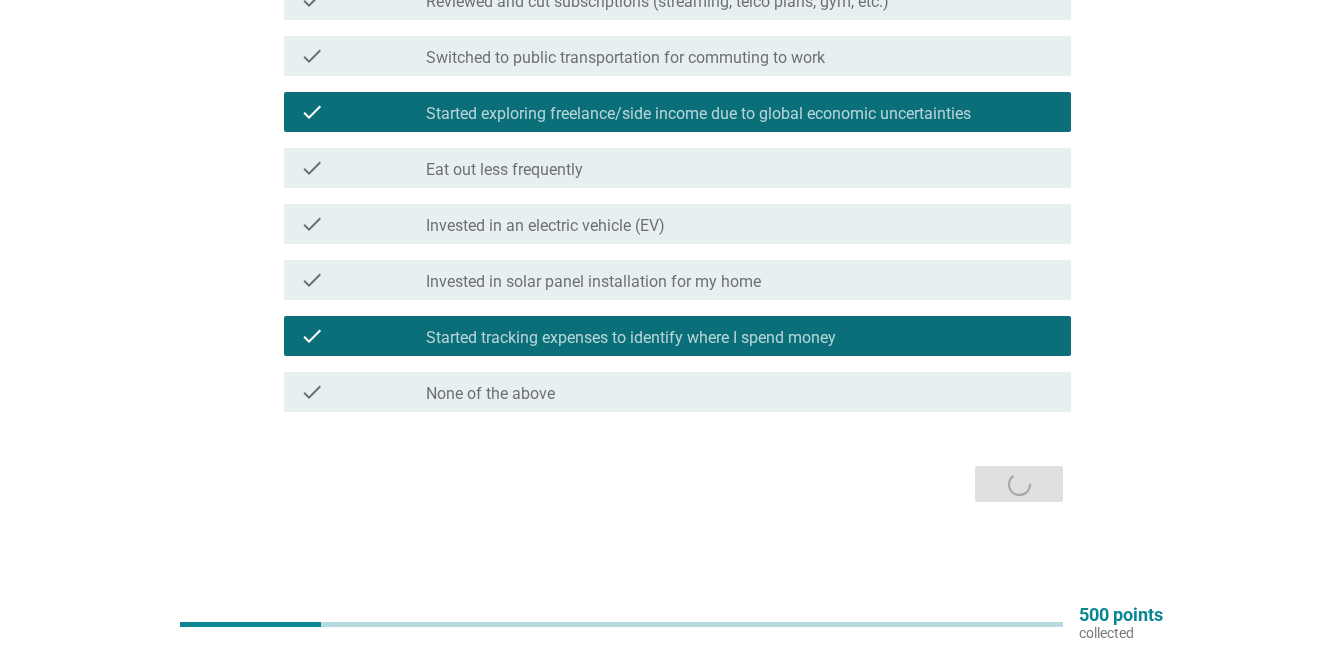 scroll, scrollTop: 0, scrollLeft: 0, axis: both 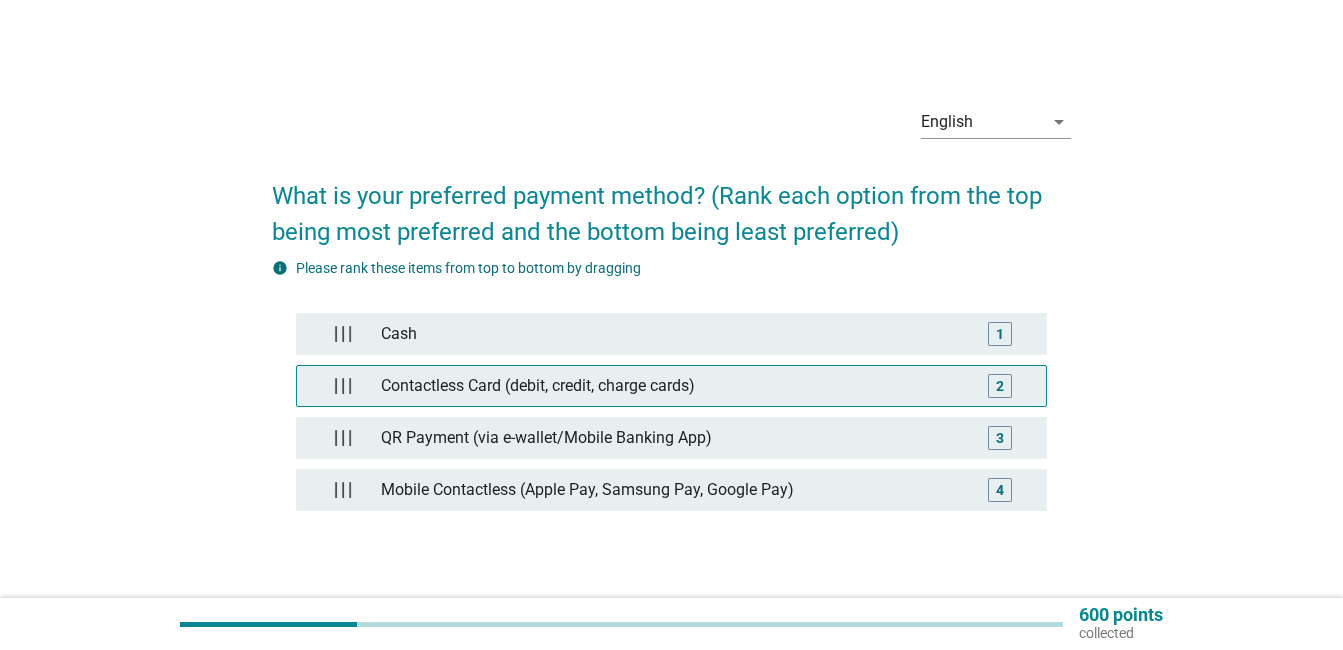 click on "Contactless Card (debit, credit, charge cards)" at bounding box center [672, 386] 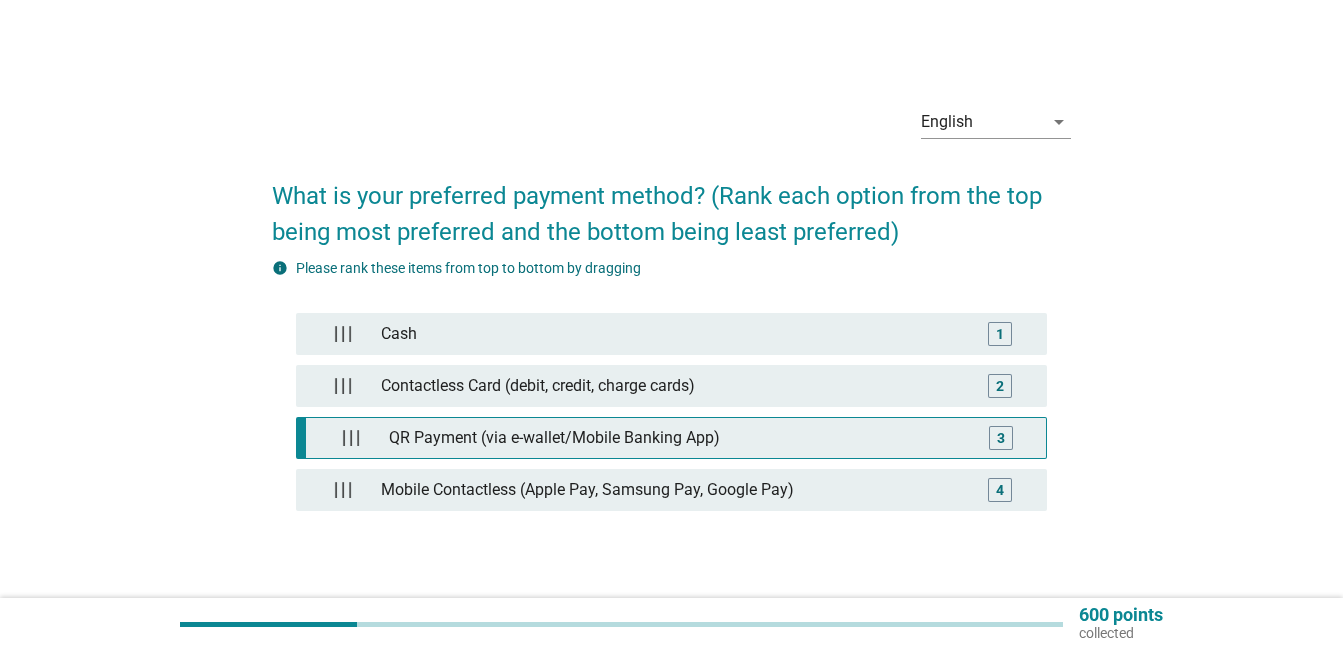 click on "QR Payment (via e-wallet/Mobile Banking App)" at bounding box center [676, 438] 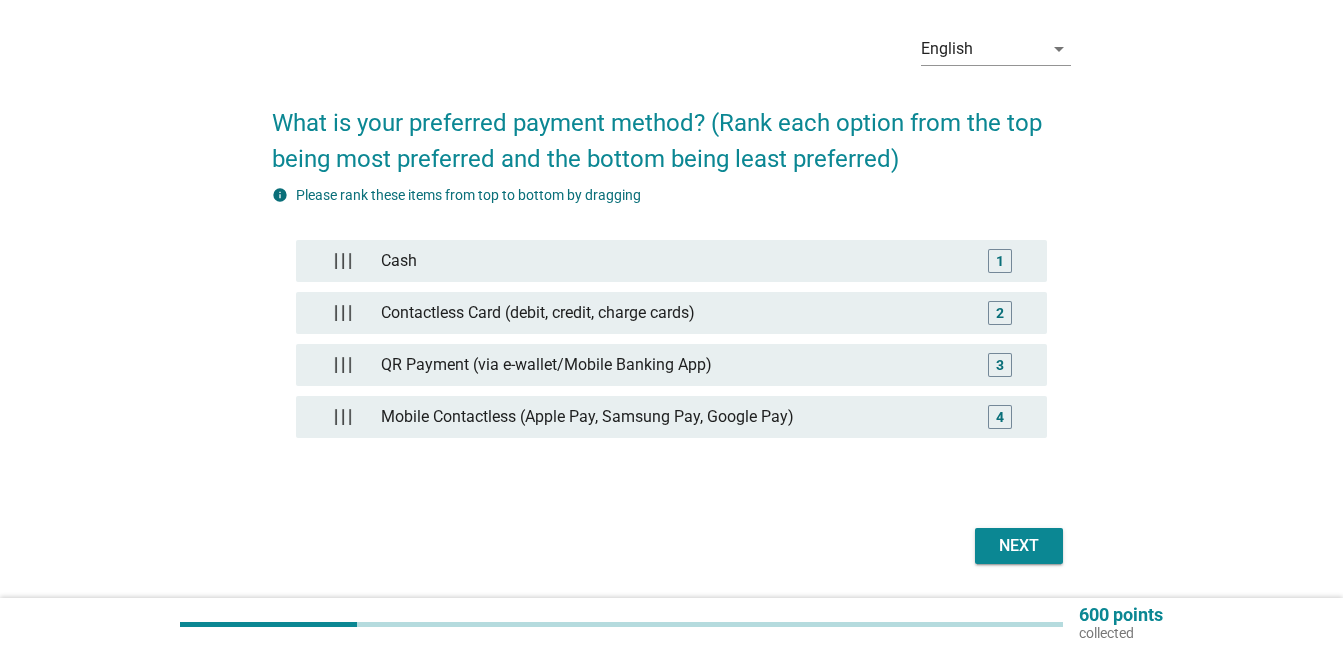 scroll, scrollTop: 135, scrollLeft: 0, axis: vertical 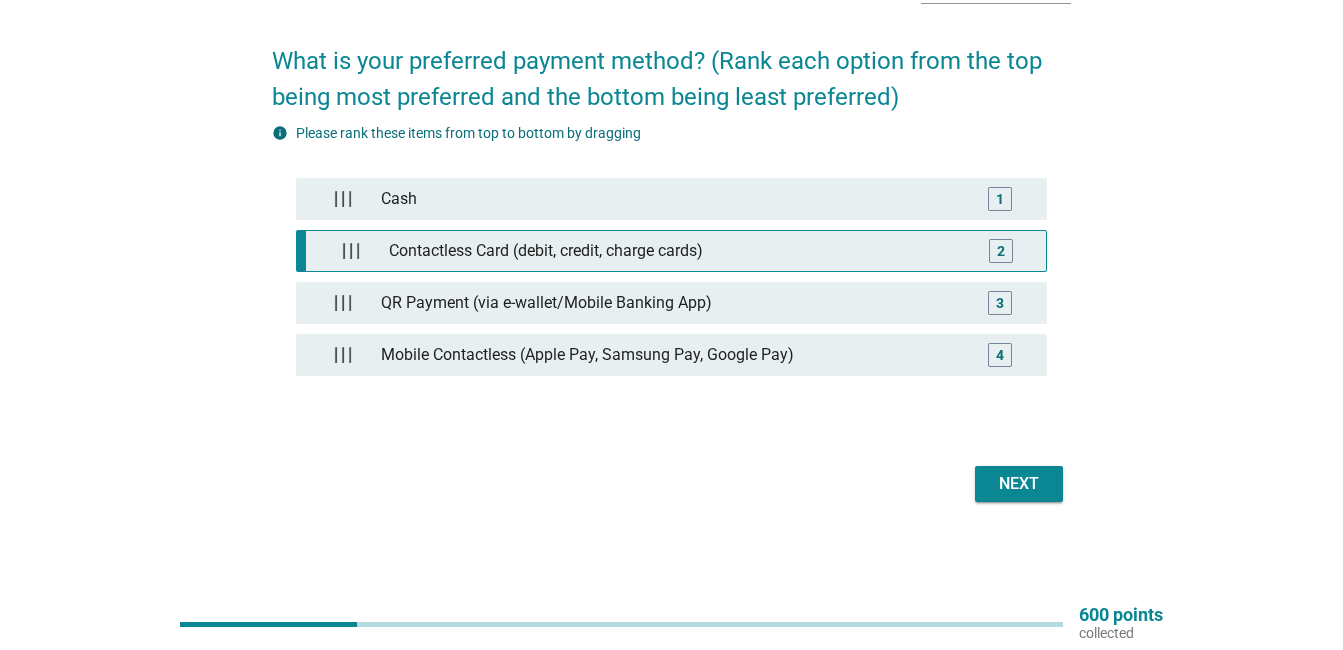 click on "2" at bounding box center [1001, 251] 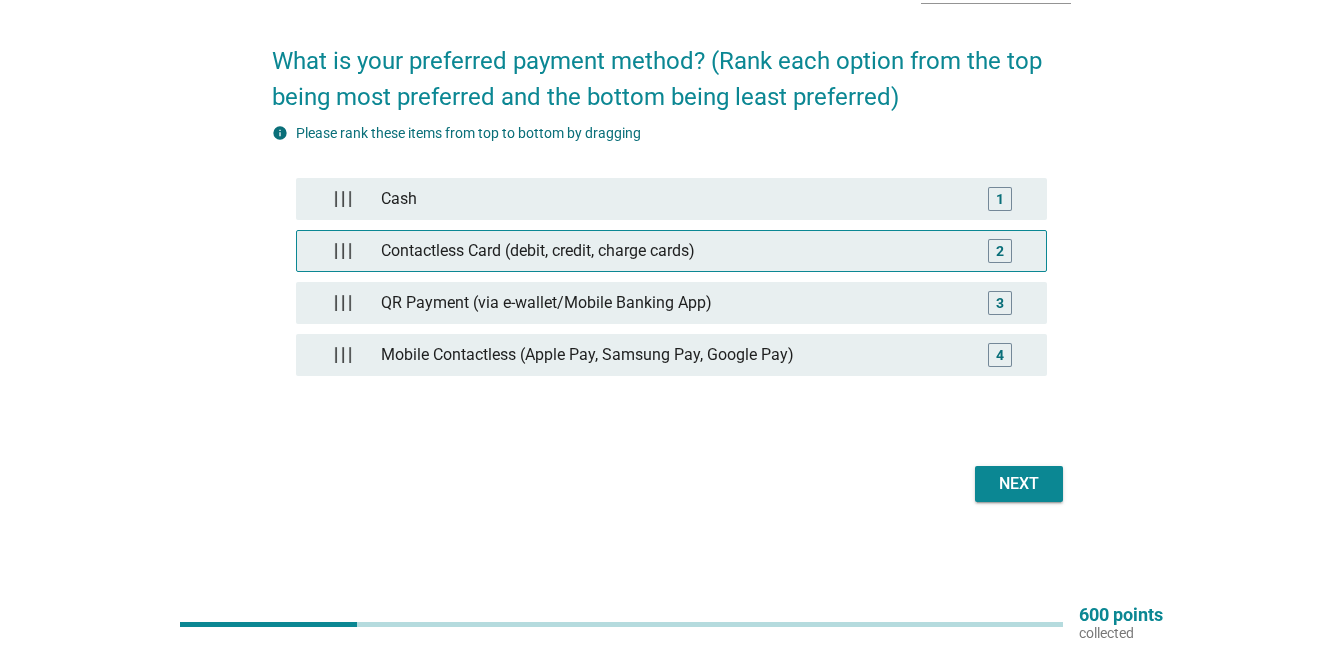 click on "2" at bounding box center [1000, 251] 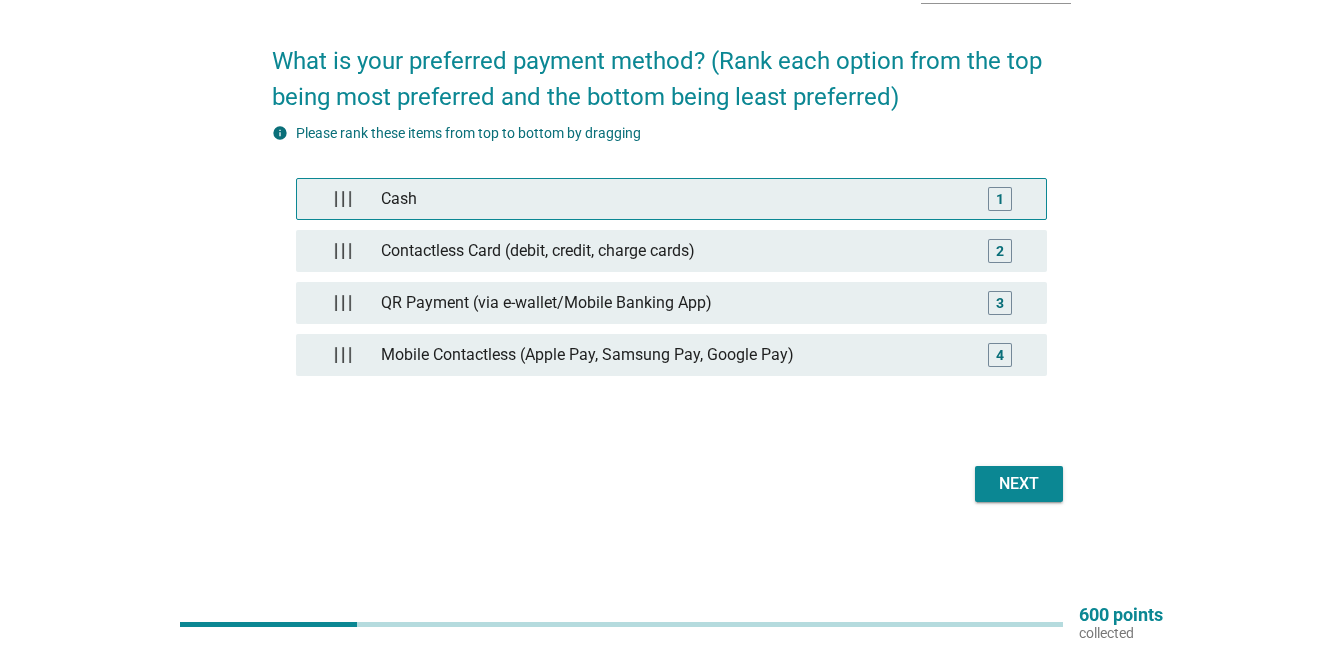 click on "1" at bounding box center [1000, 199] 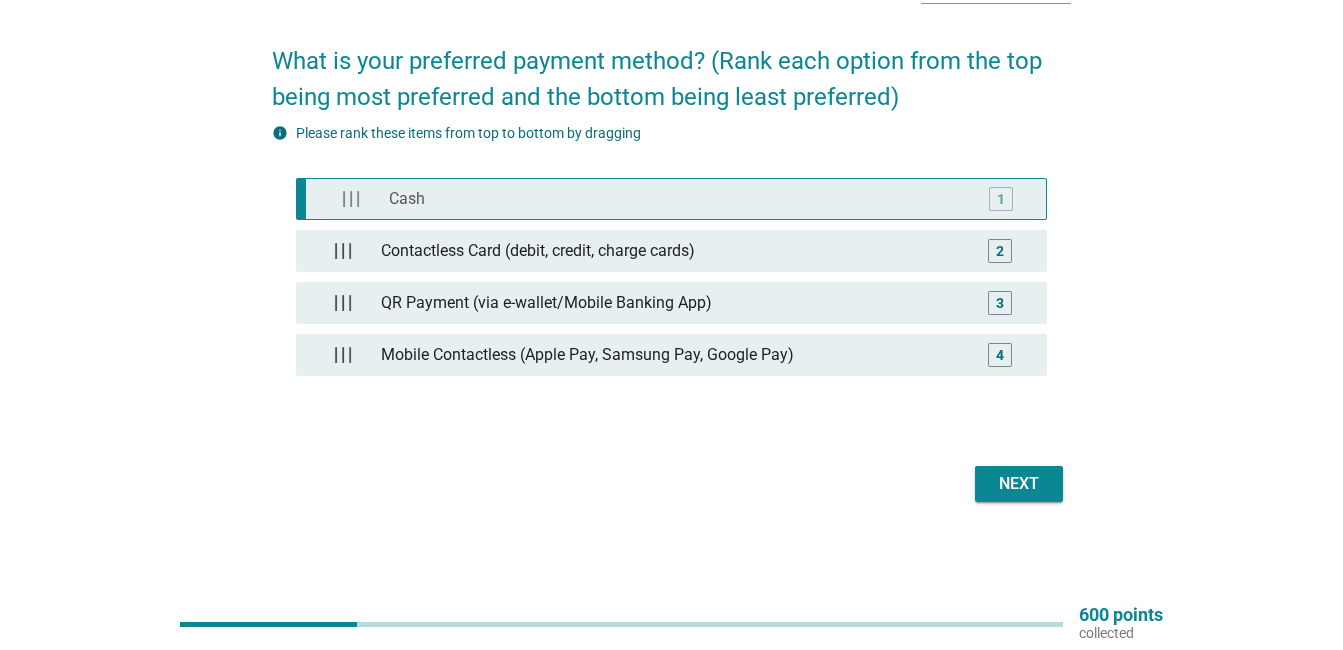 type 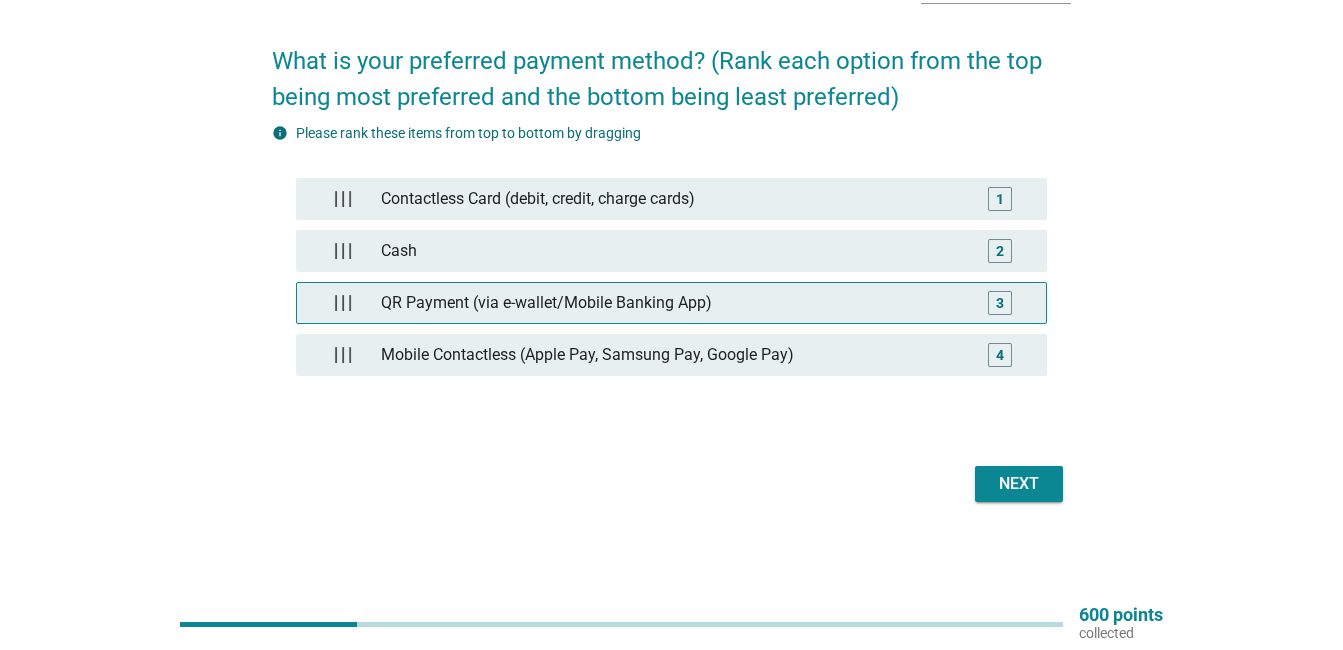 click on "Contactless Card (debit, credit, charge cards)    1   Cash    2   QR Payment (via e-wallet/Mobile Banking App)    3   Mobile Contactless (Apple Pay, Samsung Pay, Google Pay)   4" at bounding box center (671, 287) 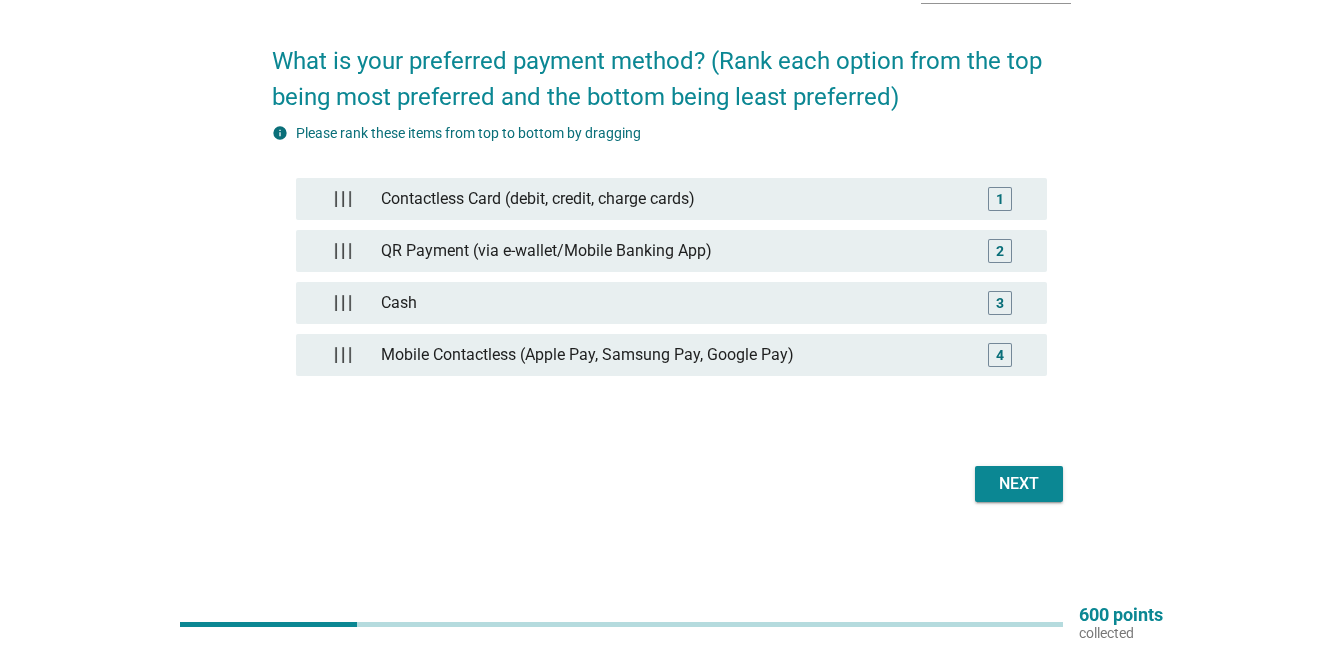 click on "Next" at bounding box center (1019, 484) 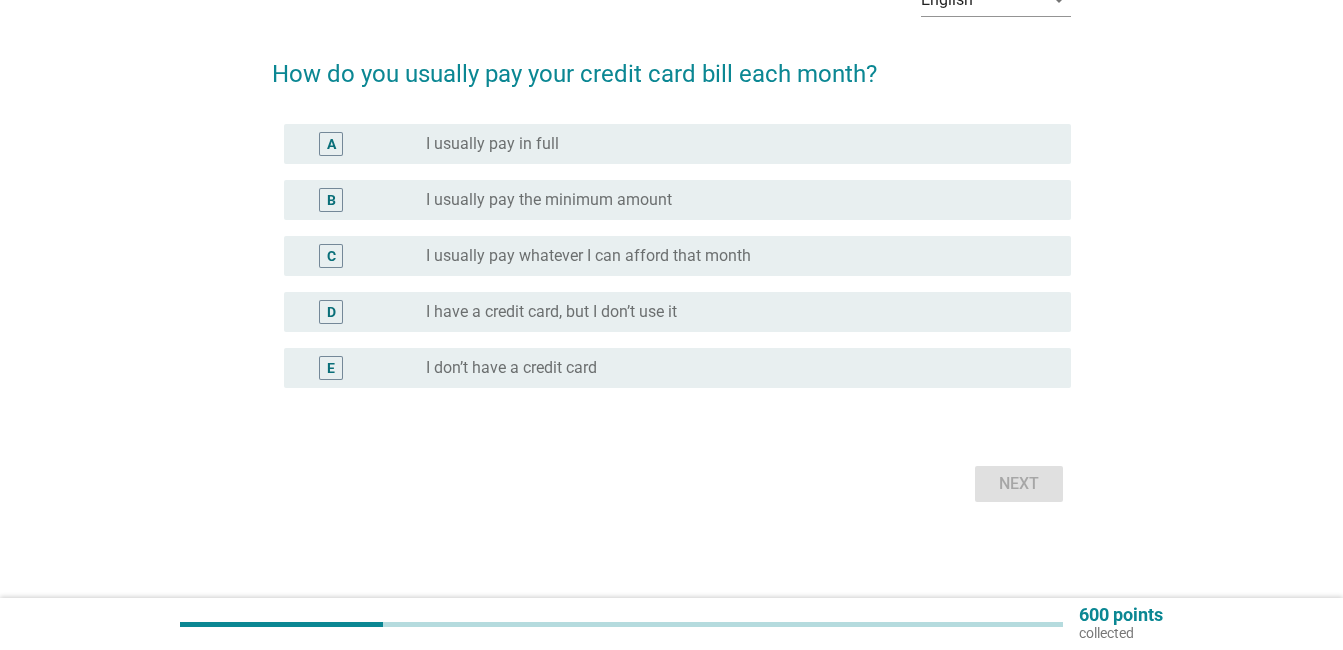 scroll, scrollTop: 0, scrollLeft: 0, axis: both 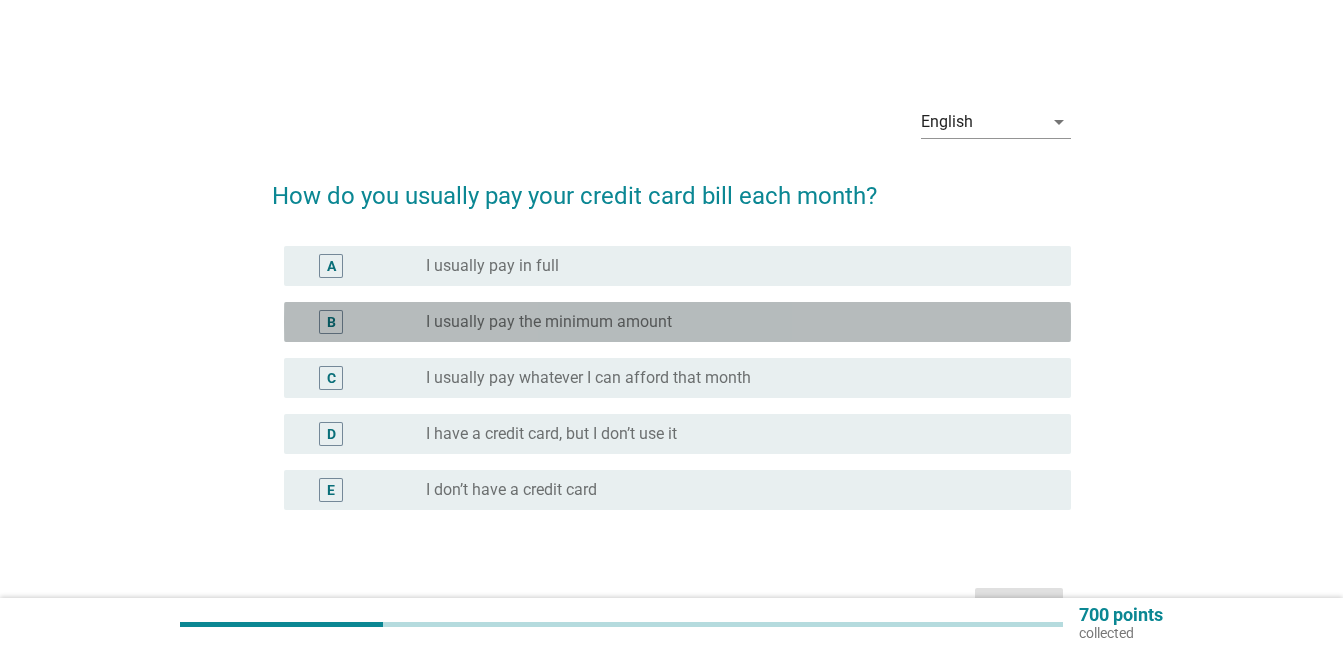click on "B     radio_button_unchecked I usually pay the minimum amount" at bounding box center [677, 322] 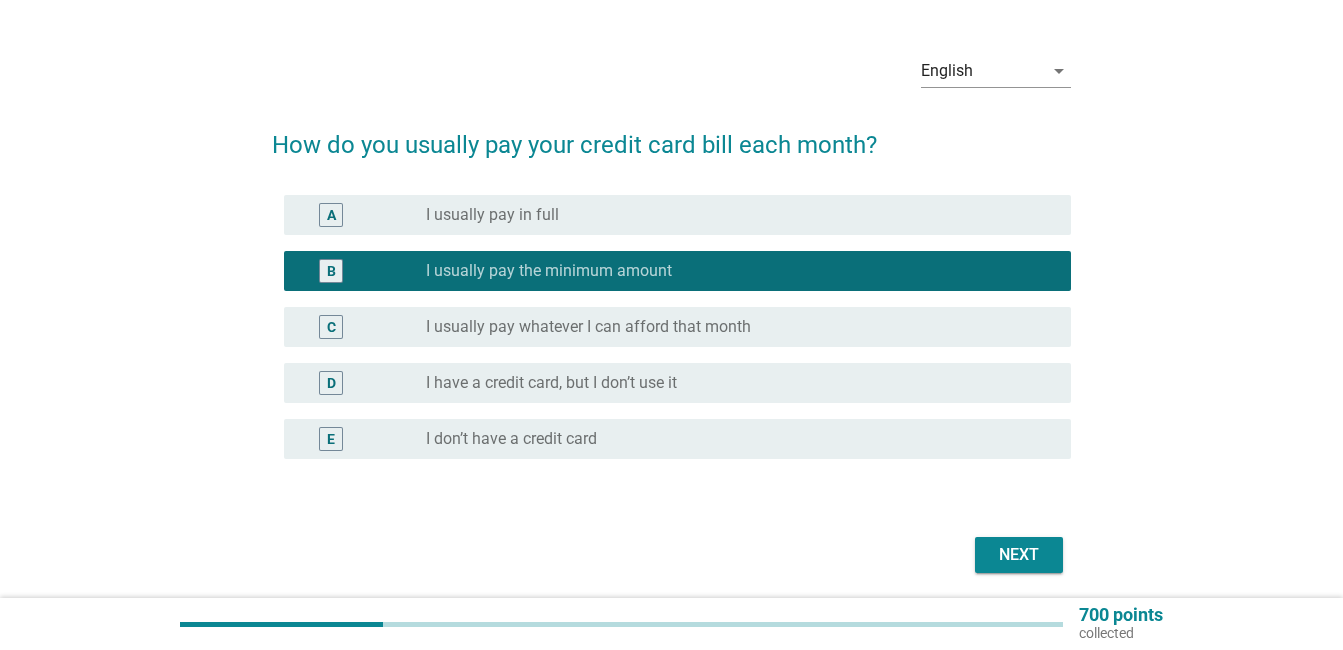 scroll, scrollTop: 100, scrollLeft: 0, axis: vertical 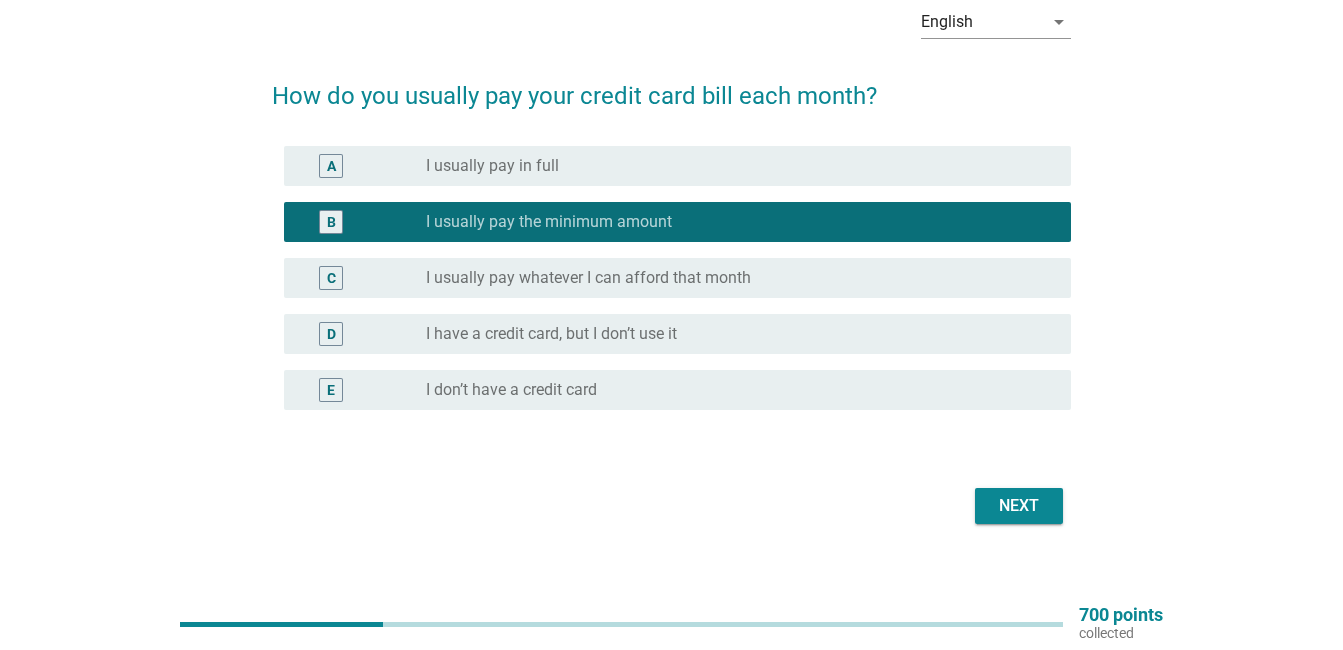 click on "Next" at bounding box center (1019, 506) 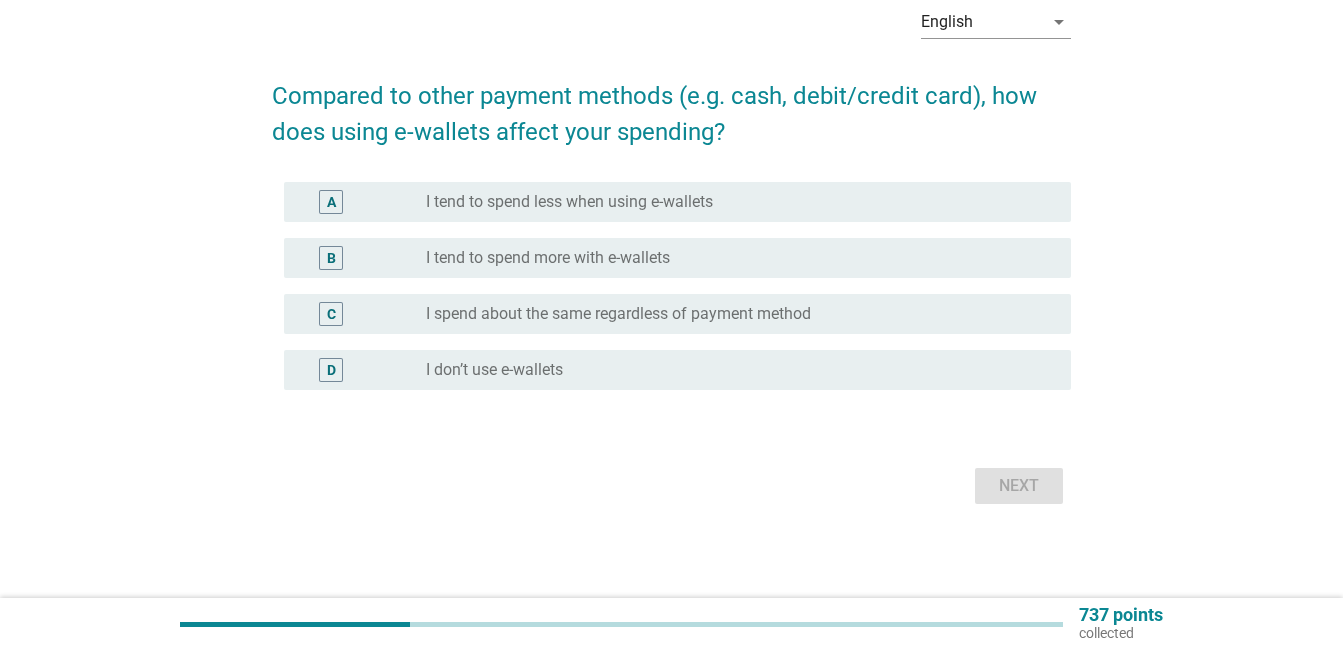 scroll, scrollTop: 0, scrollLeft: 0, axis: both 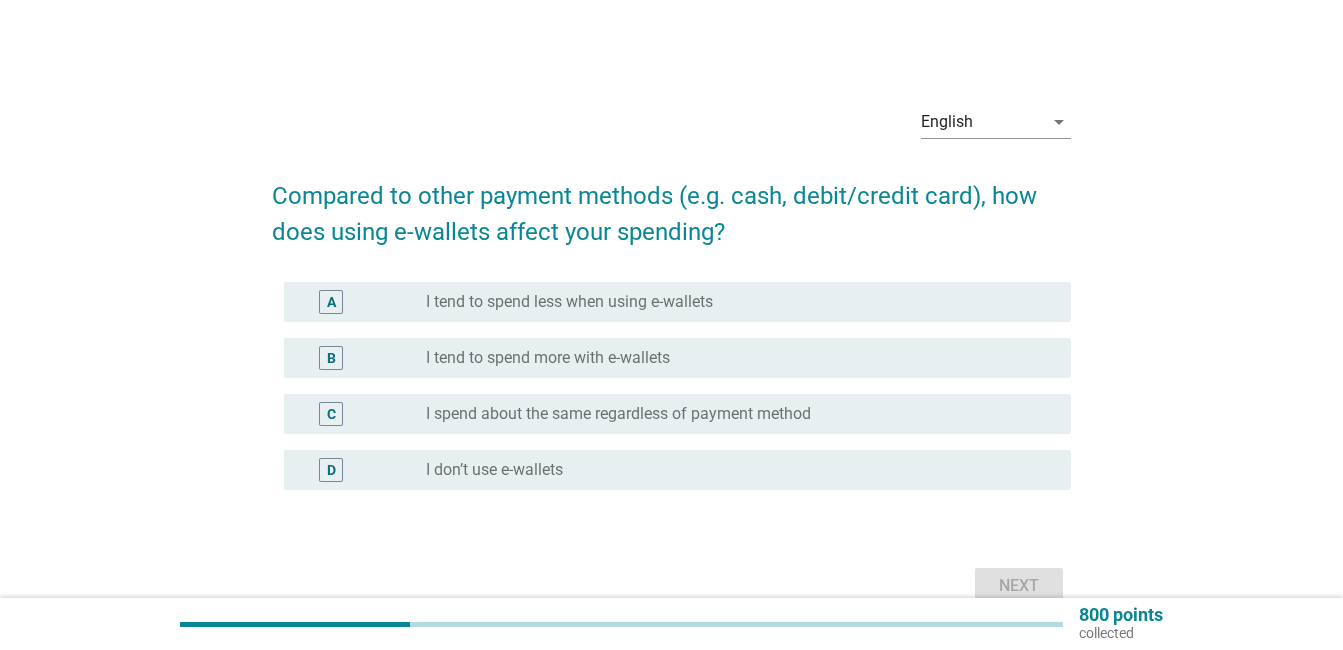 click on "I spend about the same regardless of payment method" at bounding box center [618, 414] 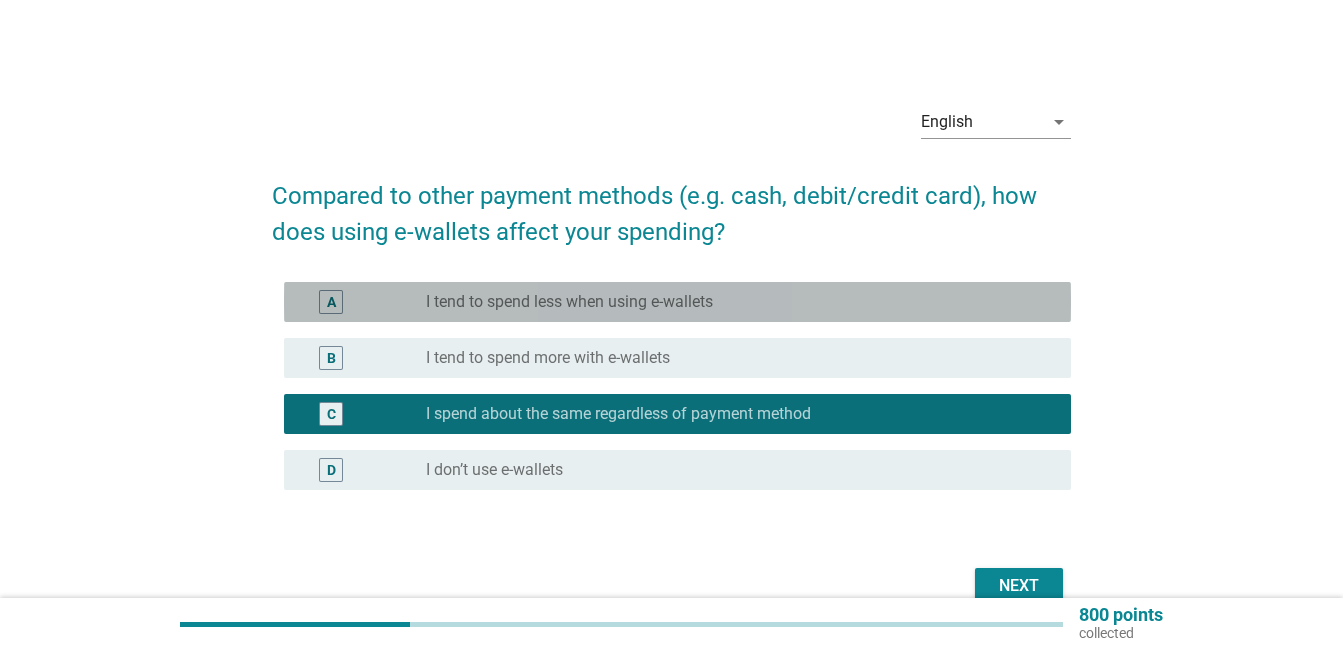 click on "radio_button_unchecked I tend to spend less when using e-wallets" at bounding box center [732, 302] 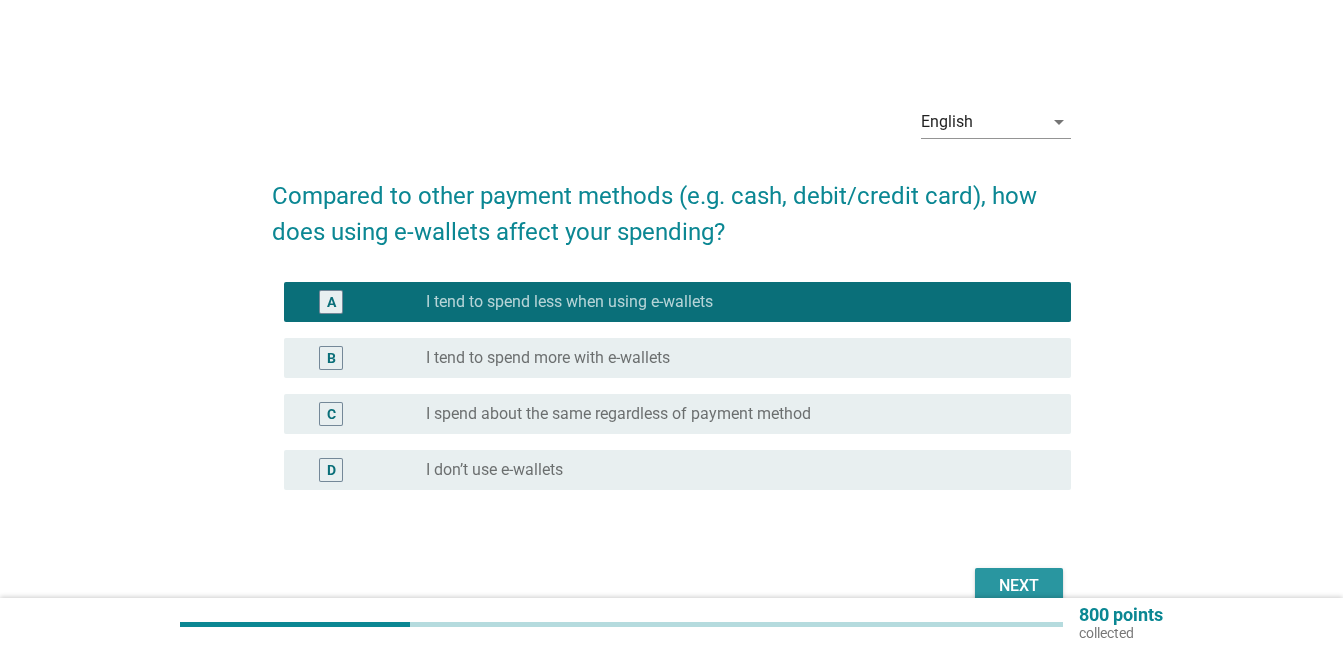 click on "Next" at bounding box center (1019, 586) 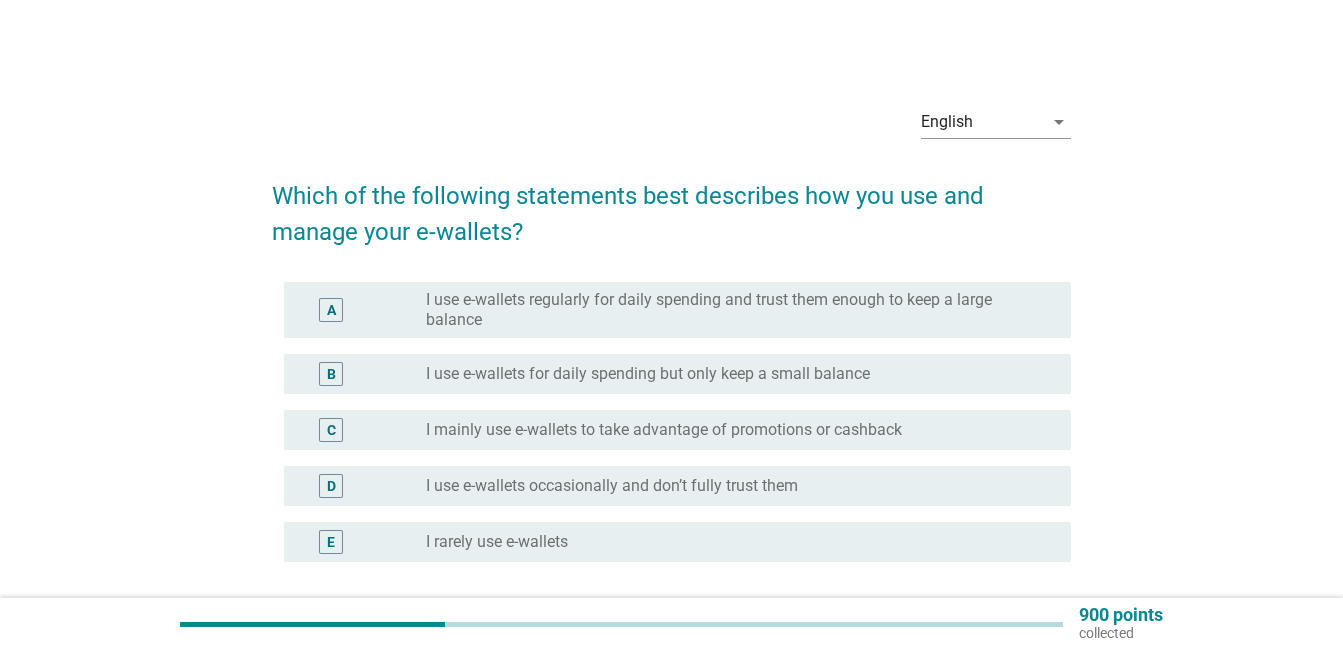 click on "radio_button_unchecked I use e-wallets for daily spending but only keep a small balance" at bounding box center (732, 374) 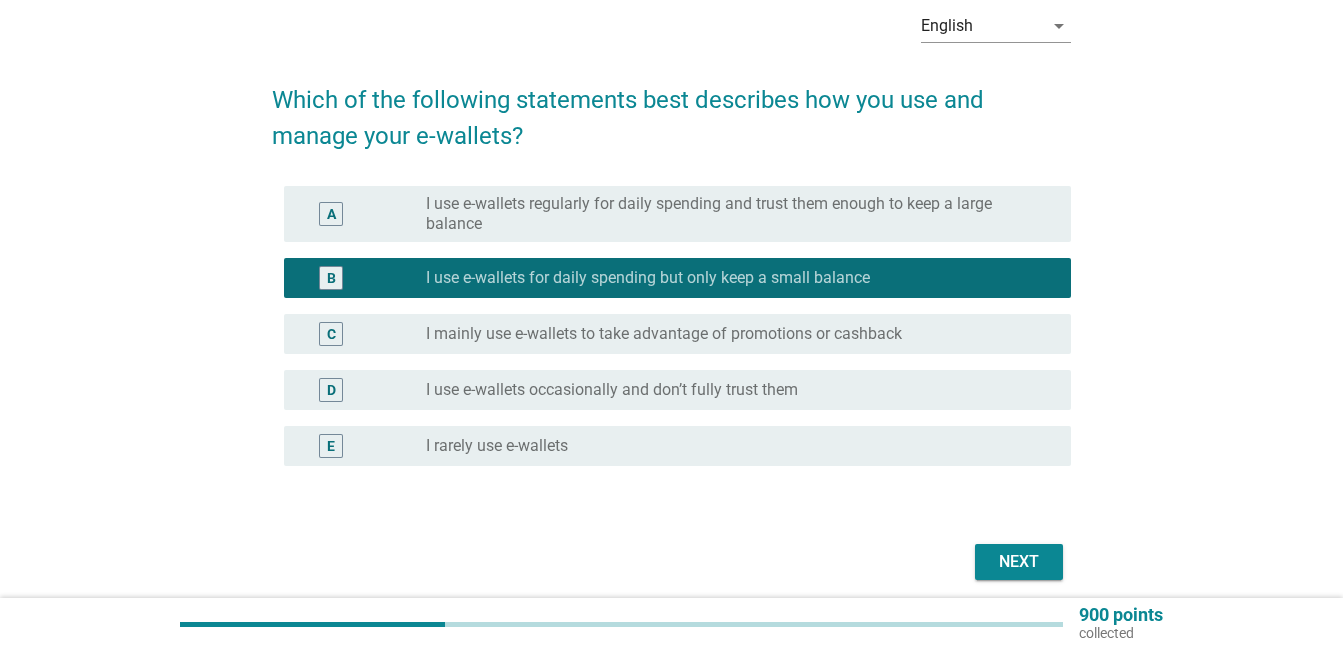 scroll, scrollTop: 174, scrollLeft: 0, axis: vertical 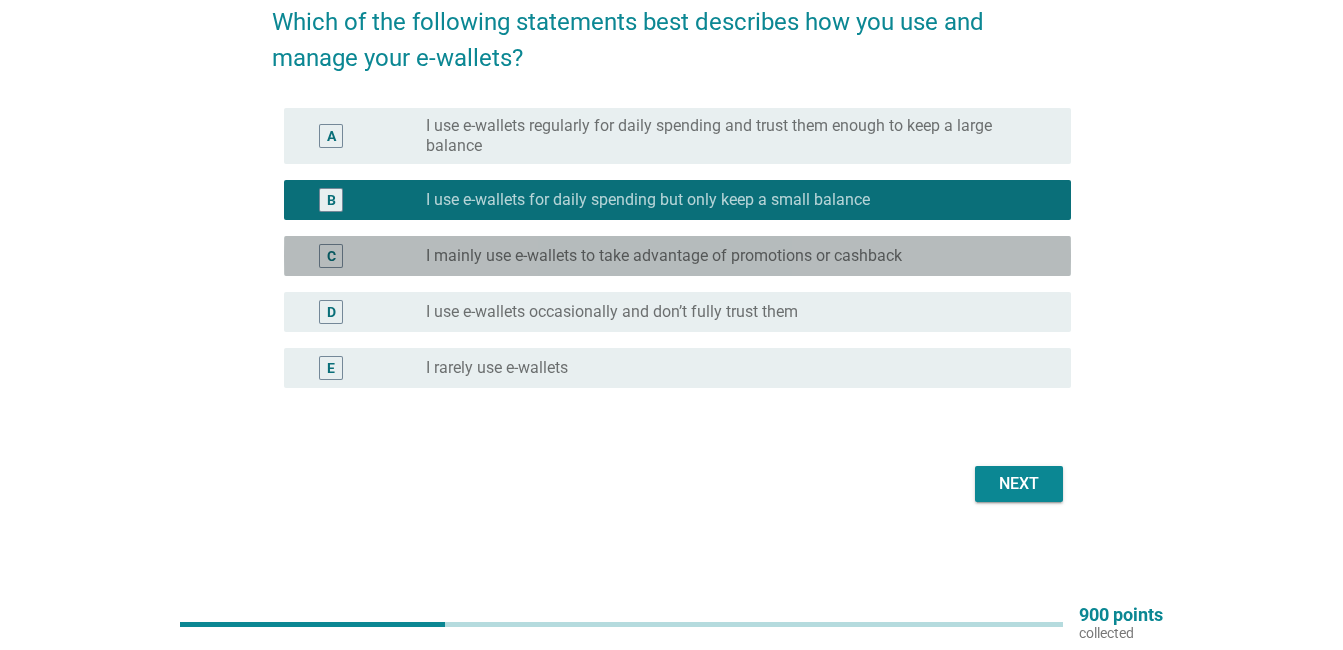 click on "I mainly use e-wallets to take advantage of promotions or cashback" at bounding box center [664, 256] 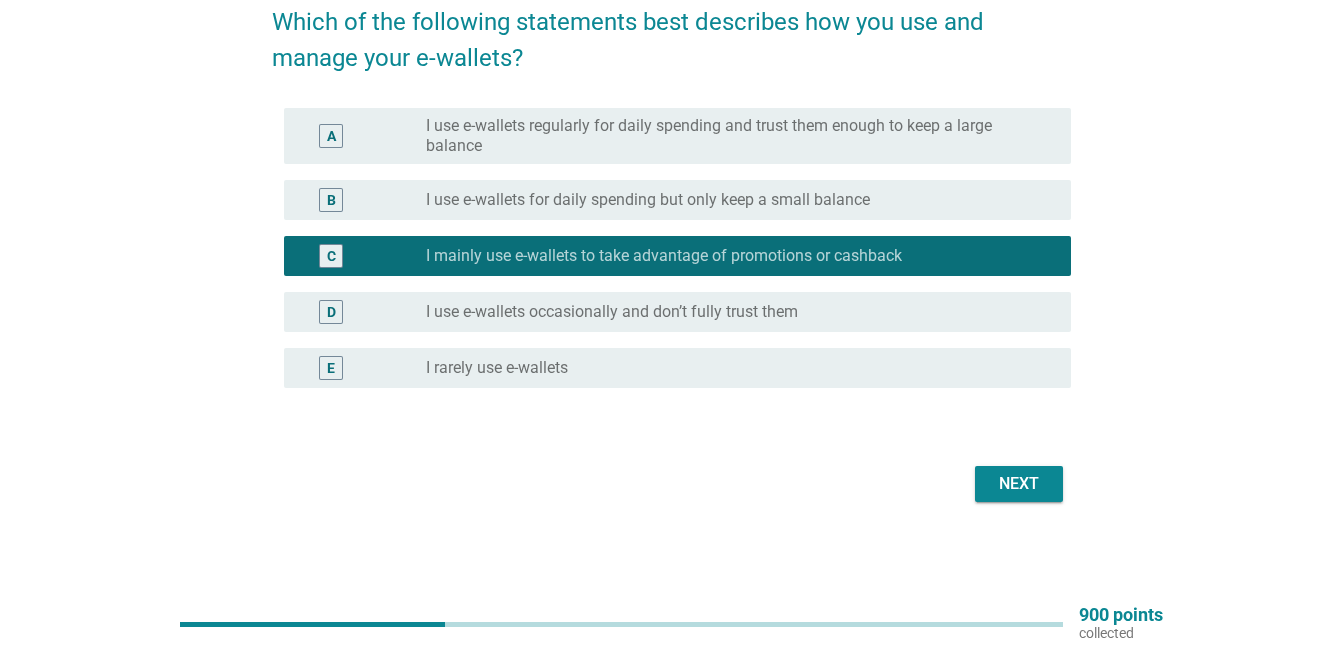 click on "Next" at bounding box center (1019, 484) 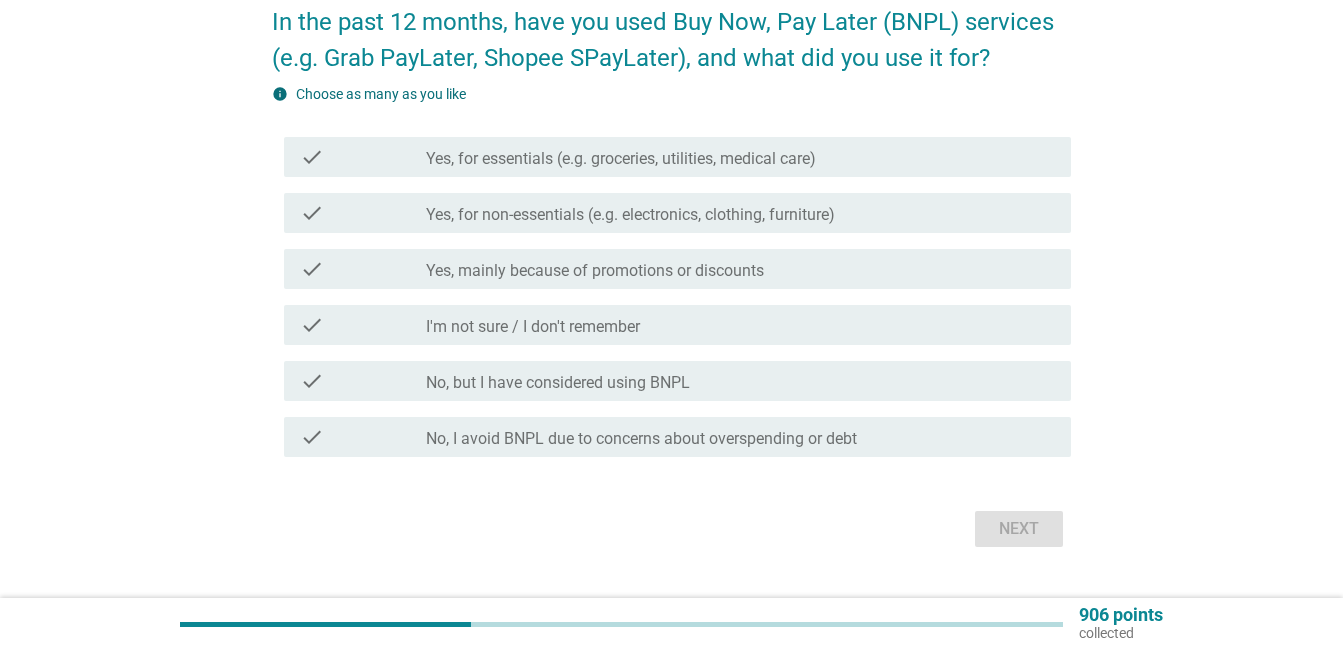scroll, scrollTop: 0, scrollLeft: 0, axis: both 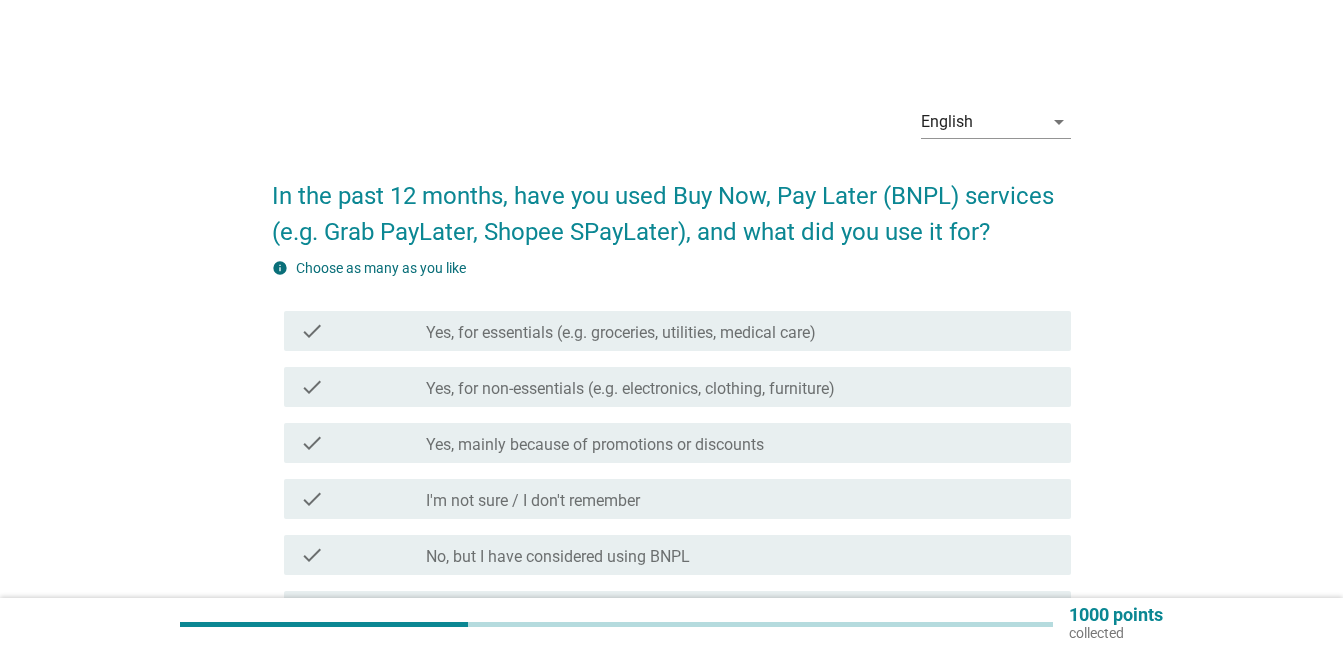 click on "No, but I have considered using BNPL" at bounding box center [558, 557] 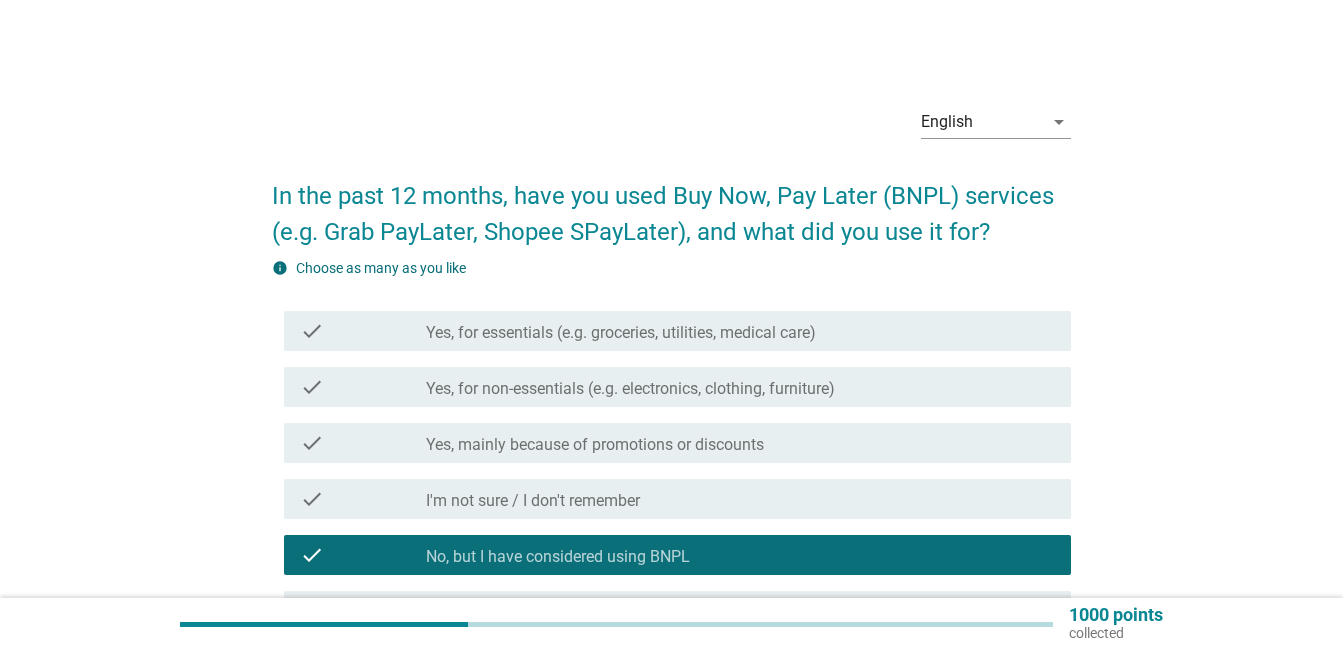 scroll, scrollTop: 200, scrollLeft: 0, axis: vertical 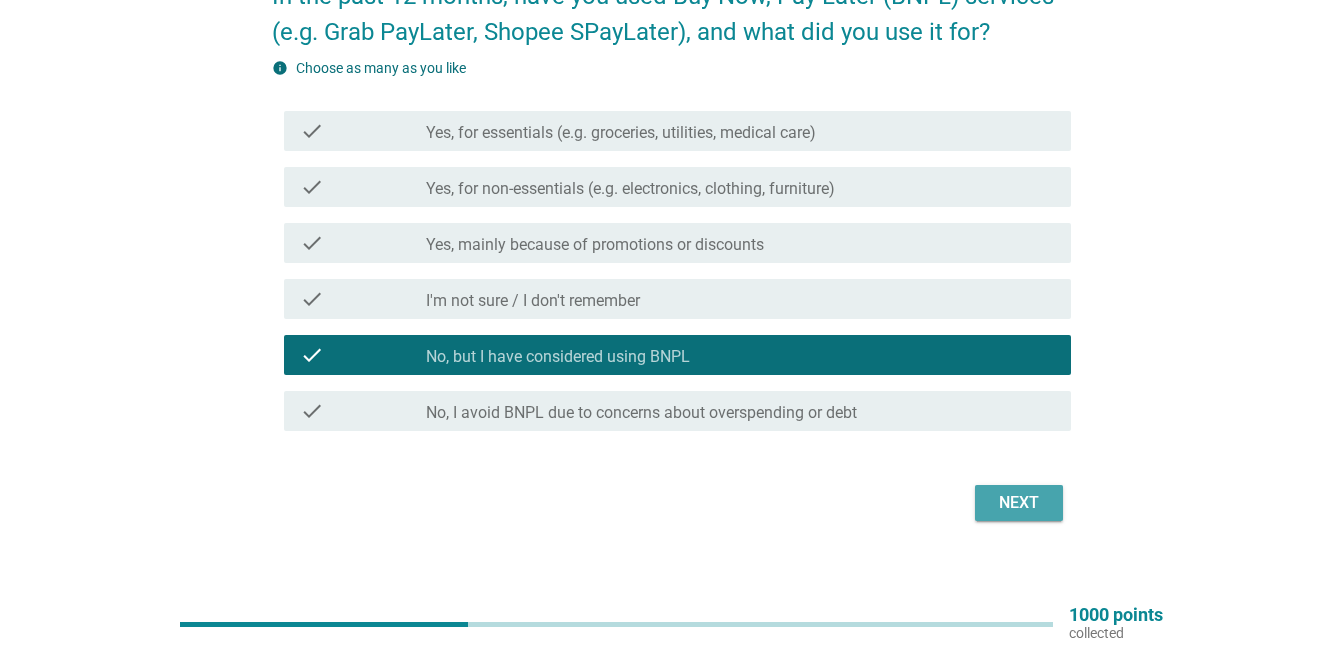 click on "Next" at bounding box center (1019, 503) 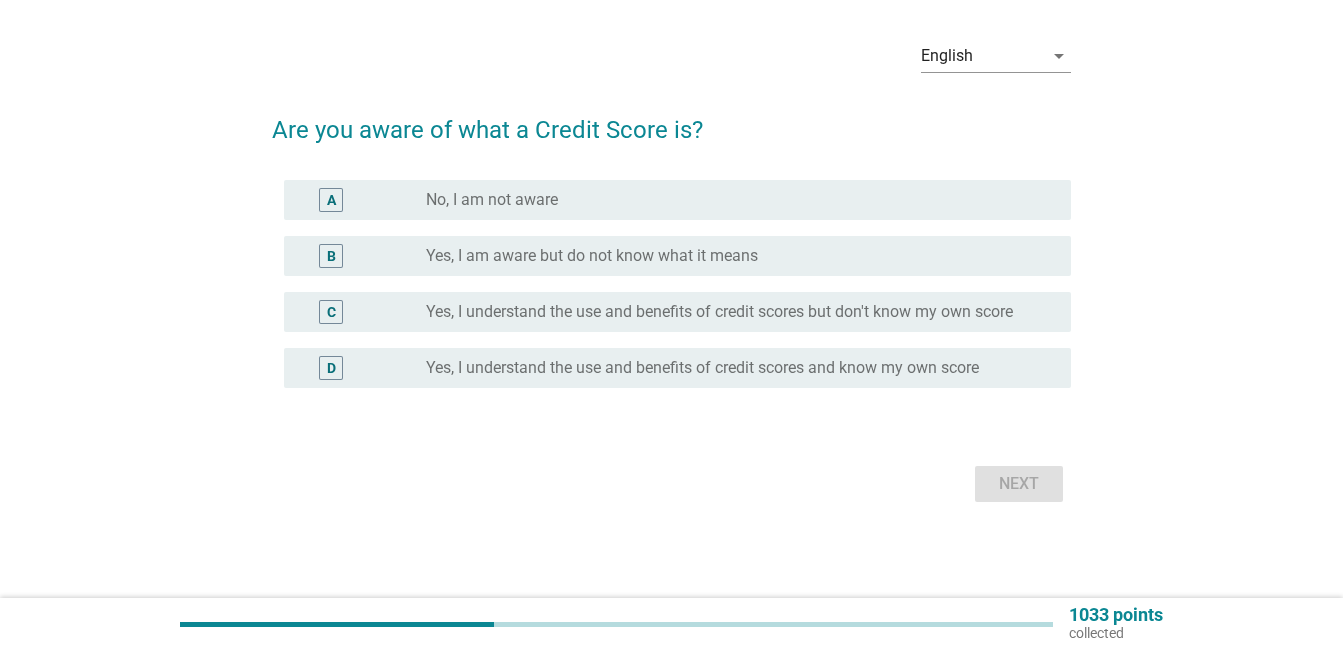 scroll, scrollTop: 0, scrollLeft: 0, axis: both 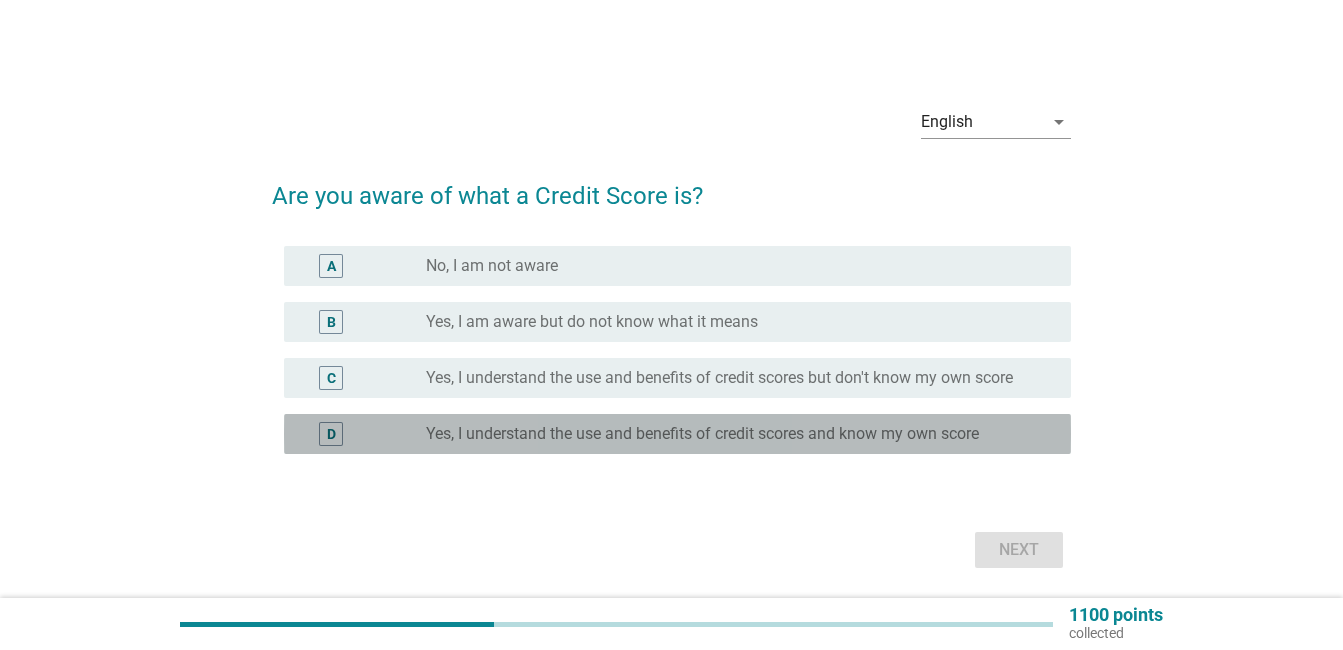 click on "D     radio_button_unchecked Yes, I understand the use and benefits of credit scores and know my own score" at bounding box center (677, 434) 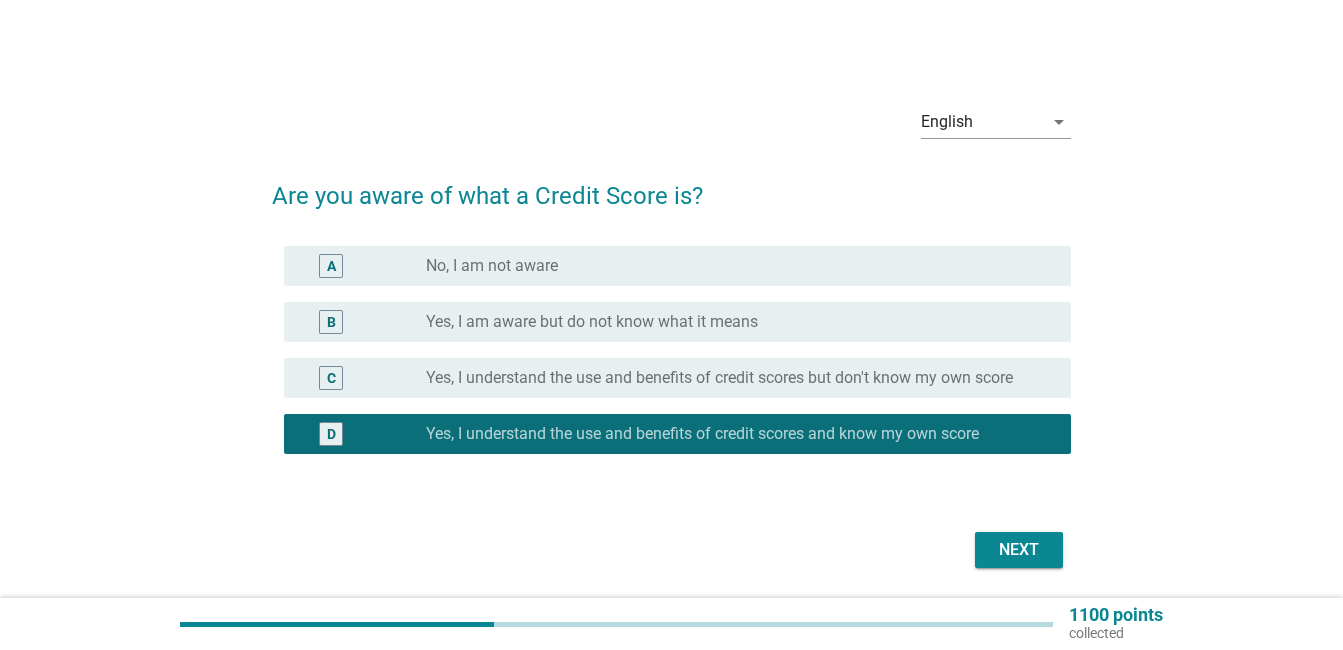 click on "Next" at bounding box center (1019, 550) 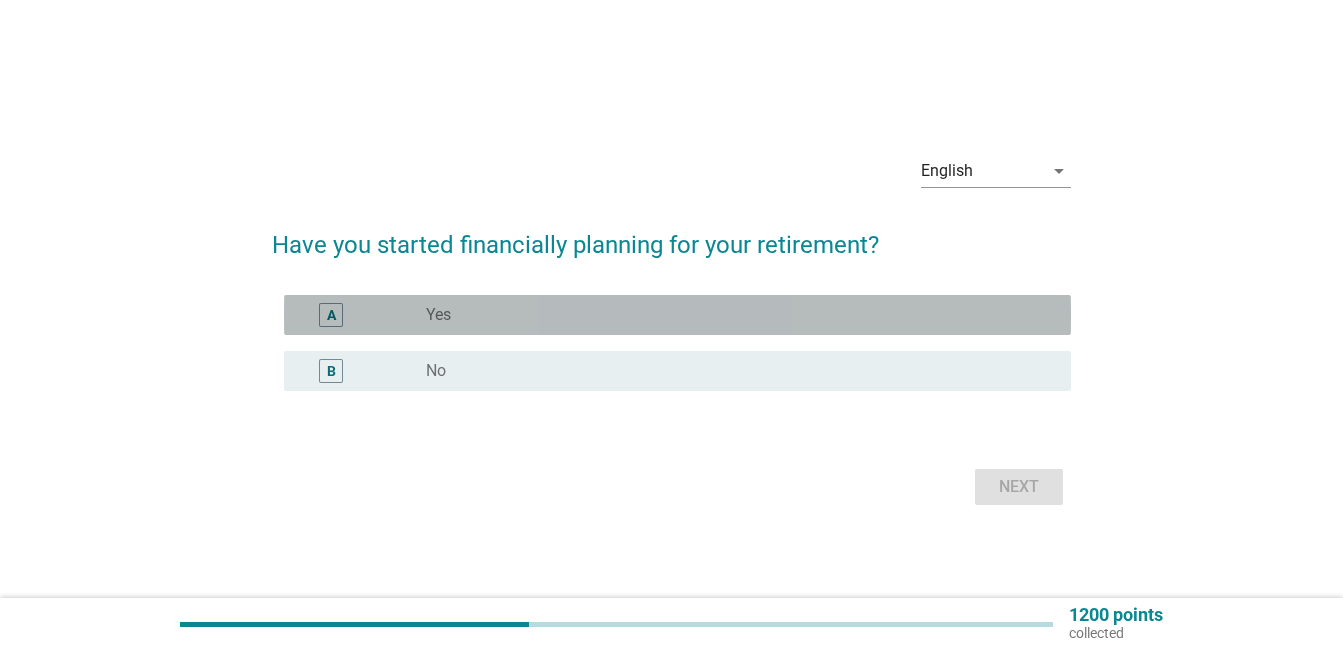 click on "radio_button_unchecked Yes" at bounding box center [732, 315] 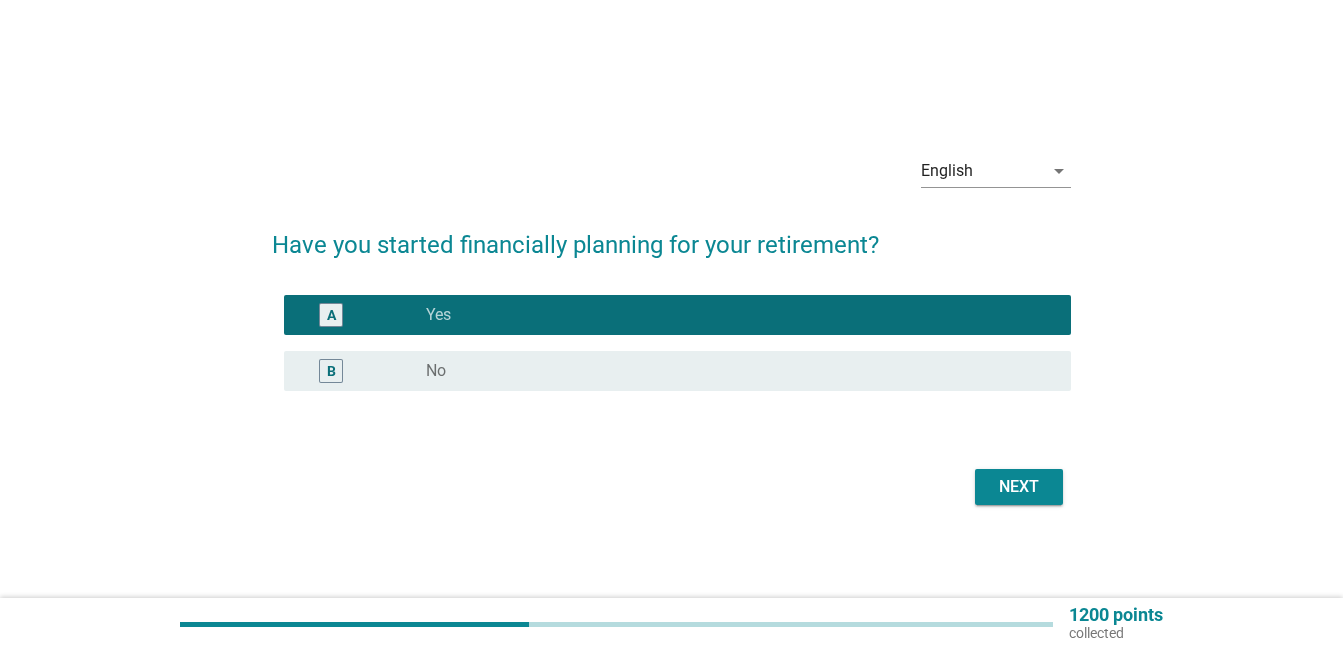 click on "Next" at bounding box center [1019, 487] 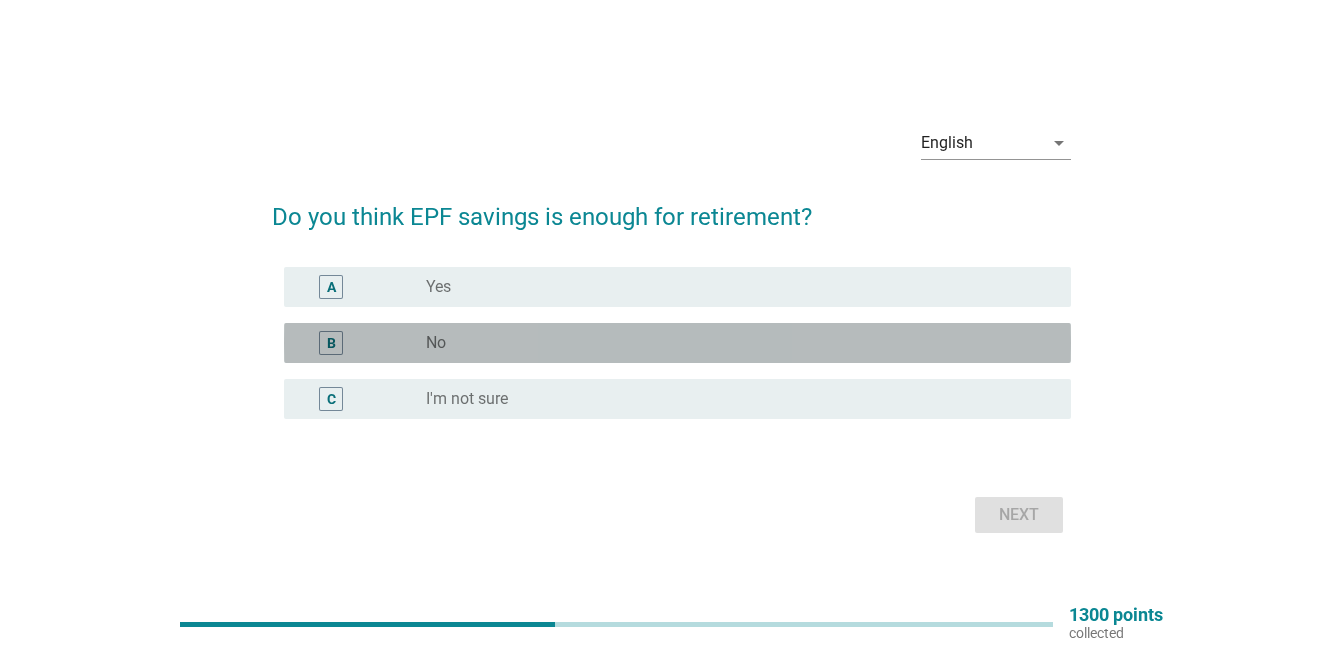 click on "radio_button_unchecked No" at bounding box center (740, 343) 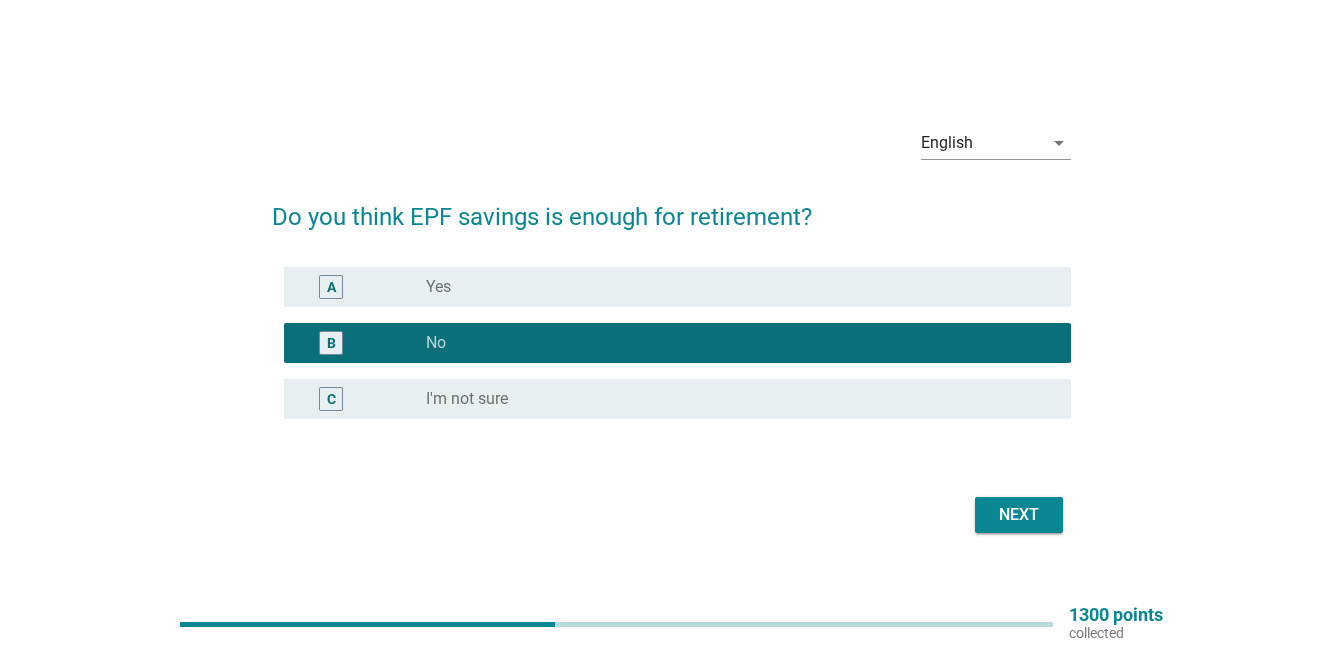 click on "Next" at bounding box center [1019, 515] 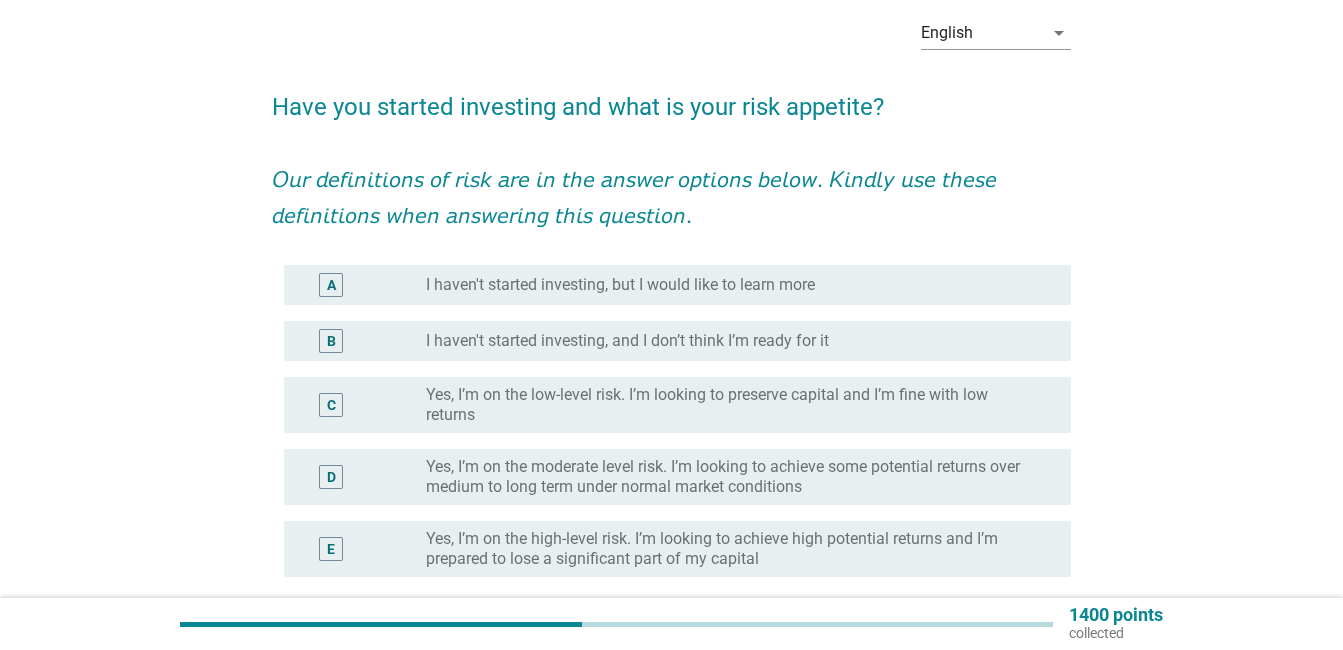 scroll, scrollTop: 200, scrollLeft: 0, axis: vertical 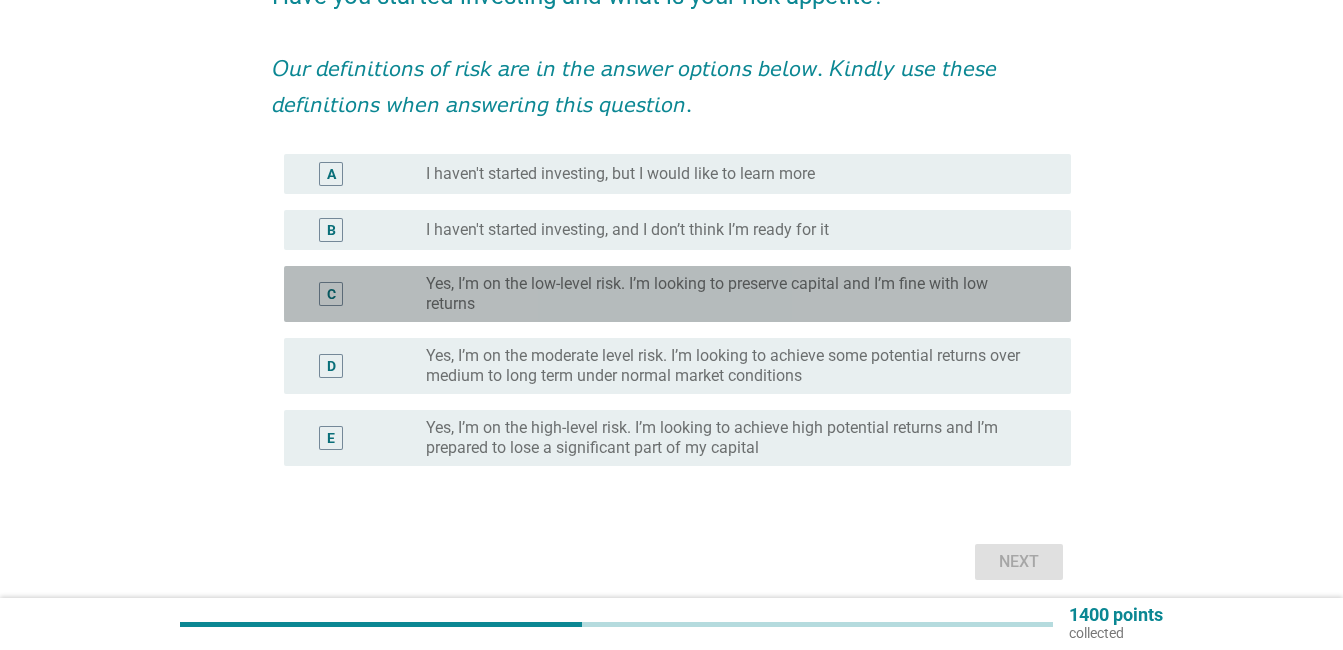 click on "C     radio_button_unchecked Yes, I’m on the low-level risk. I’m looking to preserve capital and I’m fine with low returns" at bounding box center (677, 294) 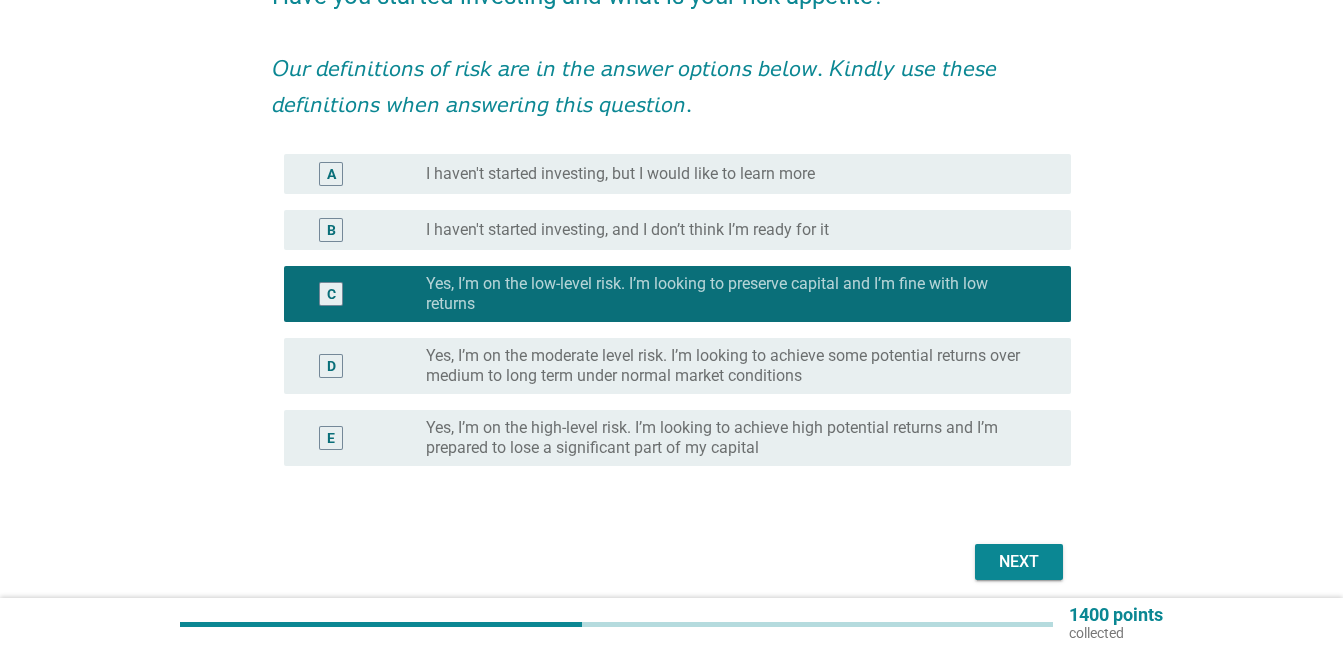 click on "Next" at bounding box center (1019, 562) 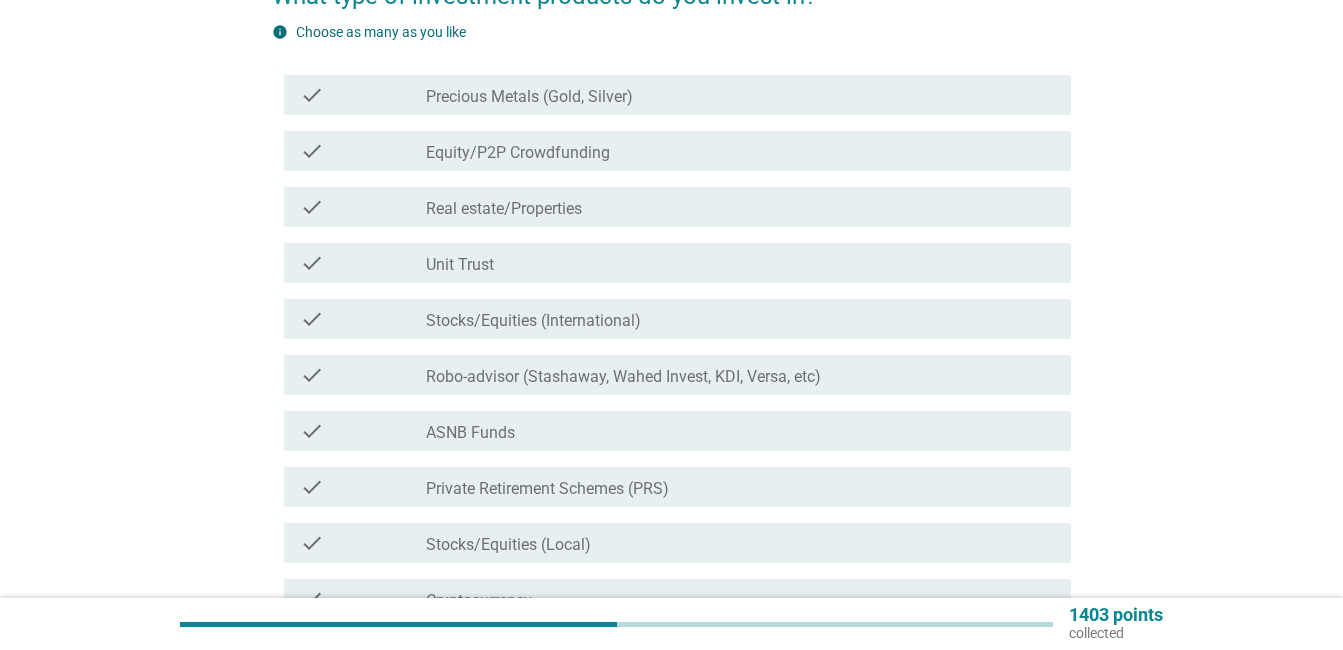 scroll, scrollTop: 0, scrollLeft: 0, axis: both 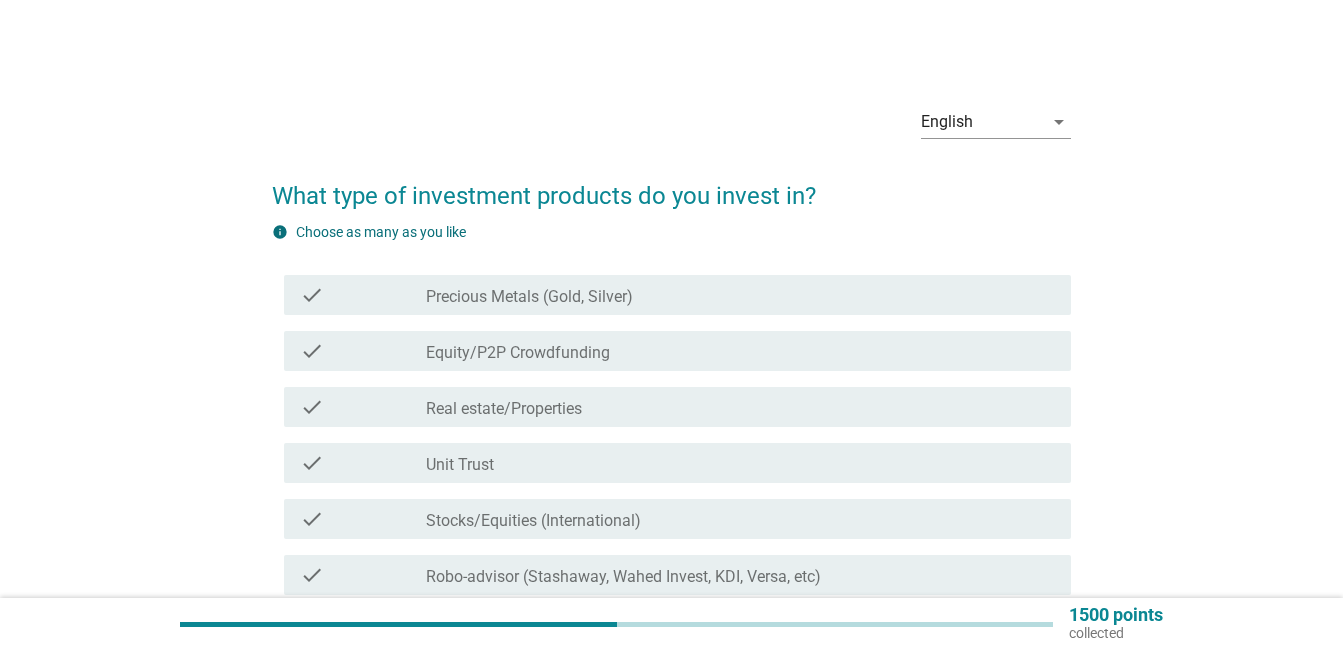 click on "check_box_outline_blank Unit Trust" at bounding box center (740, 463) 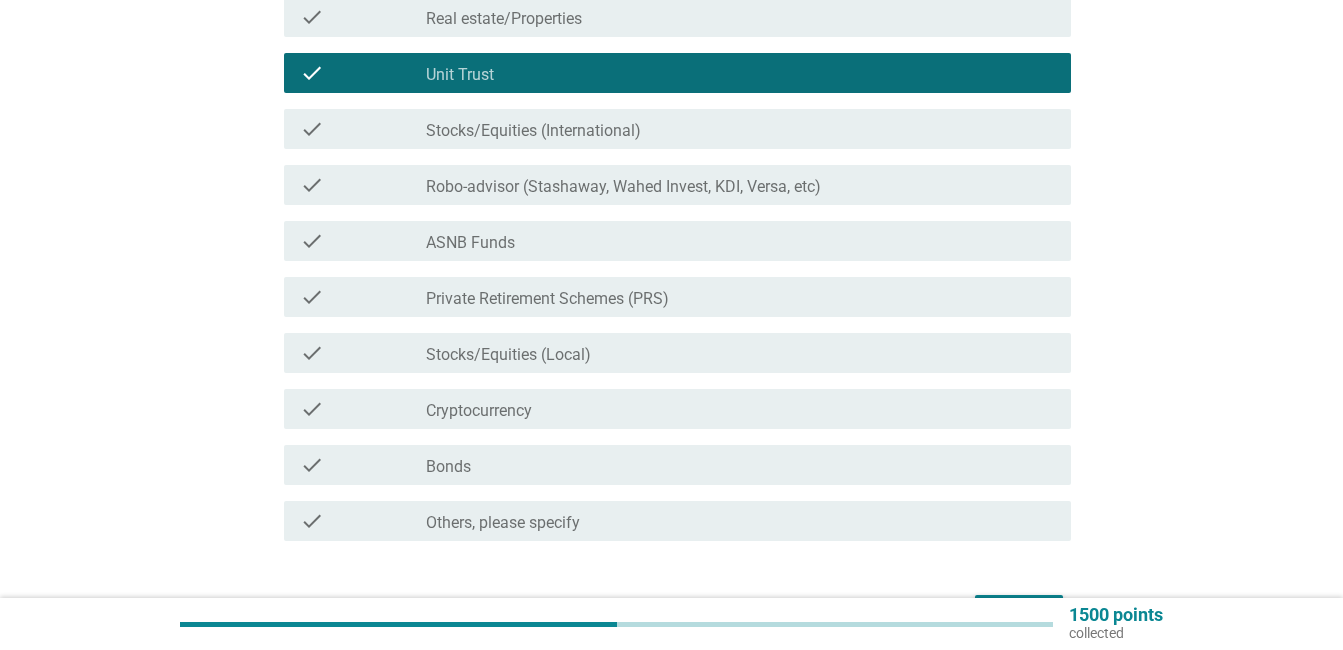 scroll, scrollTop: 400, scrollLeft: 0, axis: vertical 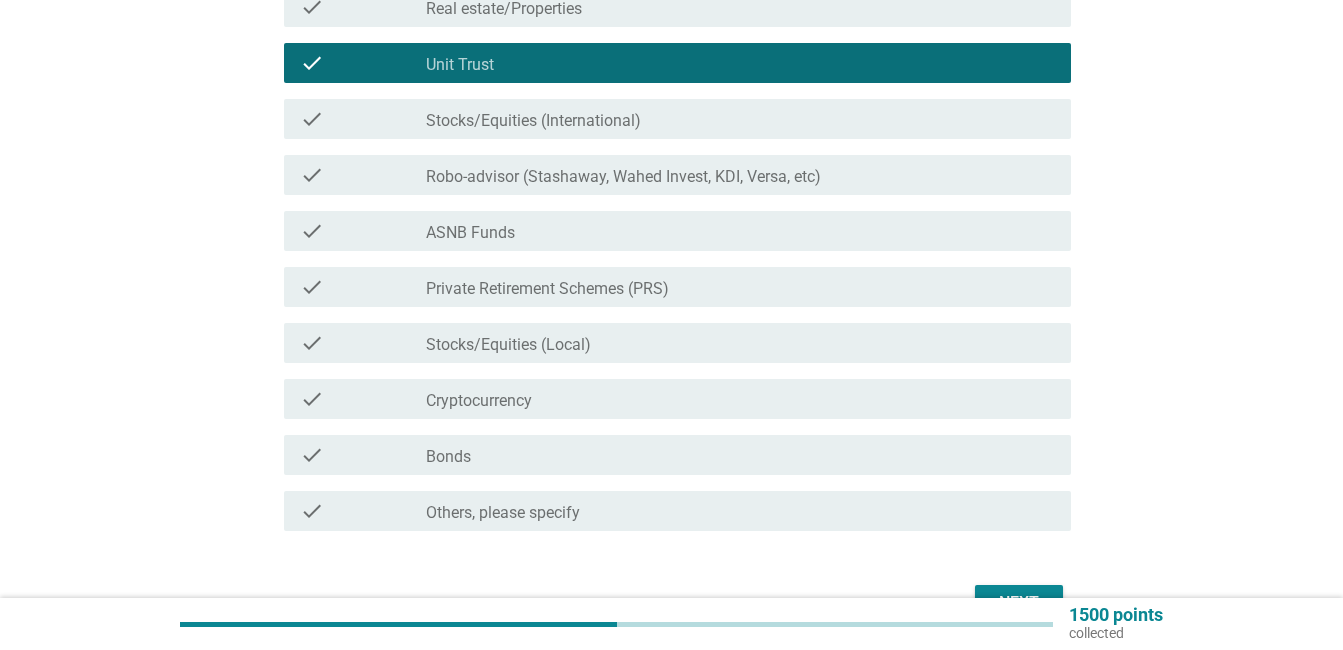 click on "Others, please specify" at bounding box center (503, 513) 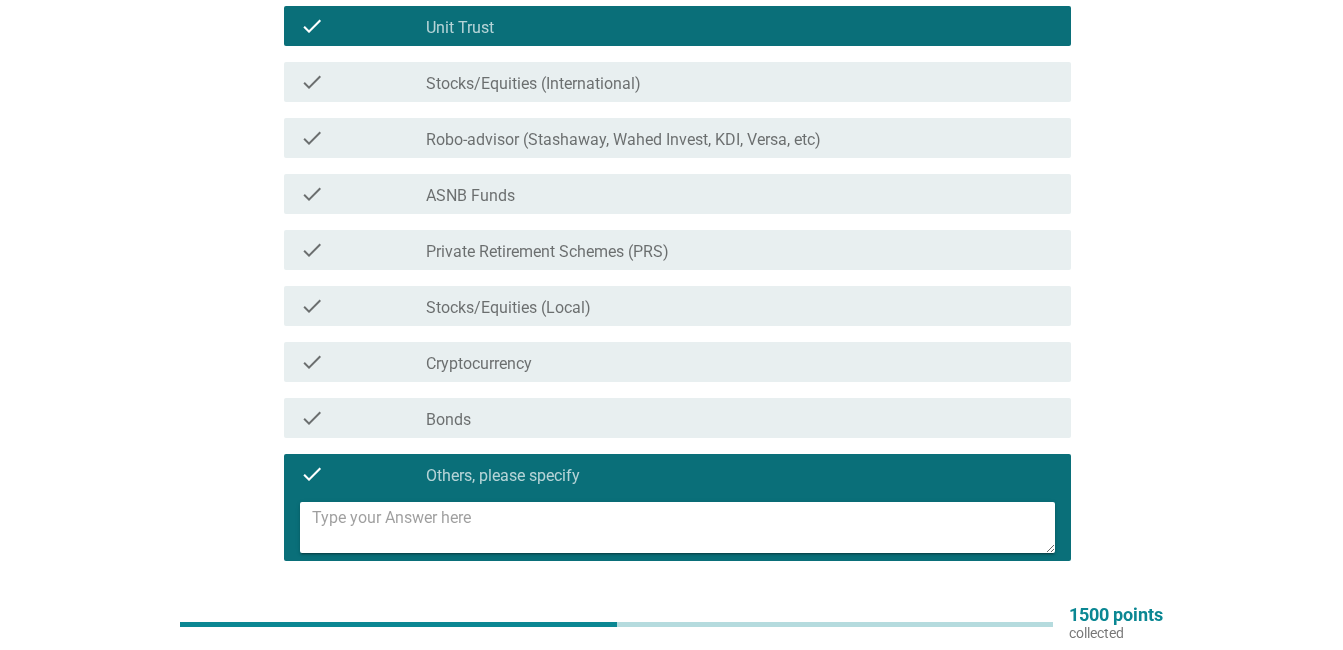 scroll, scrollTop: 286, scrollLeft: 0, axis: vertical 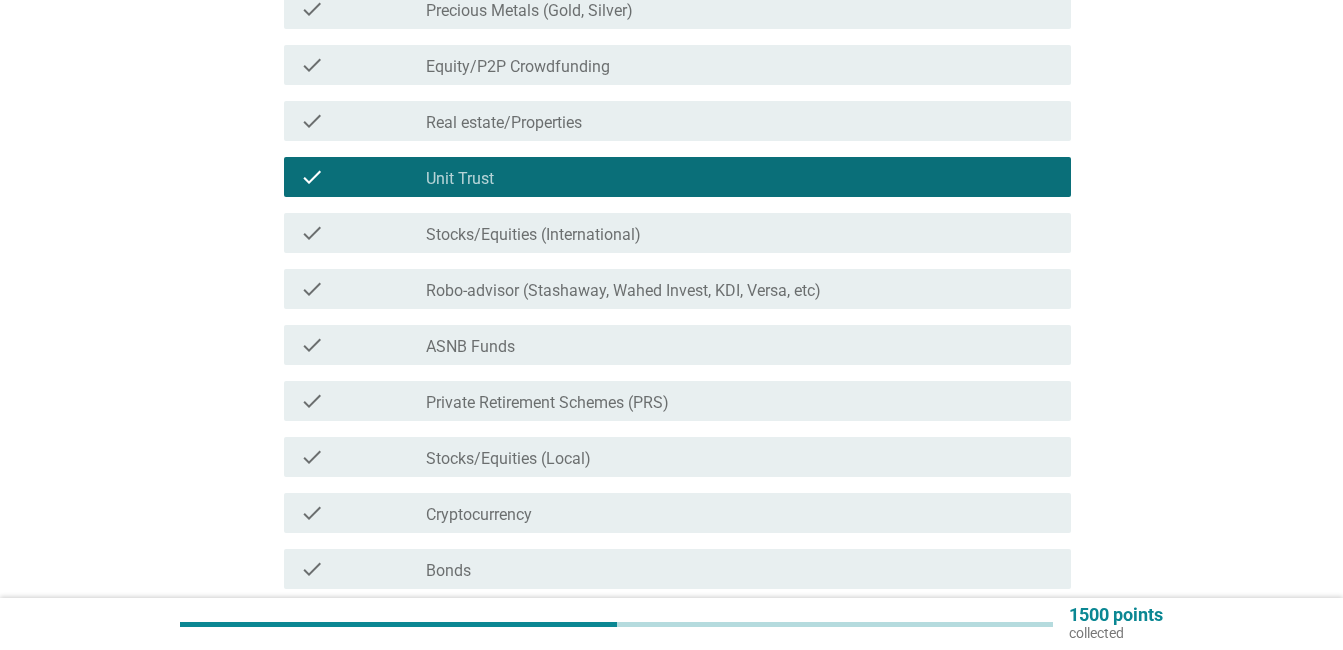 click on "check_box_outline_blank Unit Trust" at bounding box center [740, 177] 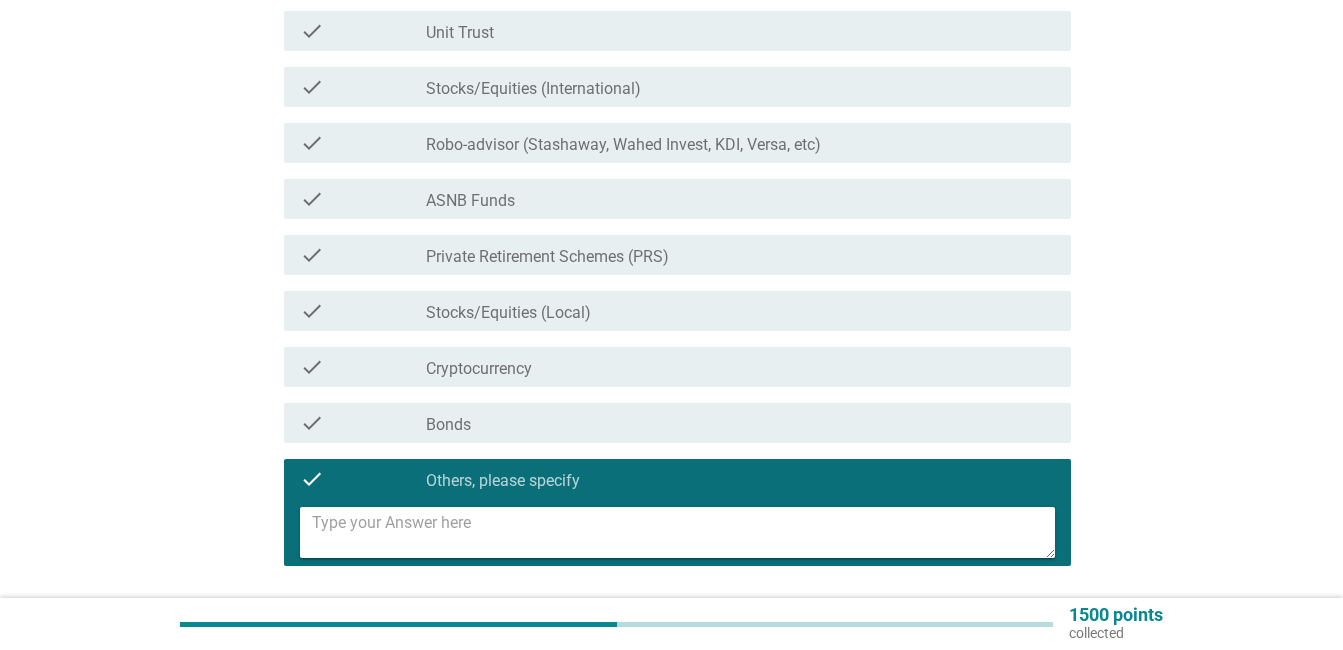 scroll, scrollTop: 586, scrollLeft: 0, axis: vertical 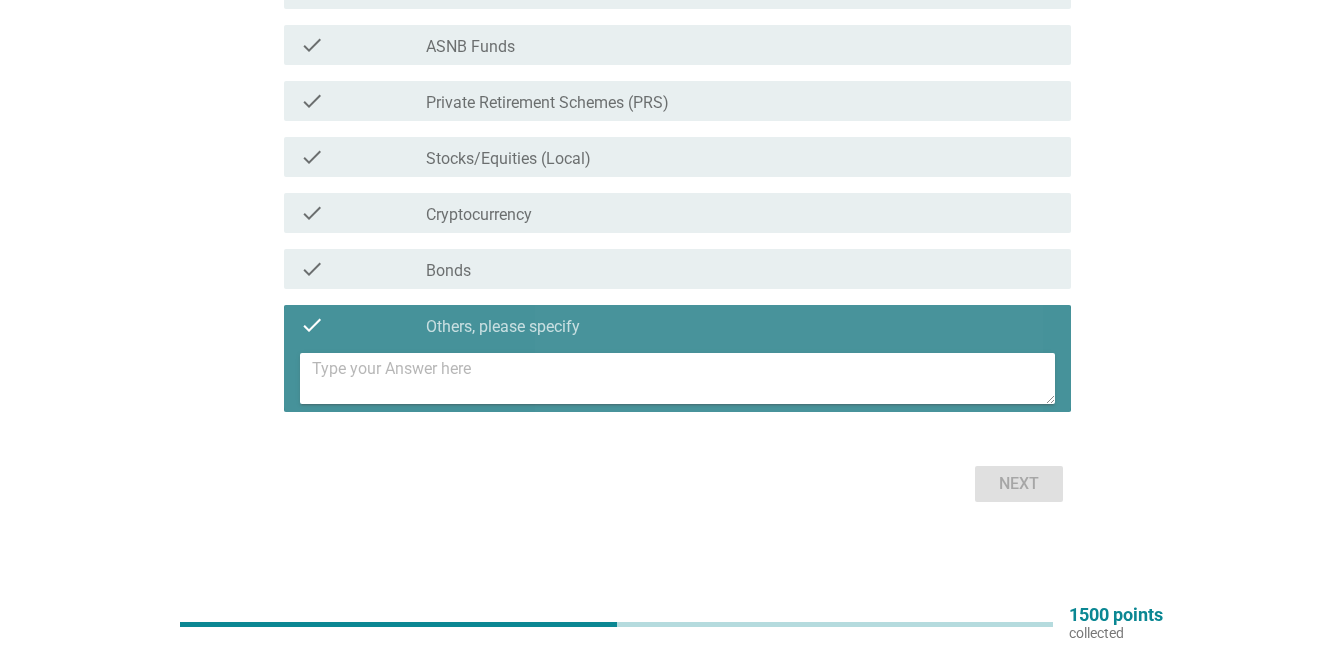 click at bounding box center (683, 378) 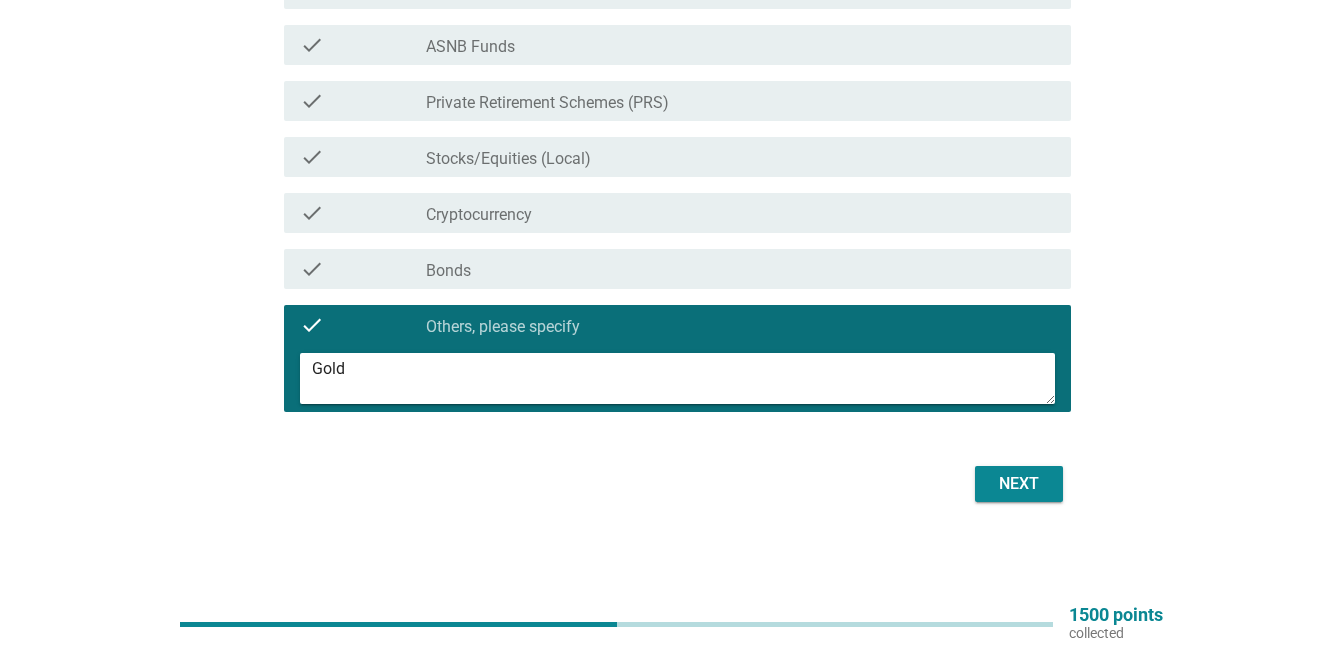 type on "Gold" 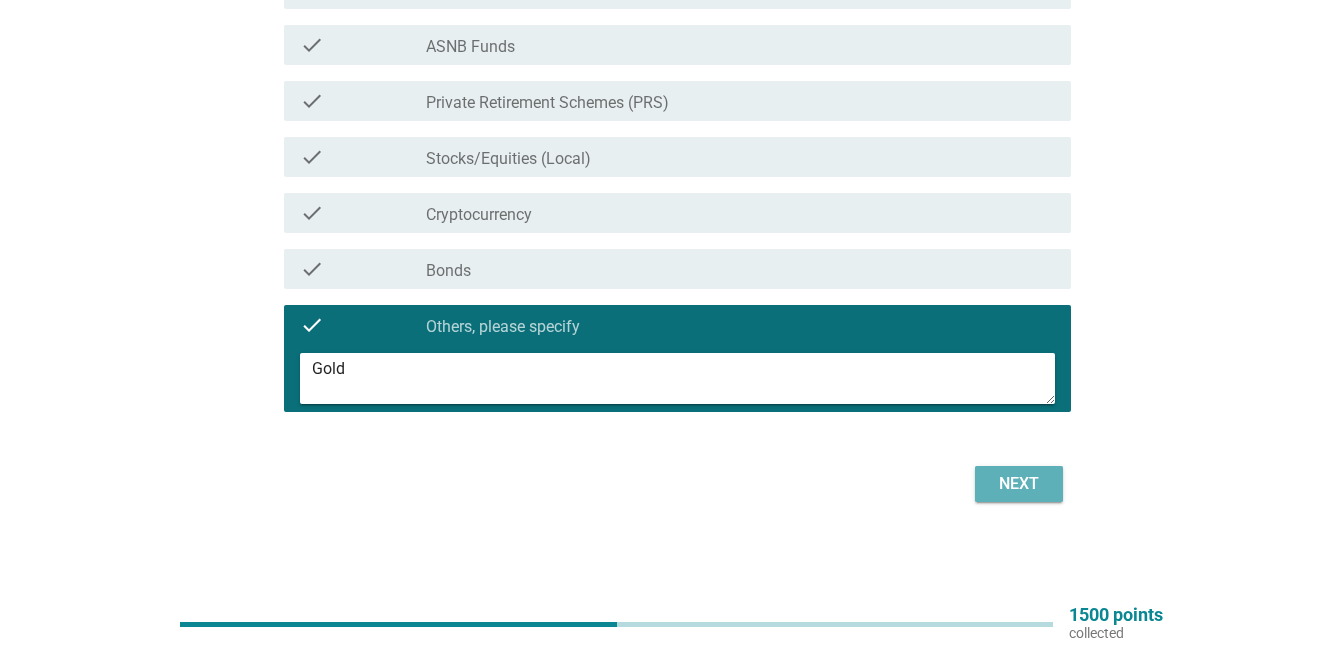 click on "Next" at bounding box center [1019, 484] 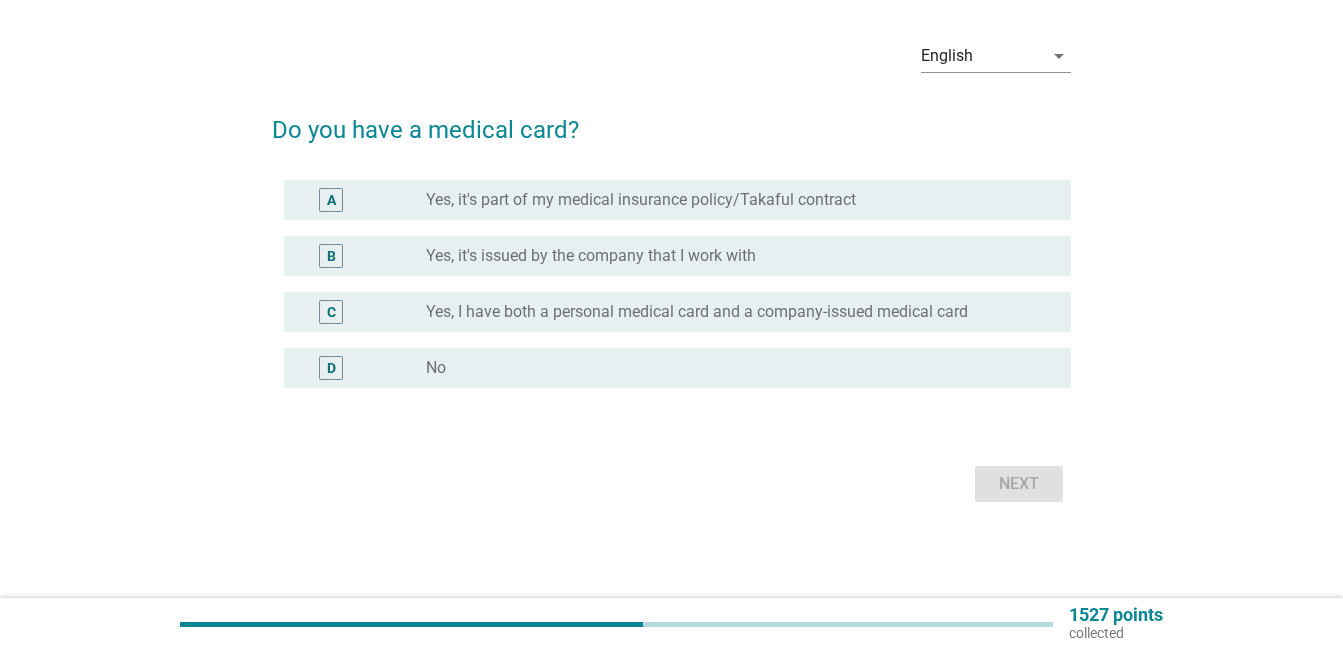 scroll, scrollTop: 0, scrollLeft: 0, axis: both 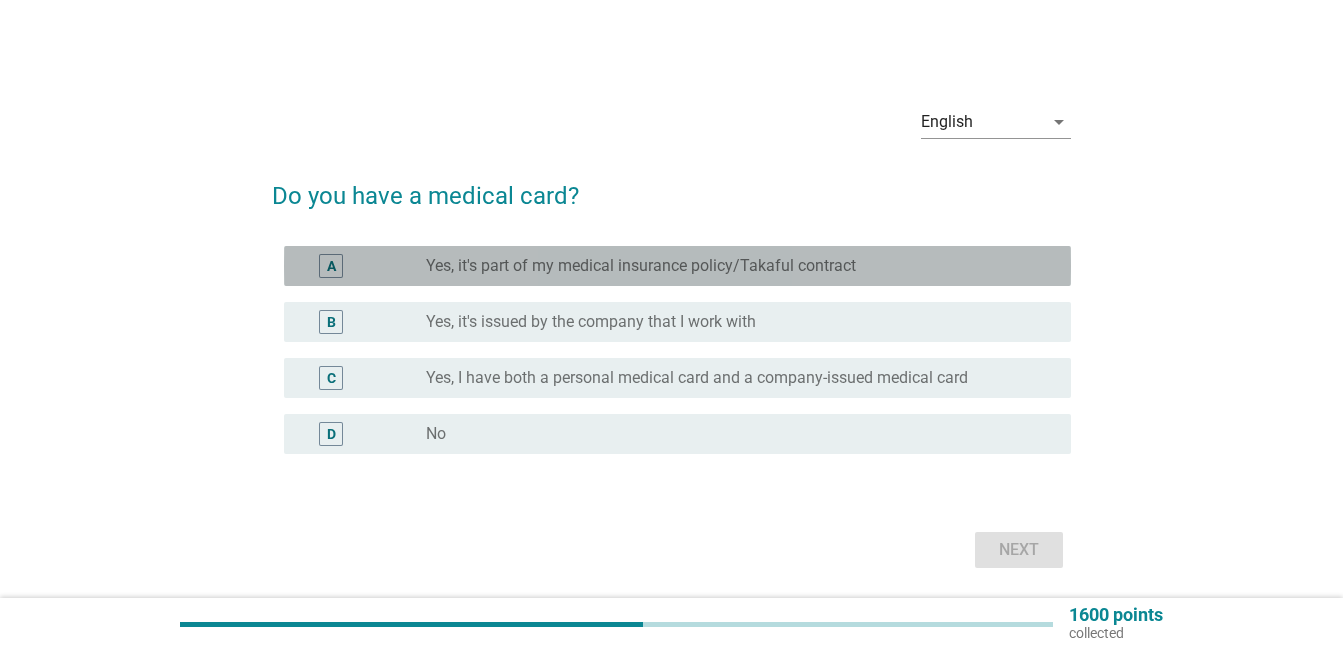click on "Yes, it's part of my medical insurance policy/Takaful contract" at bounding box center (641, 266) 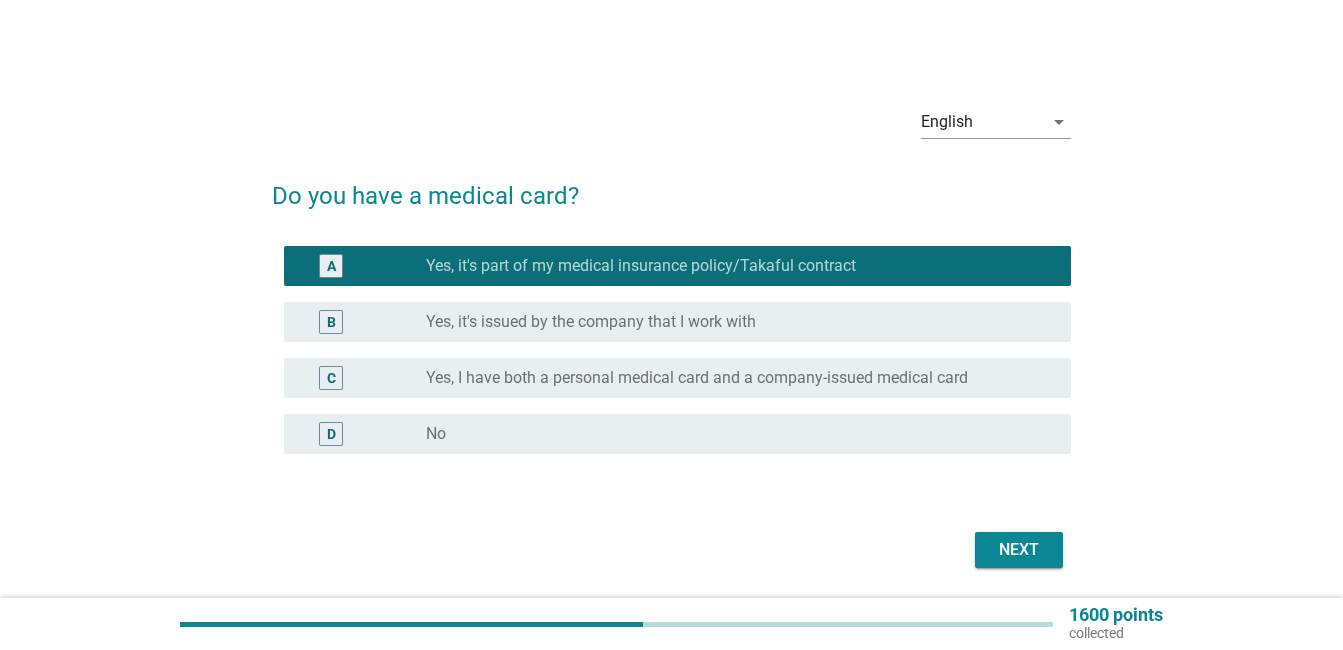 click on "Next" at bounding box center [1019, 550] 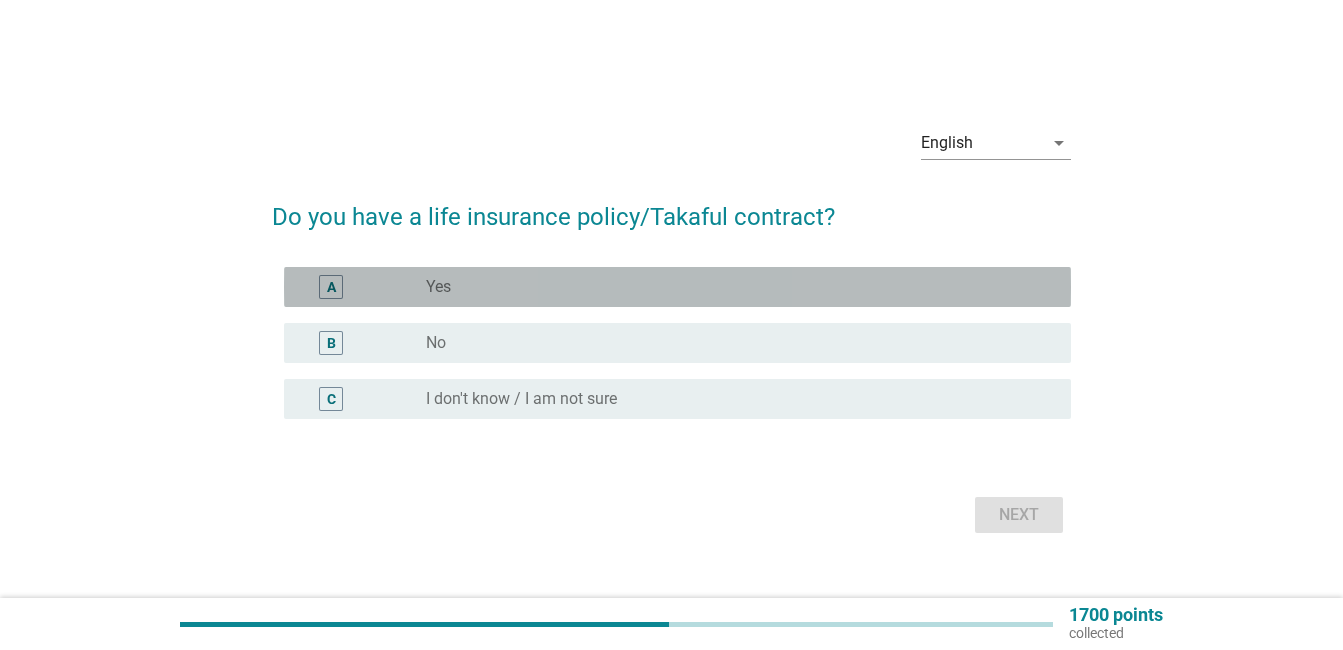 click on "radio_button_unchecked Yes" at bounding box center (732, 287) 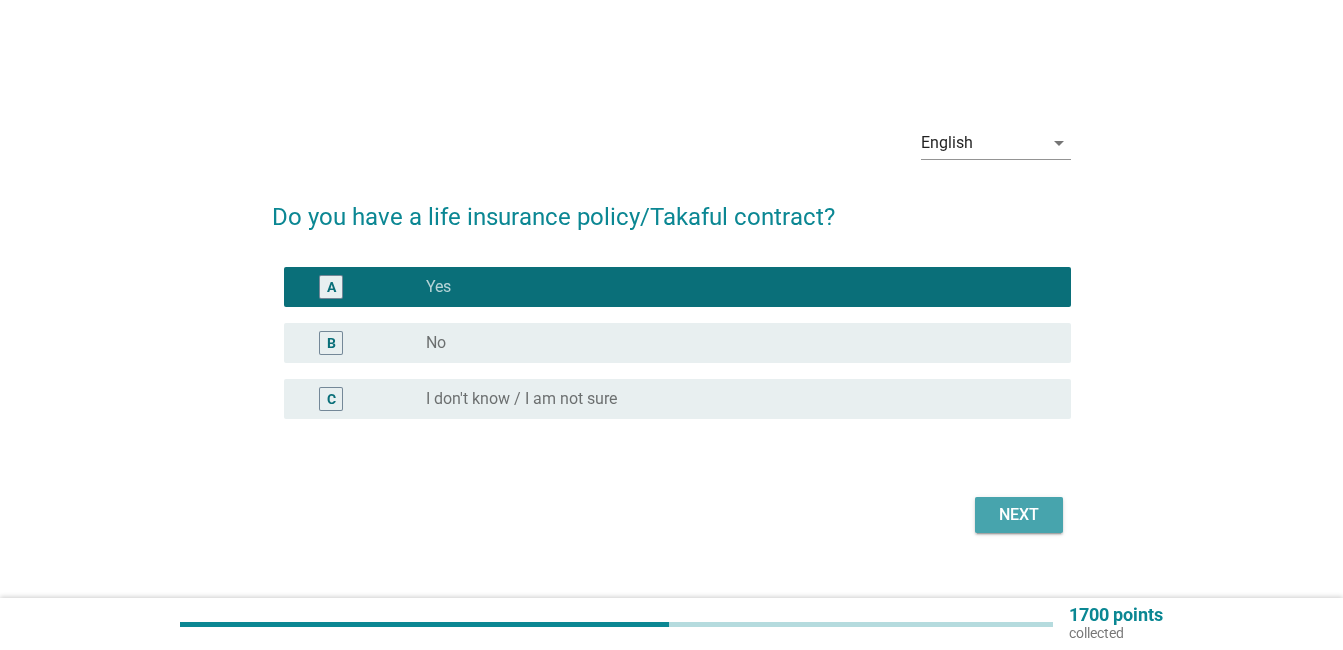 click on "Next" at bounding box center (1019, 515) 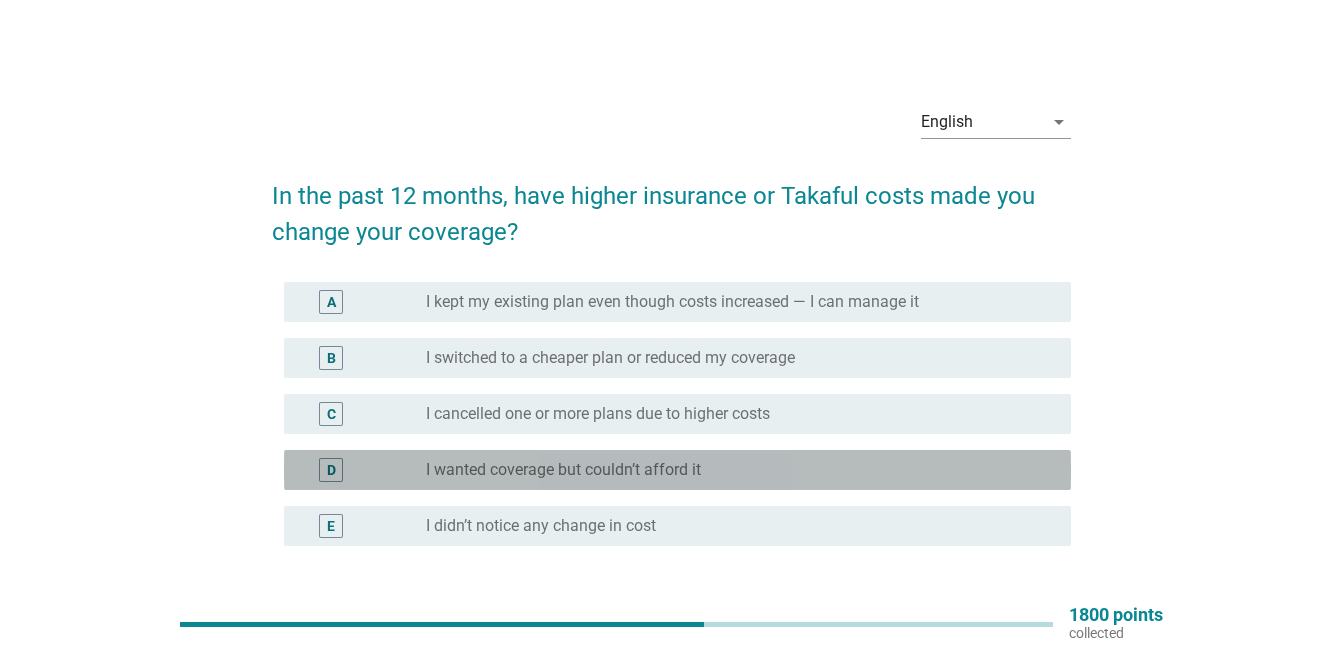 click on "radio_button_unchecked I wanted coverage but couldn’t afford it" at bounding box center (740, 470) 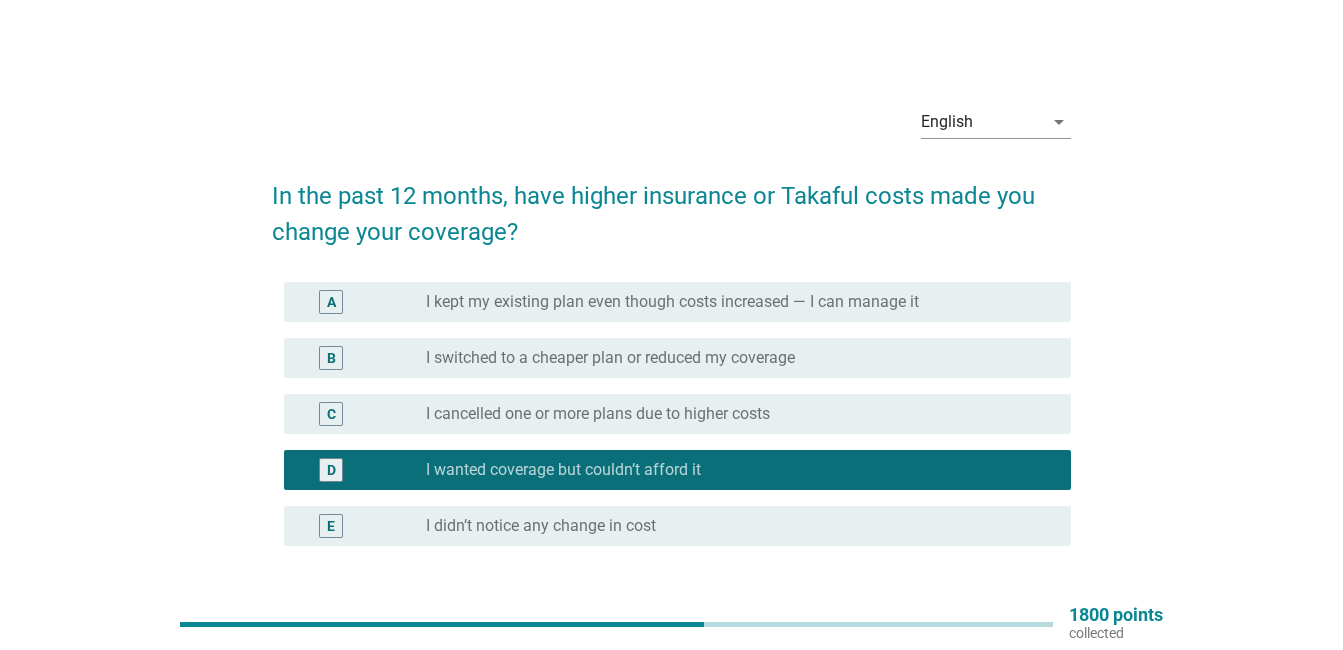 click on "I kept my existing plan even though costs increased — I can manage it" at bounding box center [672, 302] 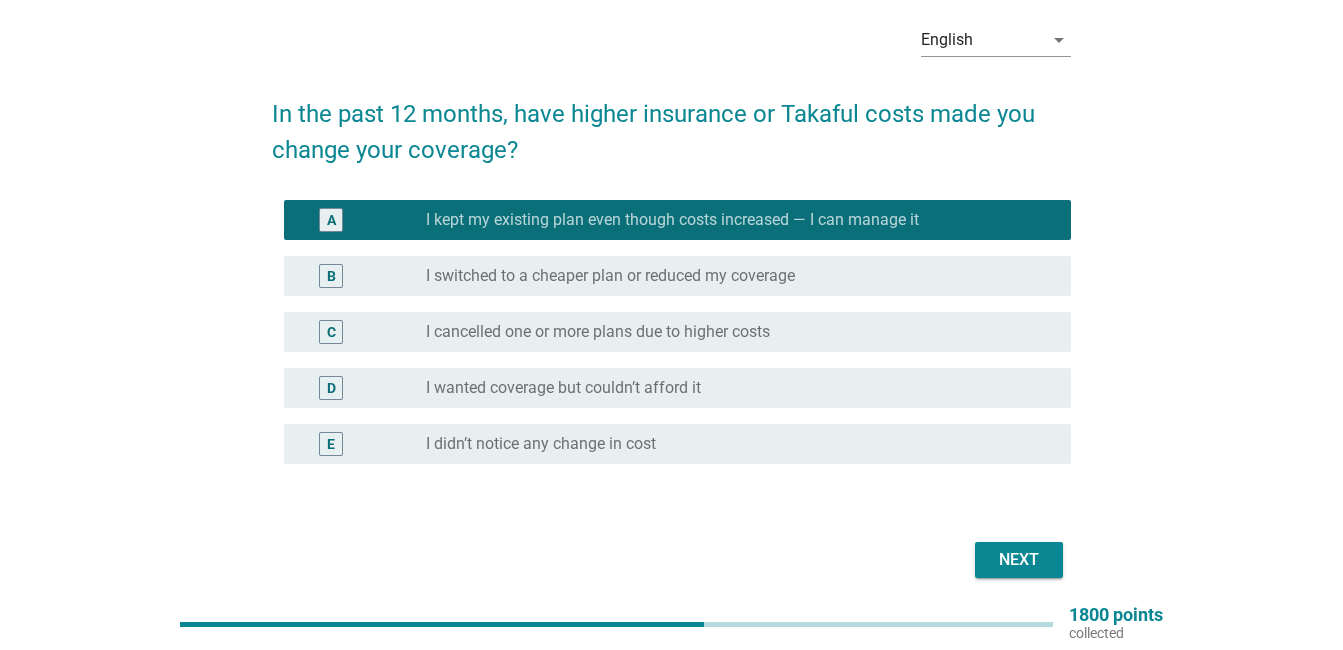 scroll, scrollTop: 158, scrollLeft: 0, axis: vertical 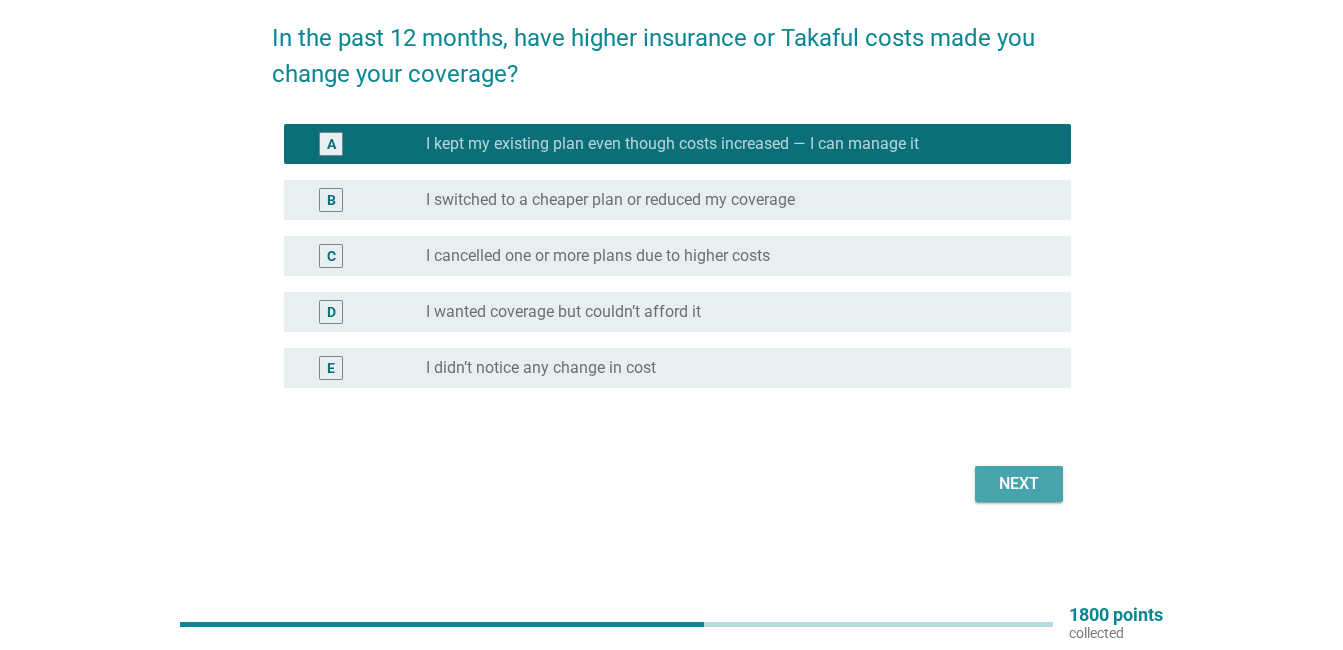 click on "Next" at bounding box center (1019, 484) 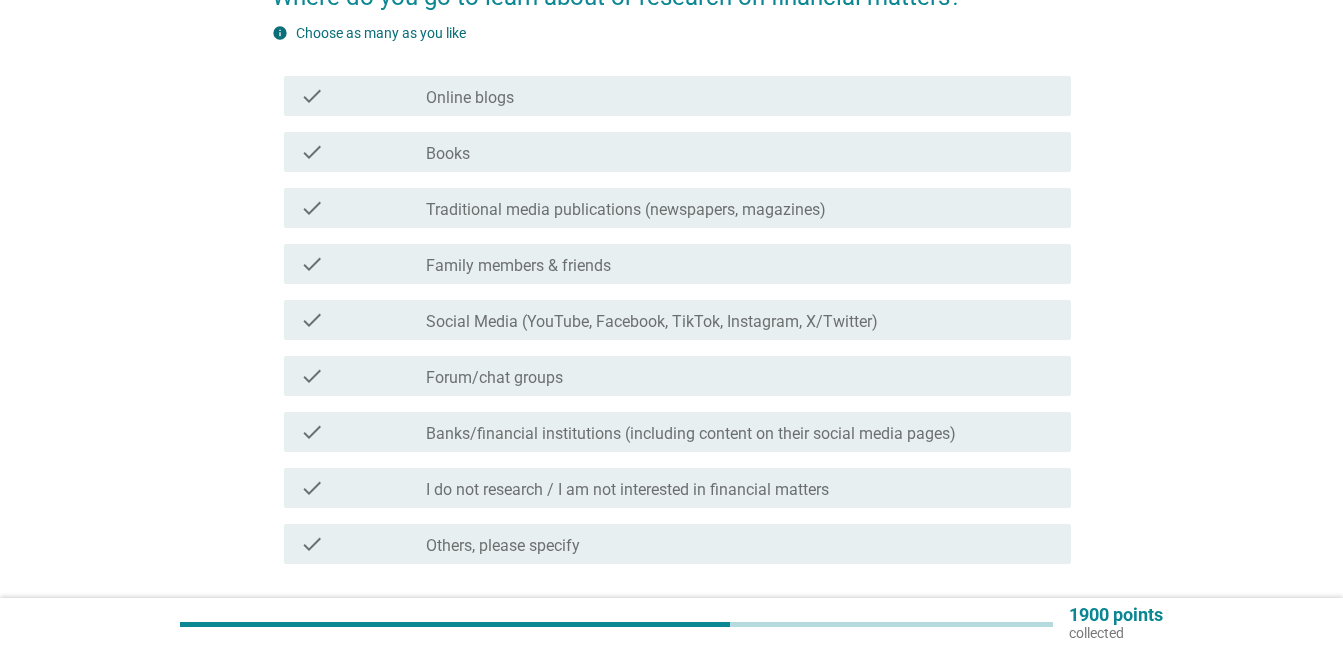 scroll, scrollTop: 200, scrollLeft: 0, axis: vertical 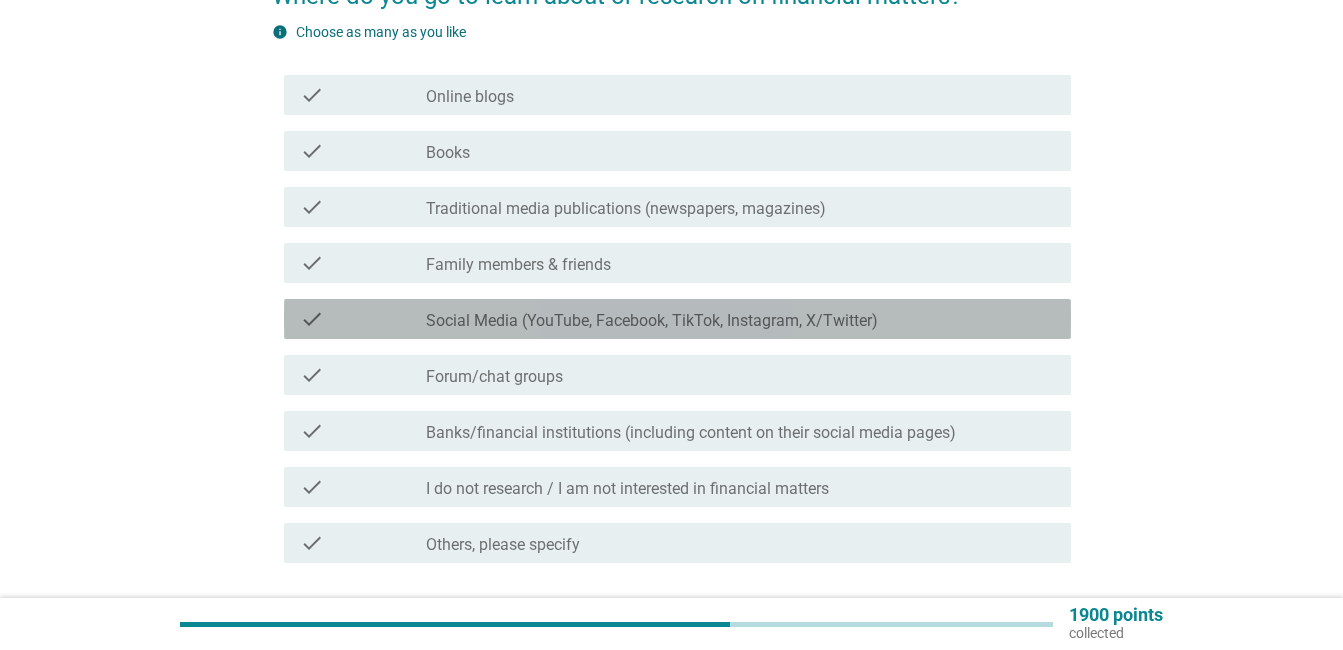 click on "Social Media (YouTube, Facebook, TikTok, Instagram, X/Twitter)" at bounding box center [652, 321] 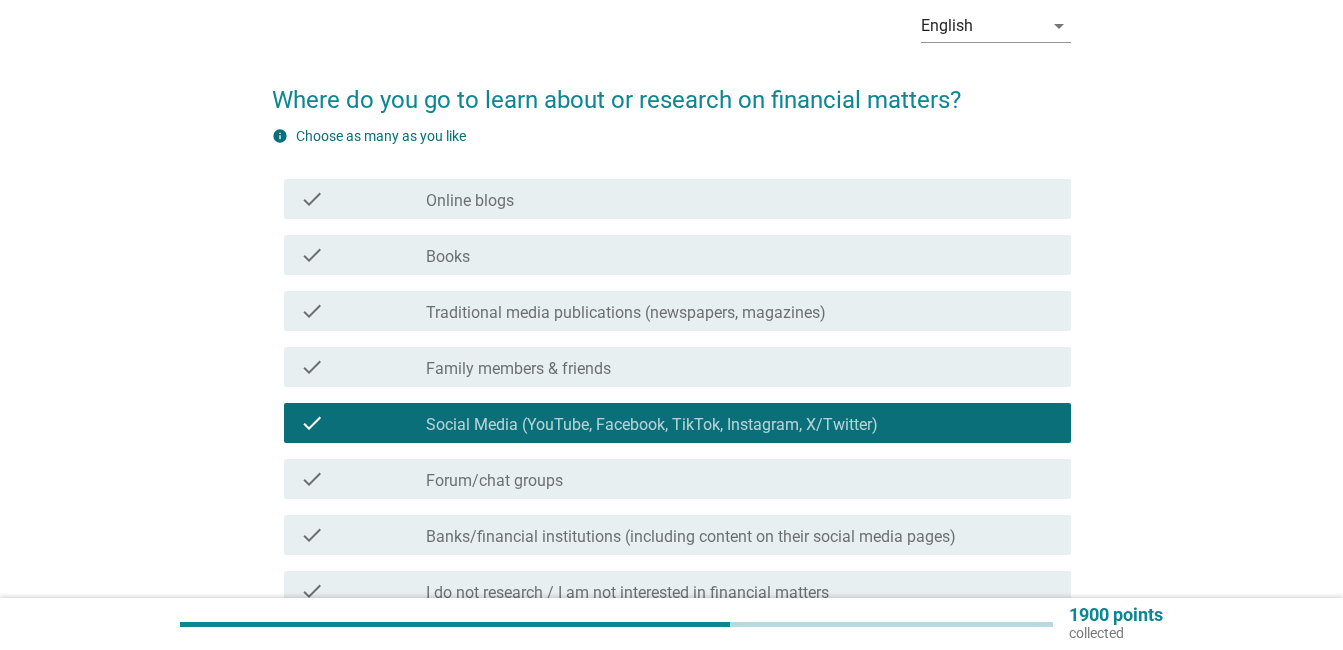 scroll, scrollTop: 200, scrollLeft: 0, axis: vertical 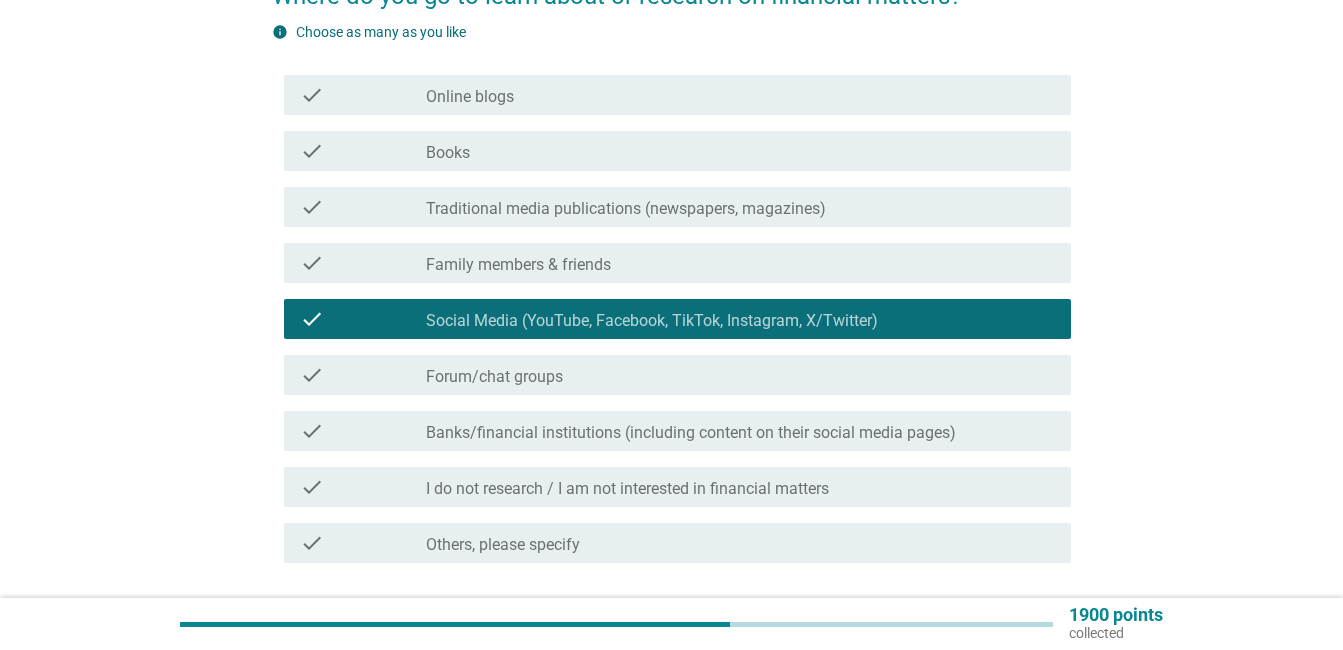 click on "Banks/financial institutions (including content on their social media pages)" at bounding box center (691, 433) 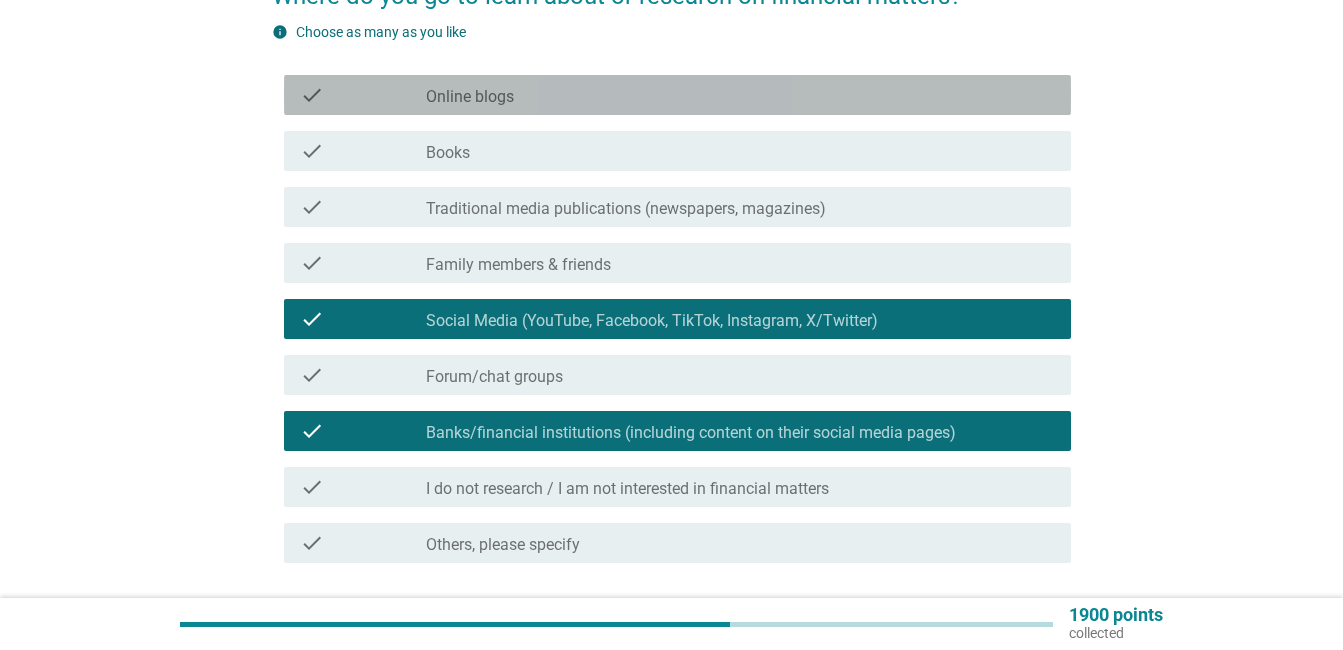 click on "check_box_outline_blank Online blogs" at bounding box center (740, 95) 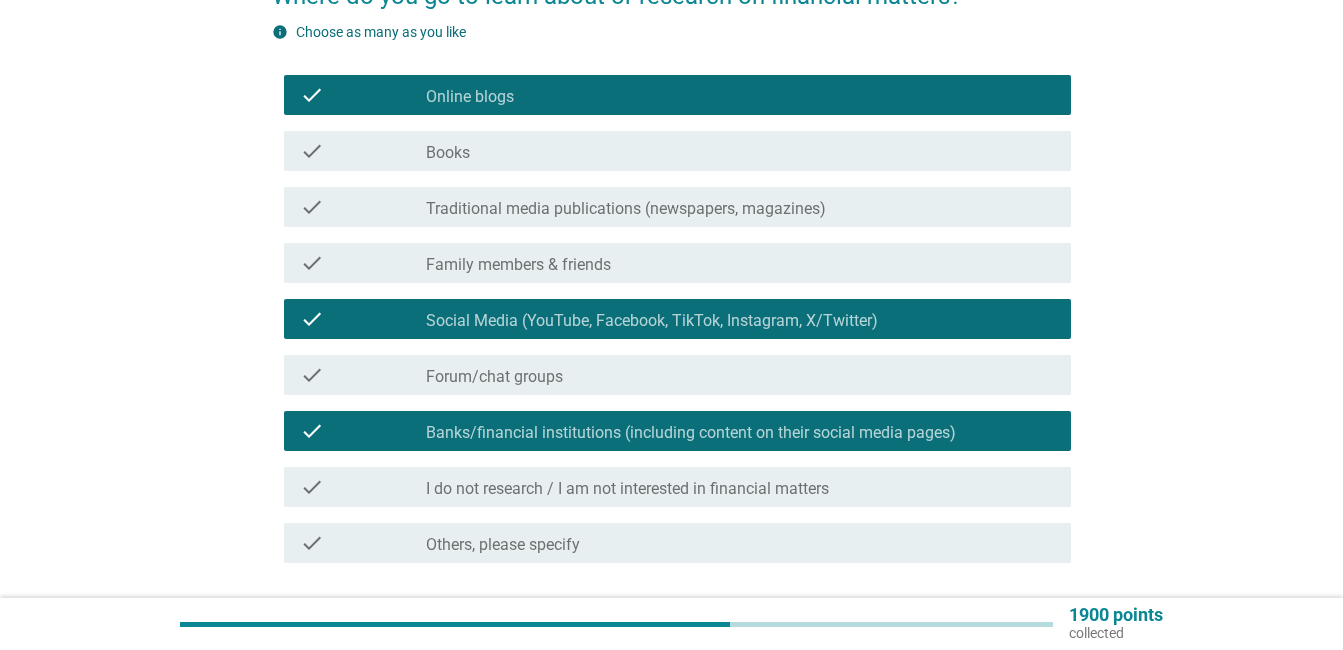 scroll, scrollTop: 351, scrollLeft: 0, axis: vertical 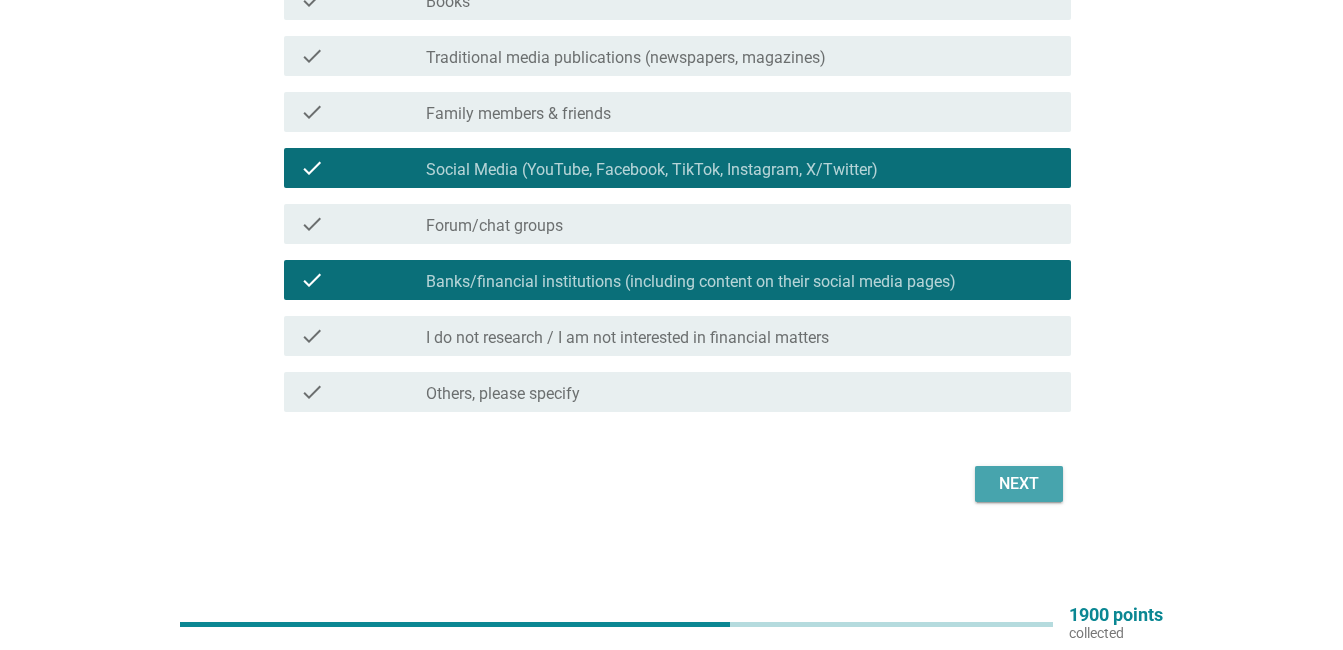 click on "Next" at bounding box center [1019, 484] 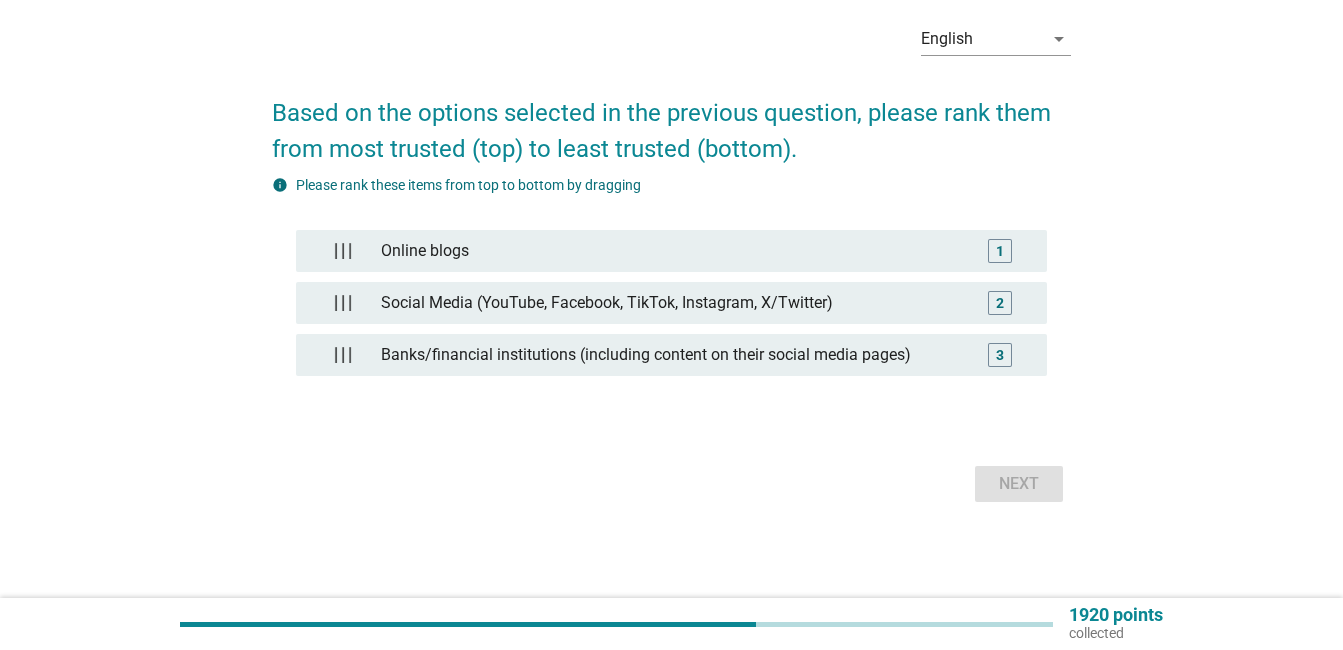 scroll, scrollTop: 0, scrollLeft: 0, axis: both 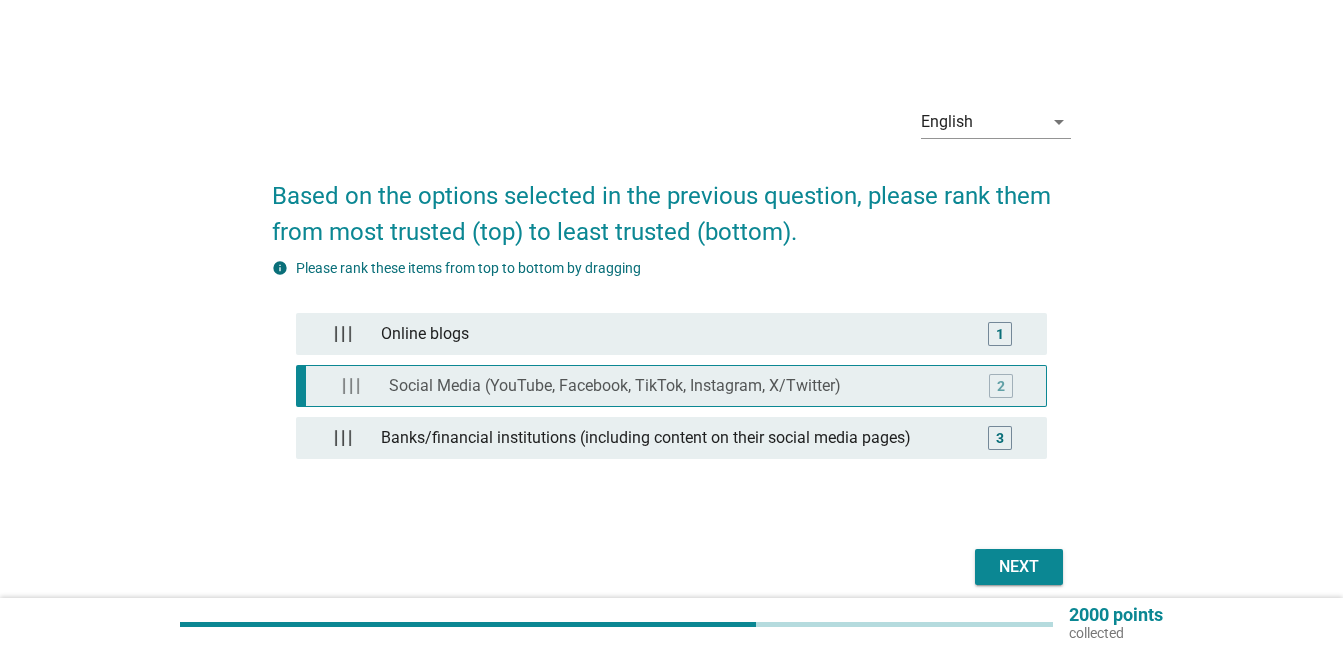 type 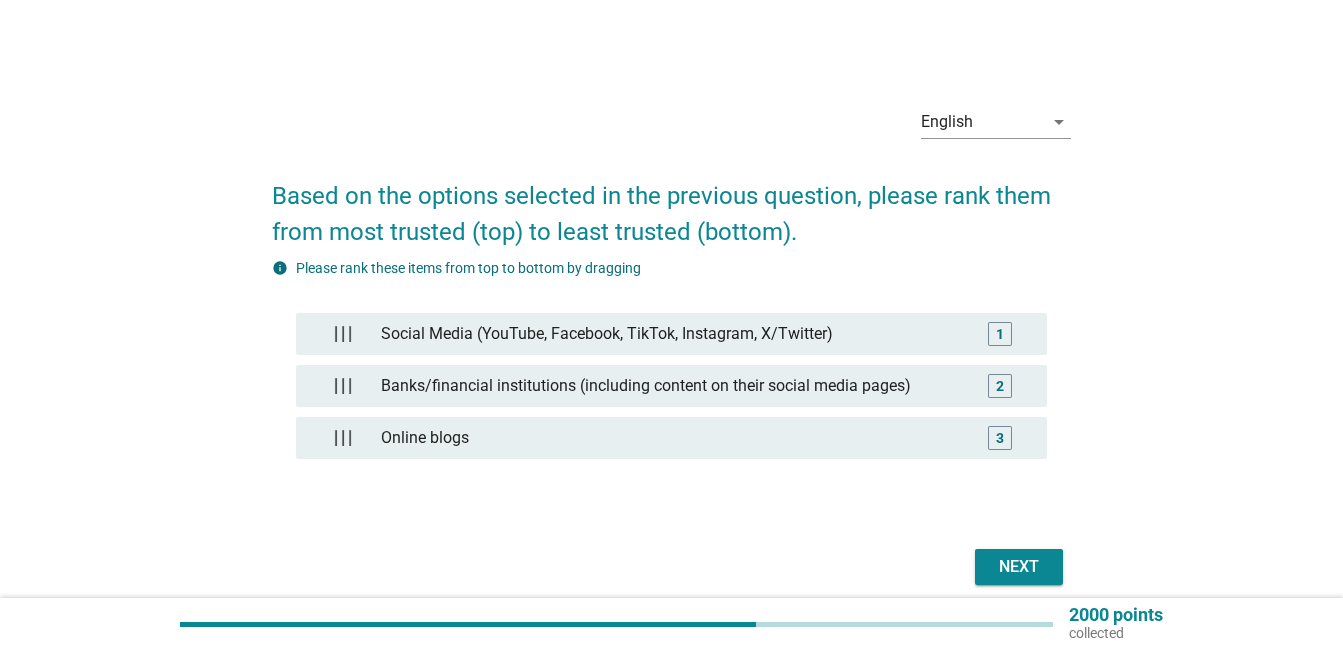 click on "Next" at bounding box center (1019, 567) 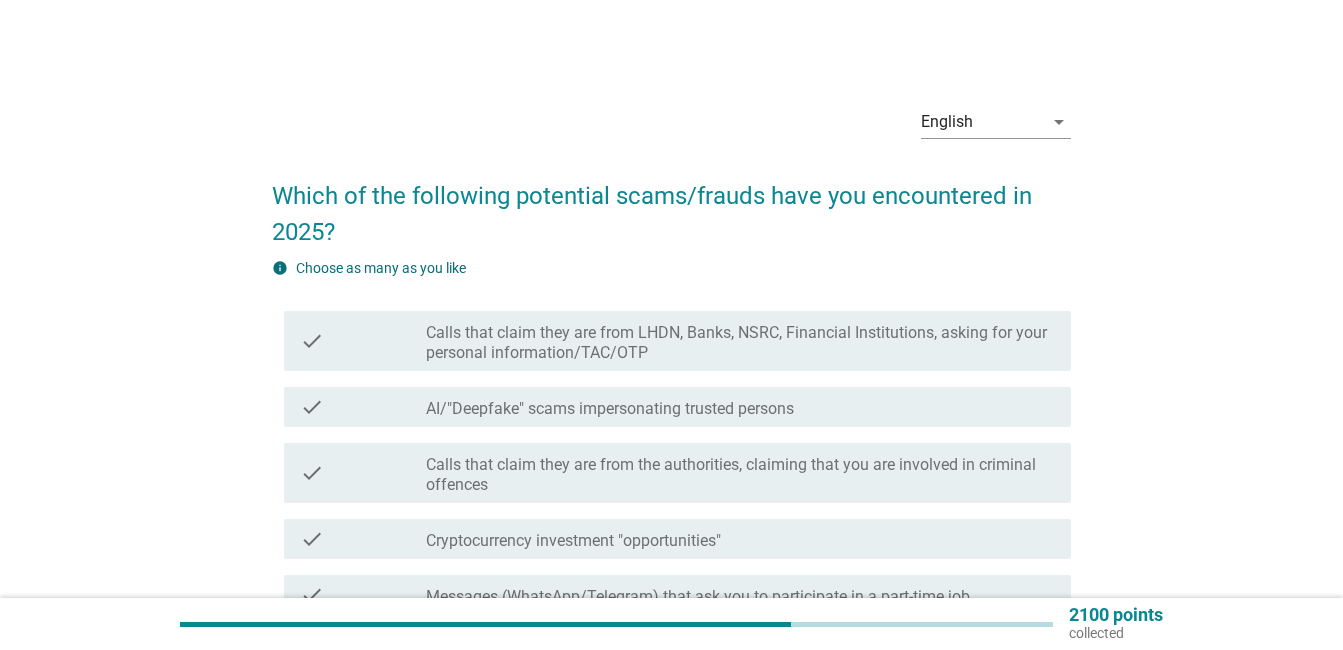 click on "Calls that claim they are from LHDN, Banks, NSRC, Financial Institutions, asking for your personal information/TAC/OTP" at bounding box center (740, 343) 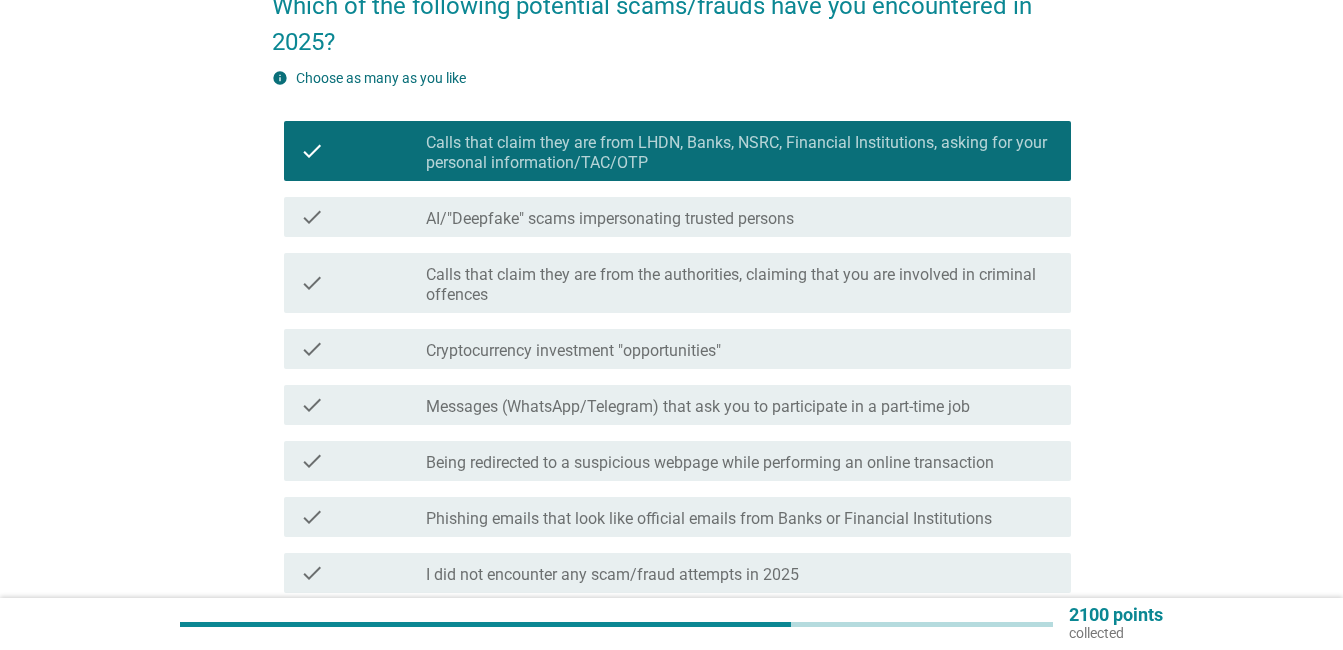 scroll, scrollTop: 200, scrollLeft: 0, axis: vertical 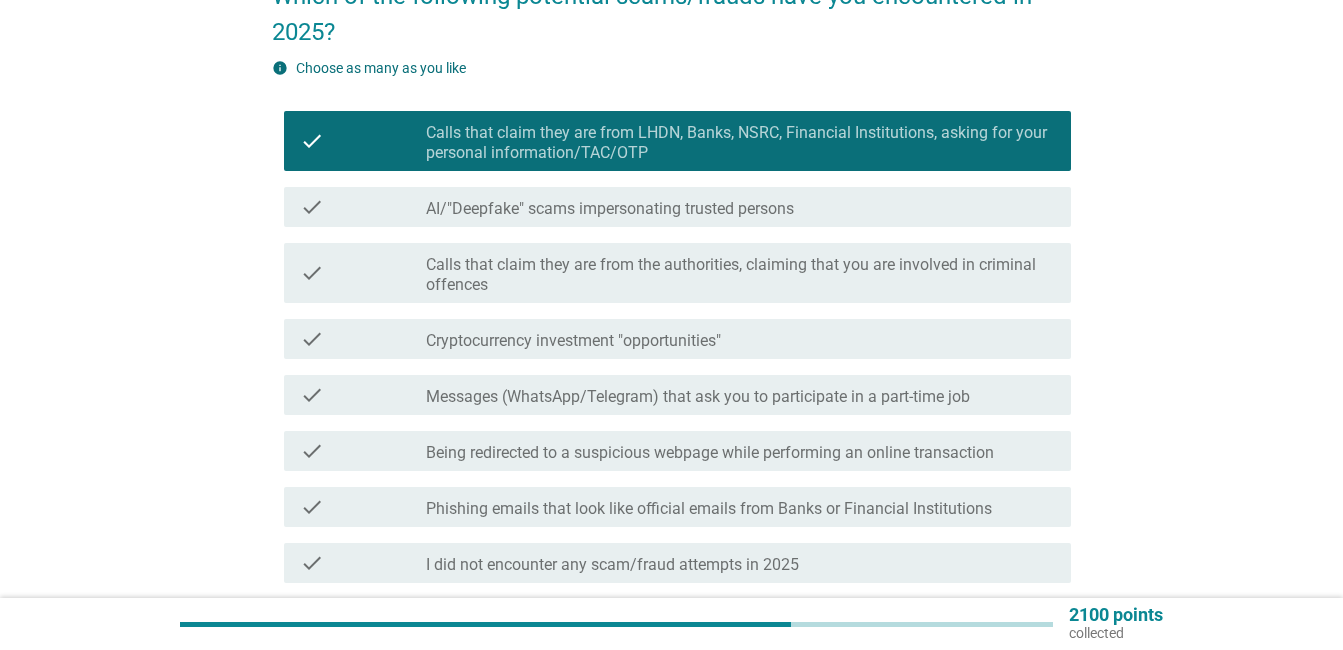 click on "check_box_outline_blank Cryptocurrency investment "opportunities"" at bounding box center [740, 339] 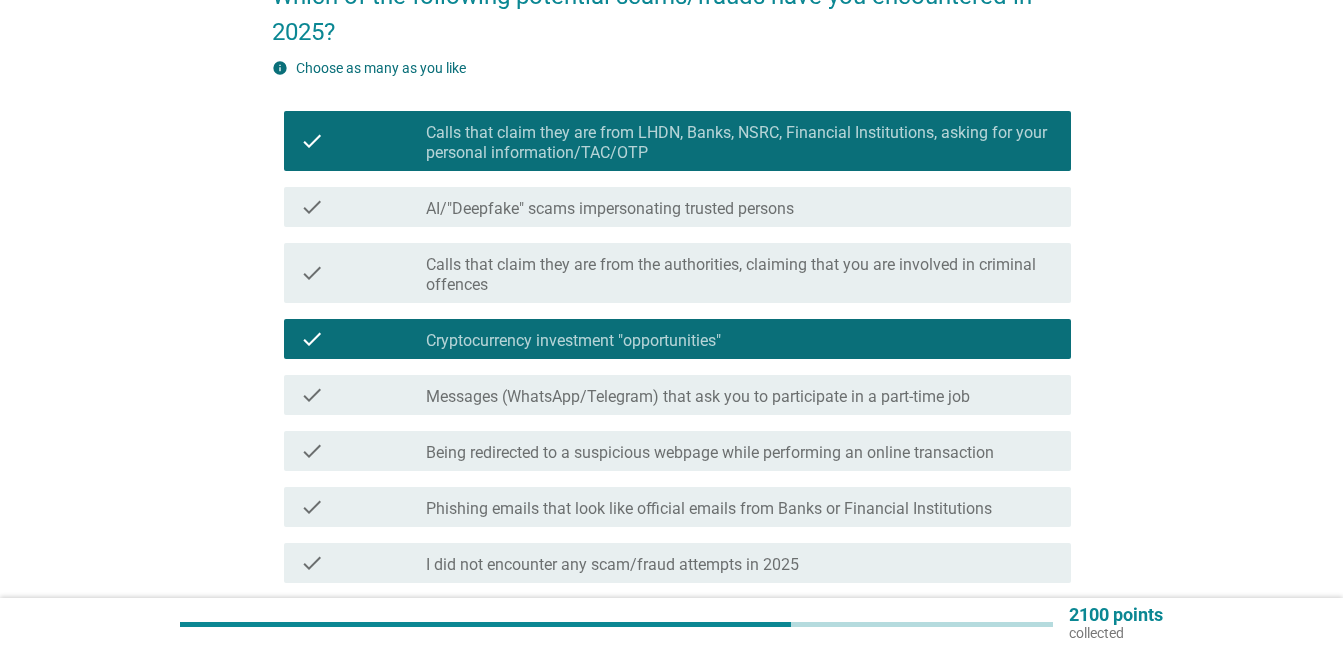 click on "Calls that claim they are from the authorities, claiming that you are involved in criminal offences" at bounding box center [740, 275] 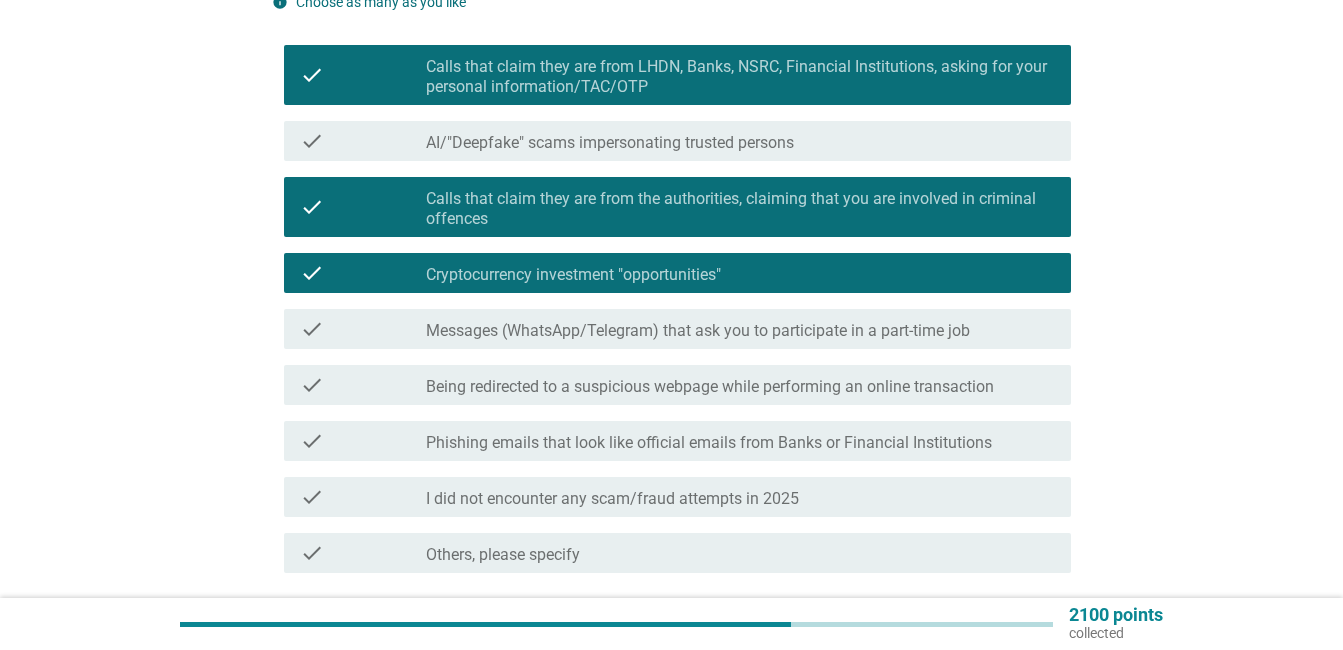 scroll, scrollTop: 300, scrollLeft: 0, axis: vertical 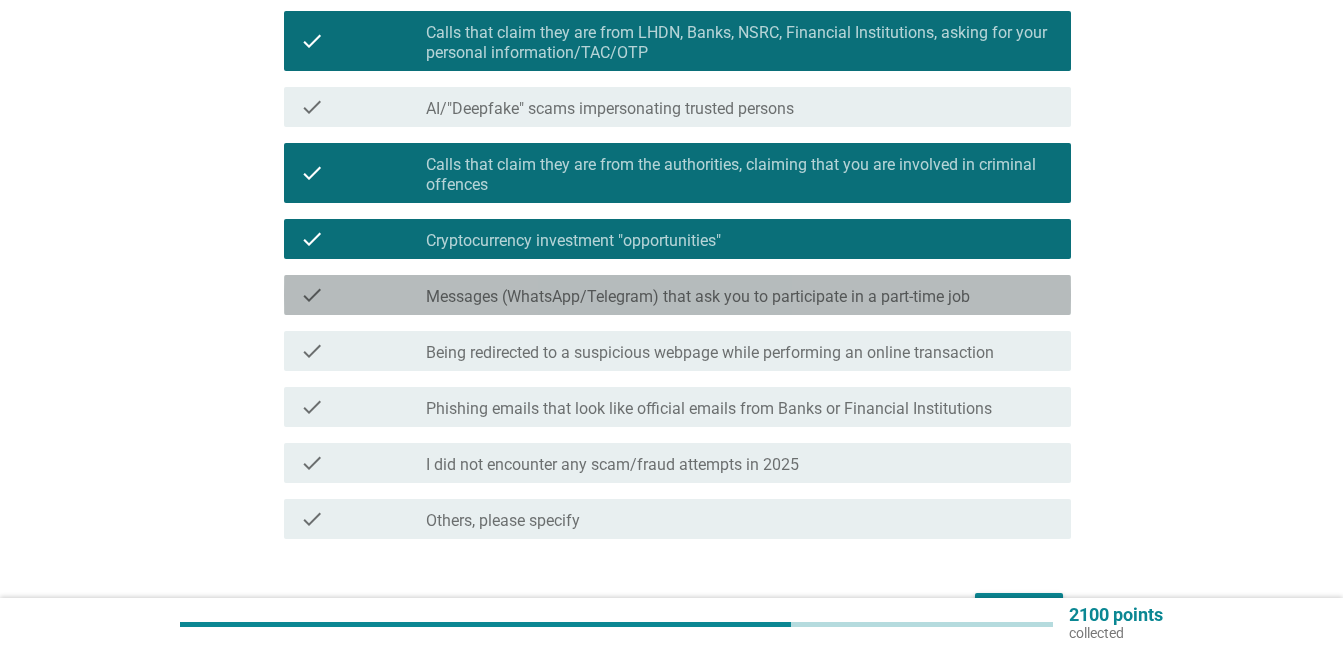 click on "Messages (WhatsApp/Telegram) that ask you to participate in a part-time job" at bounding box center [698, 297] 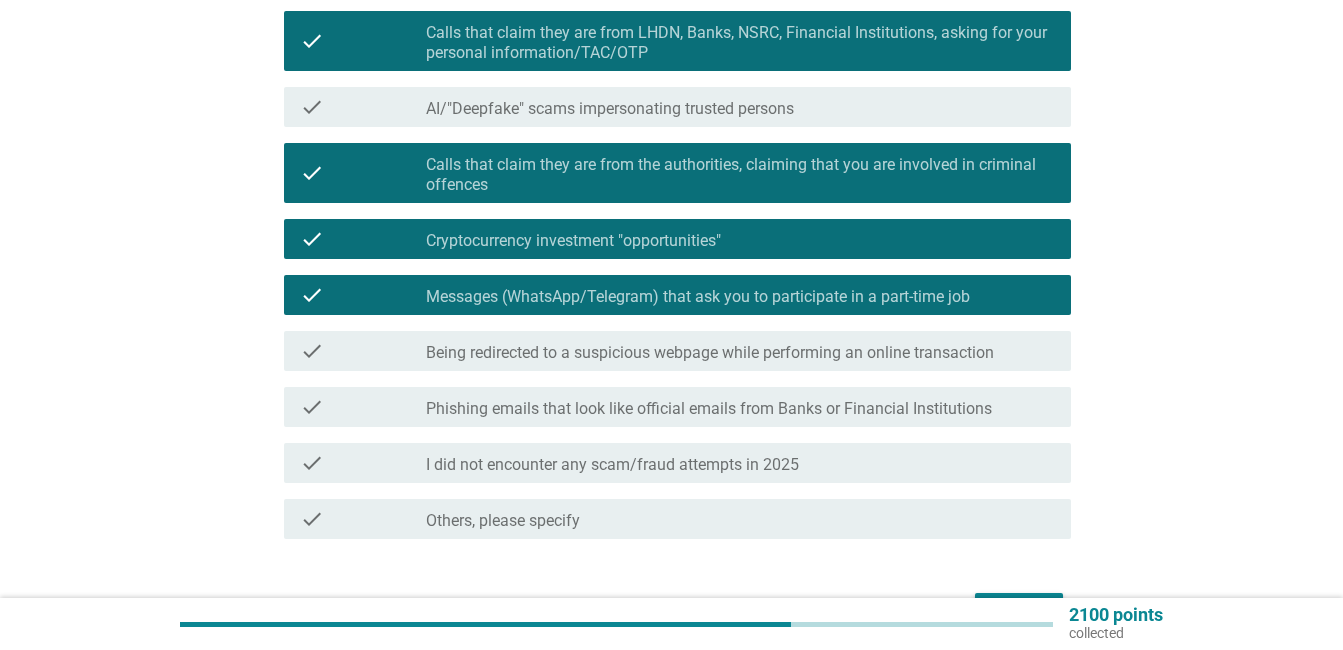 click on "check_box_outline_blank Phishing emails that look like official emails from Banks or Financial Institutions" at bounding box center (740, 407) 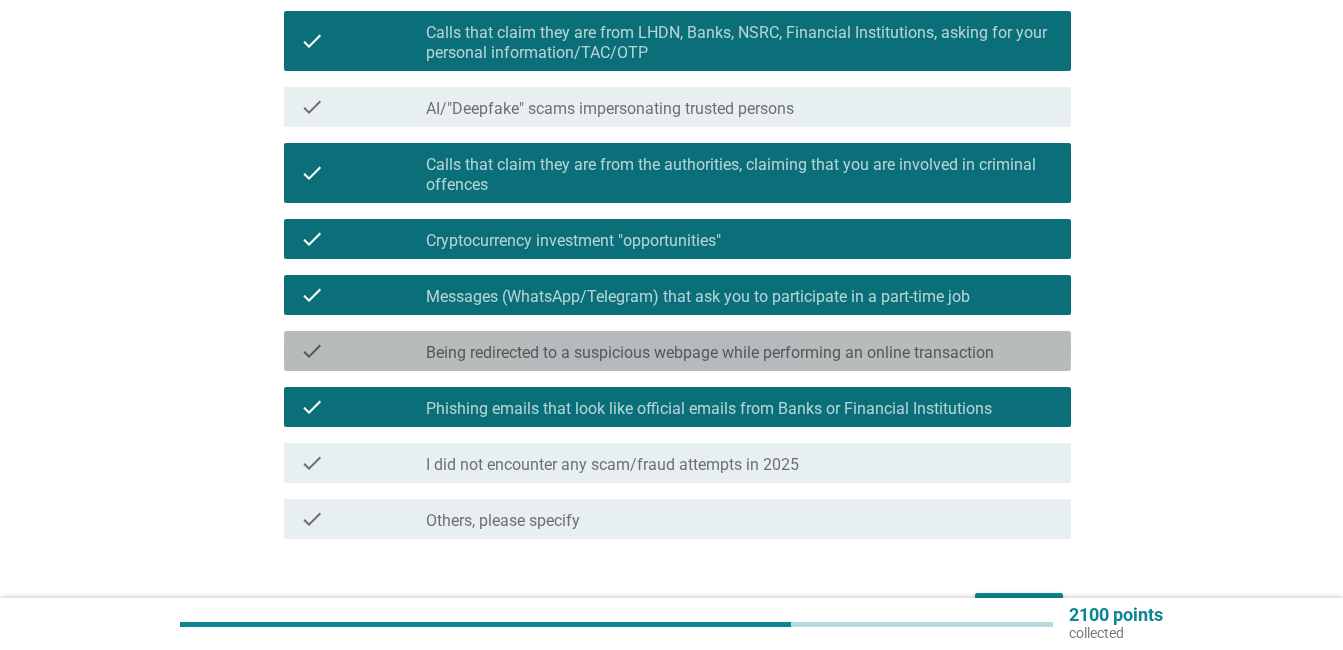 click on "Being redirected to a suspicious webpage while performing an online transaction" at bounding box center (710, 353) 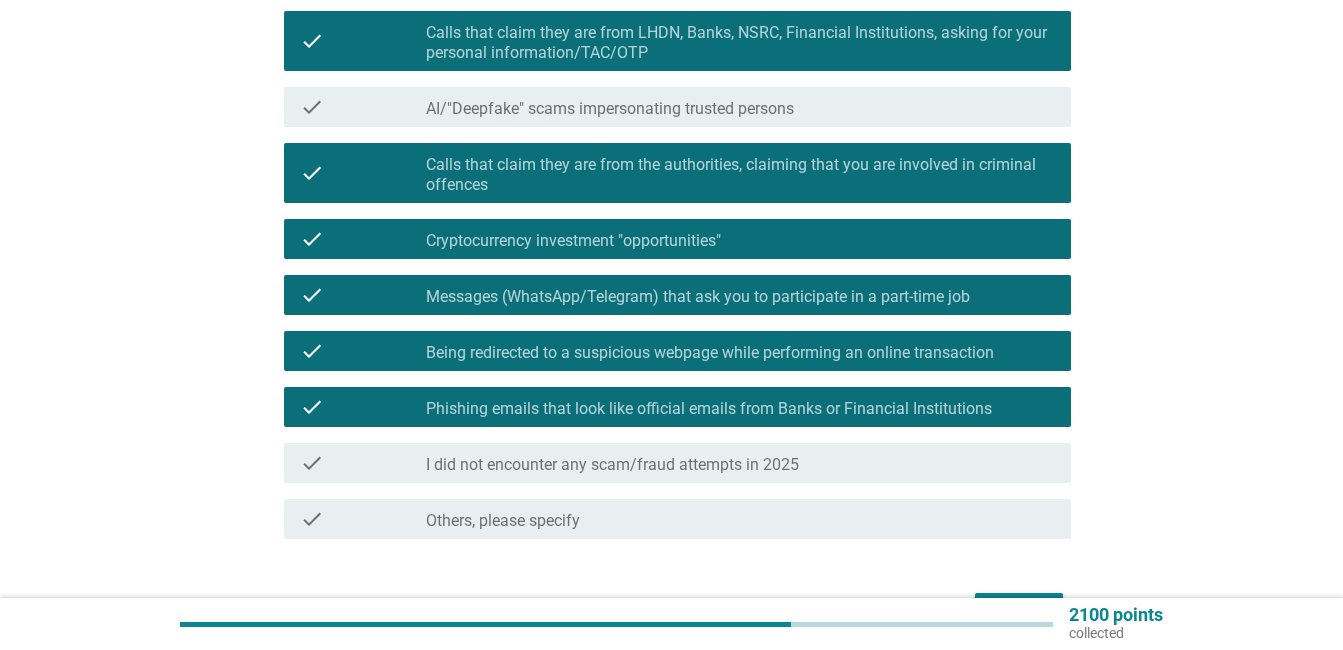 click on "Being redirected to a suspicious webpage while performing an online transaction" at bounding box center [710, 353] 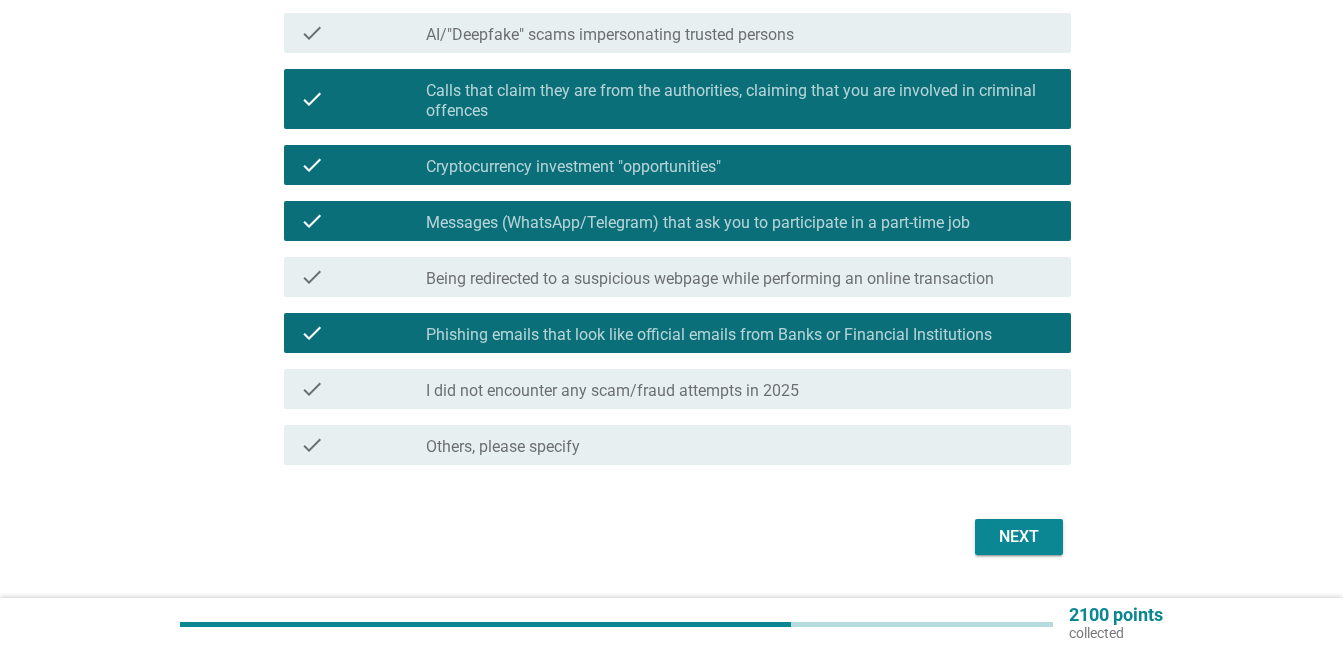 scroll, scrollTop: 427, scrollLeft: 0, axis: vertical 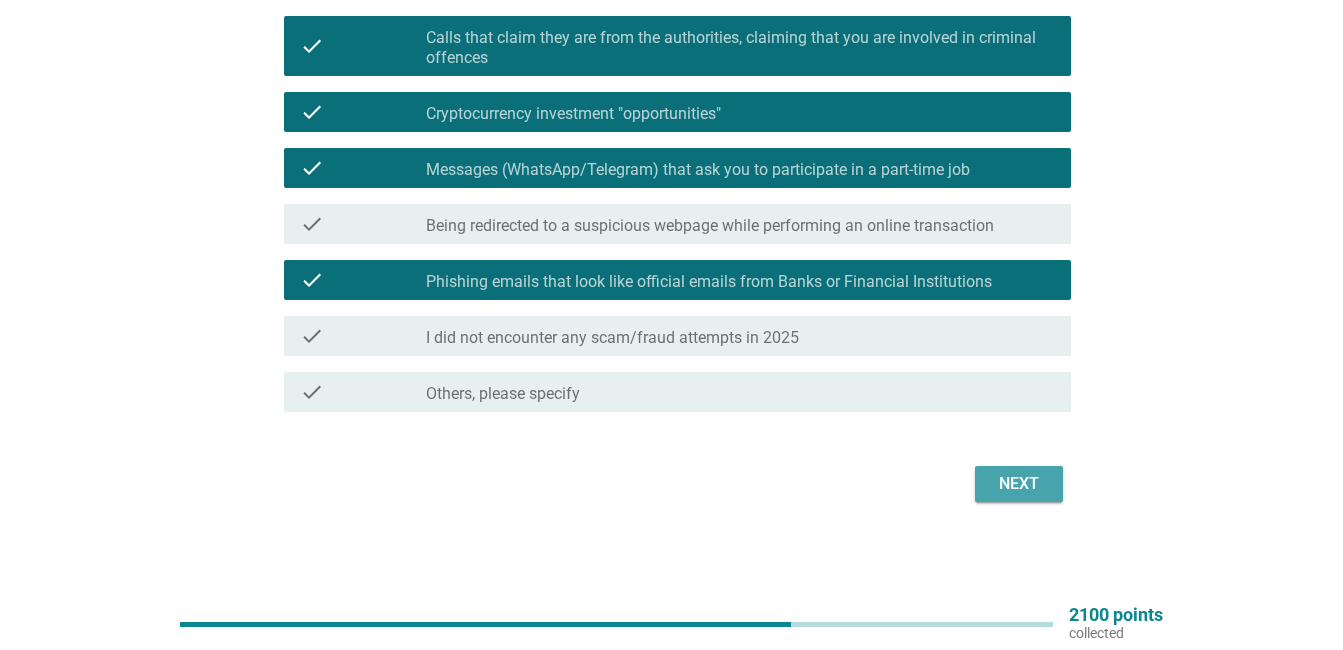 click on "Next" at bounding box center (1019, 484) 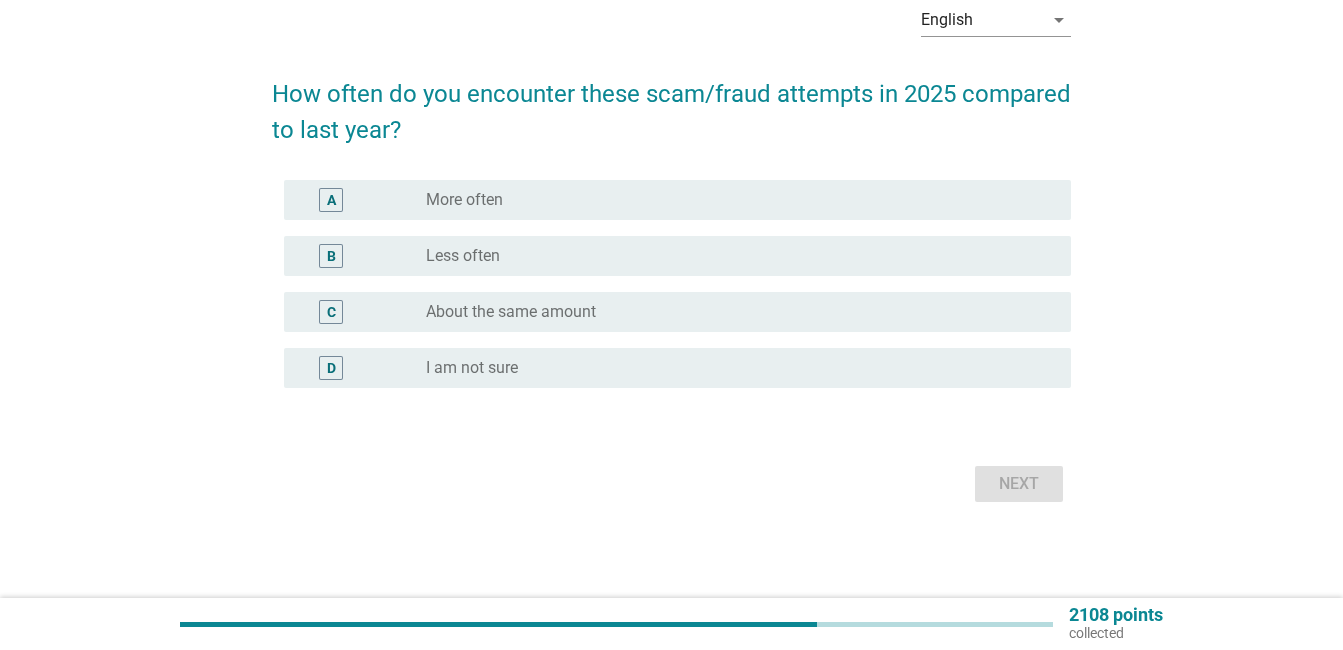 scroll, scrollTop: 0, scrollLeft: 0, axis: both 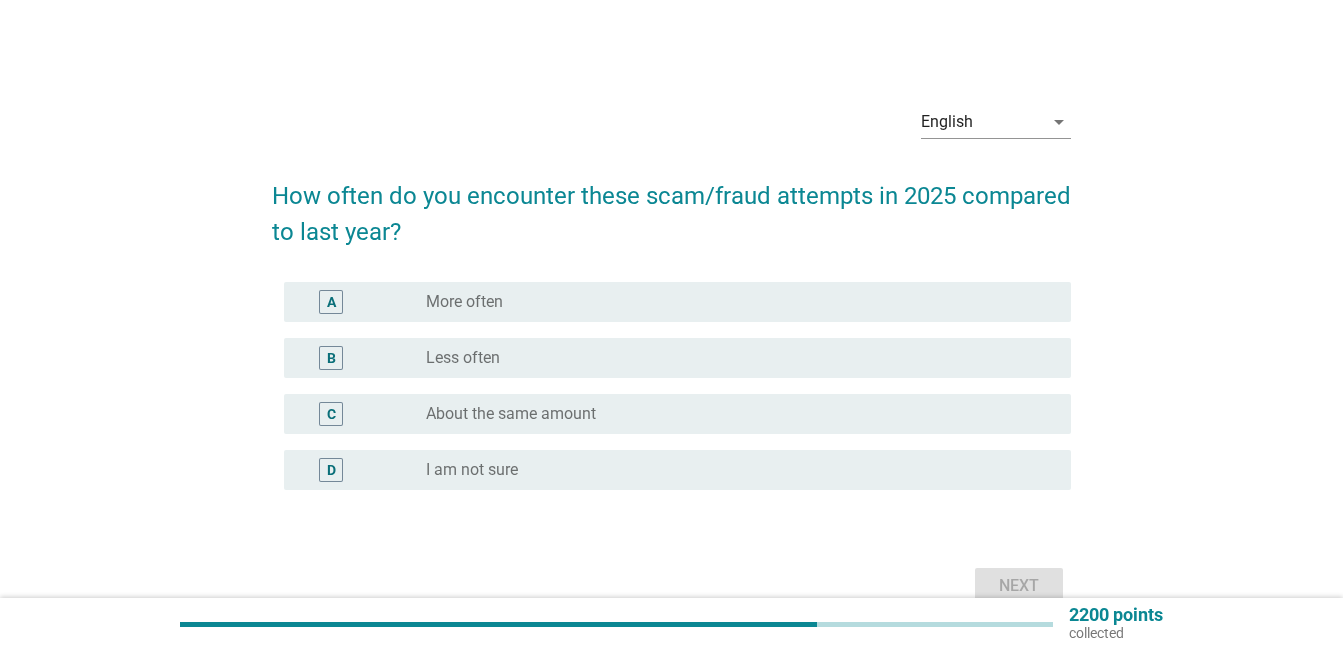 click on "B     radio_button_unchecked Less often" at bounding box center [677, 358] 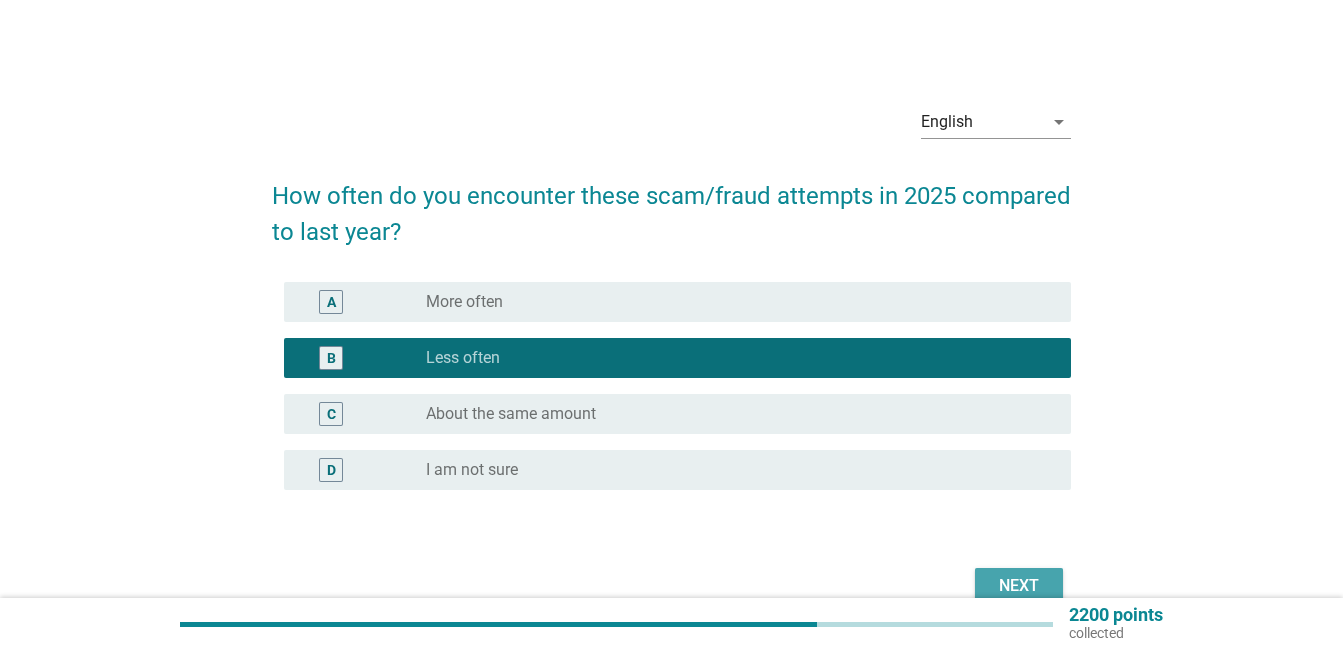 click on "Next" at bounding box center (1019, 586) 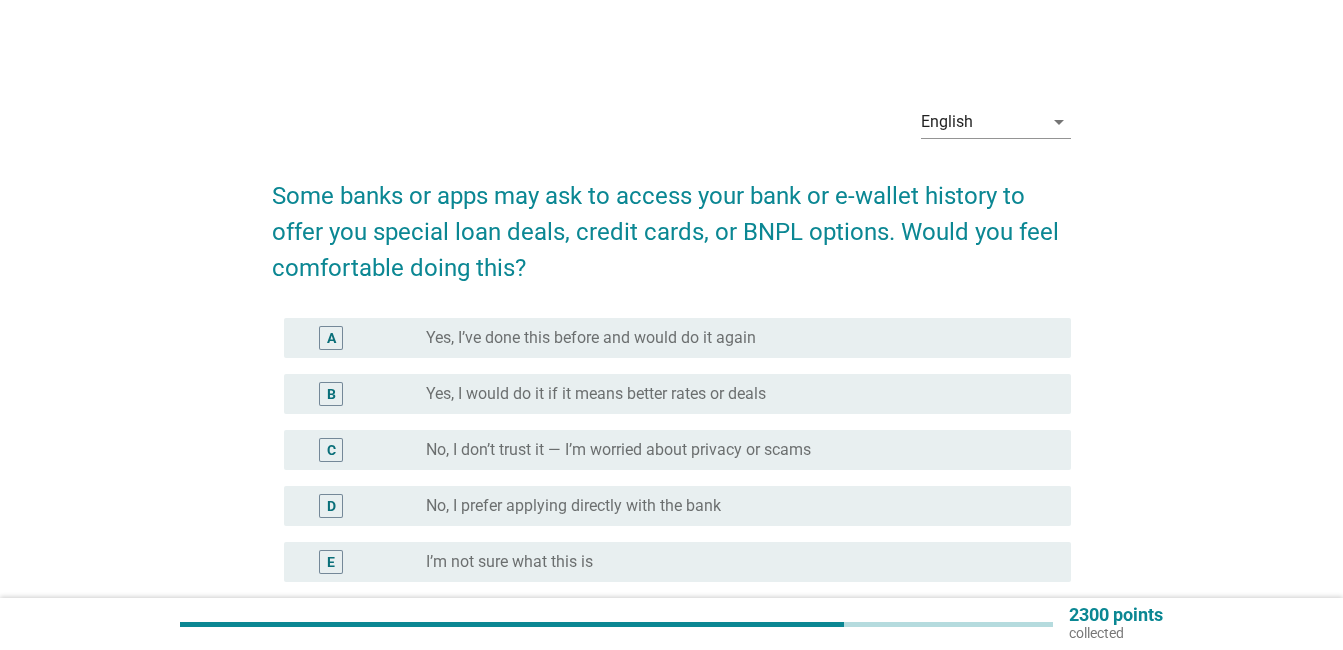 click on "Yes, I would do it if it means better rates or deals" at bounding box center (596, 394) 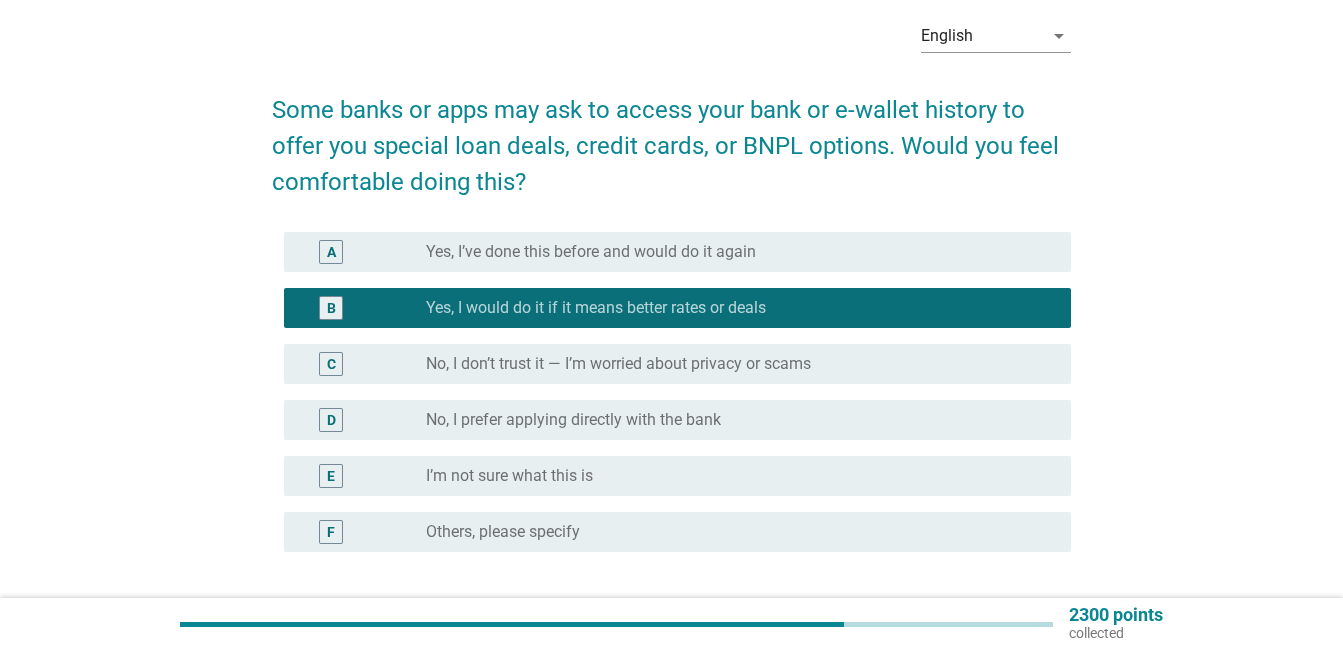 scroll, scrollTop: 200, scrollLeft: 0, axis: vertical 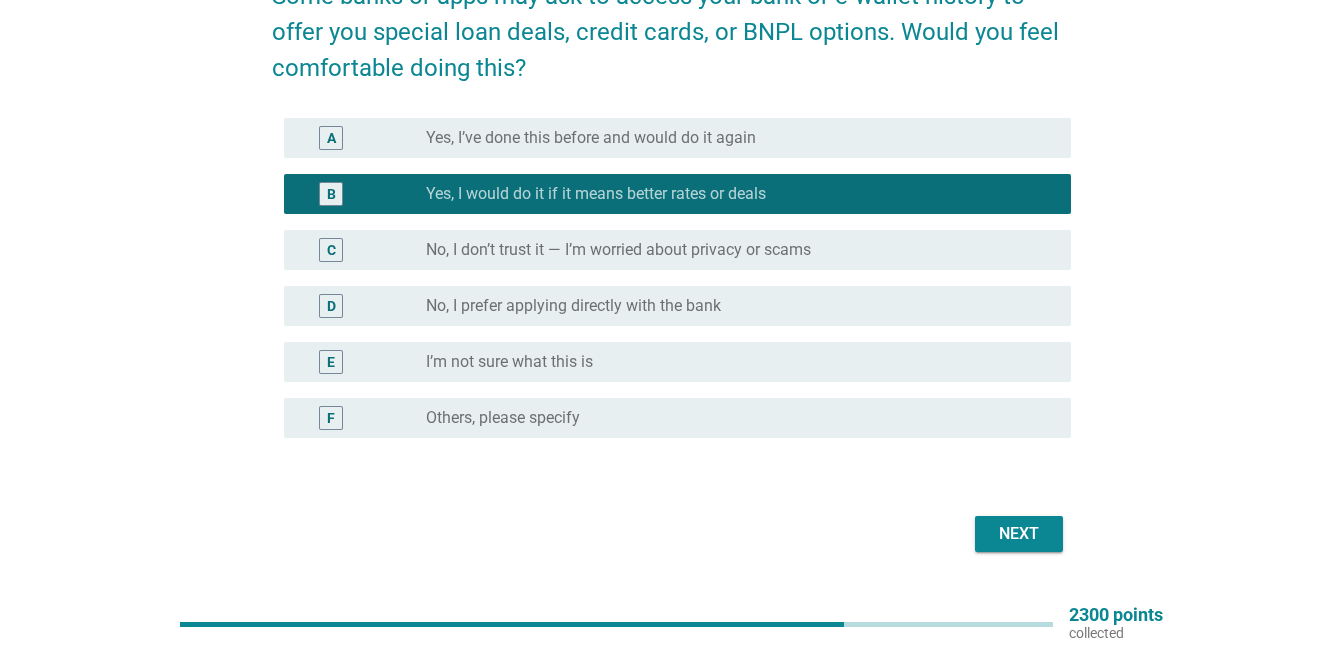 click on "Next" at bounding box center (1019, 534) 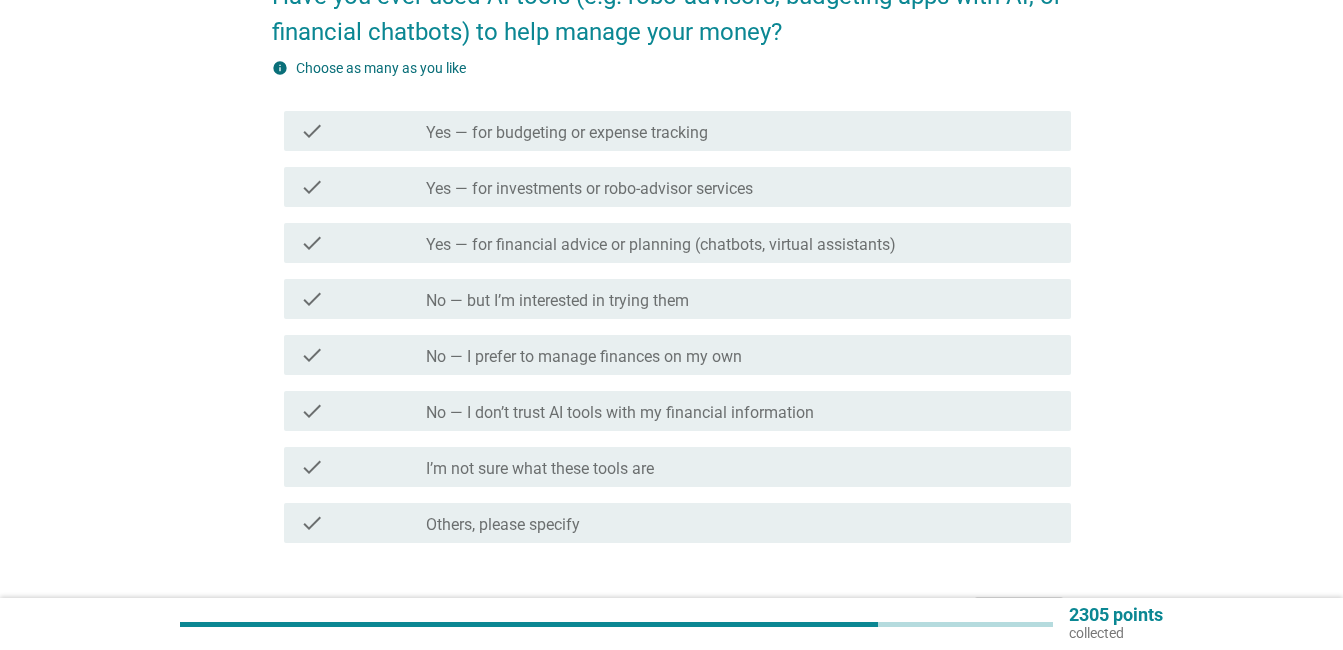 scroll, scrollTop: 0, scrollLeft: 0, axis: both 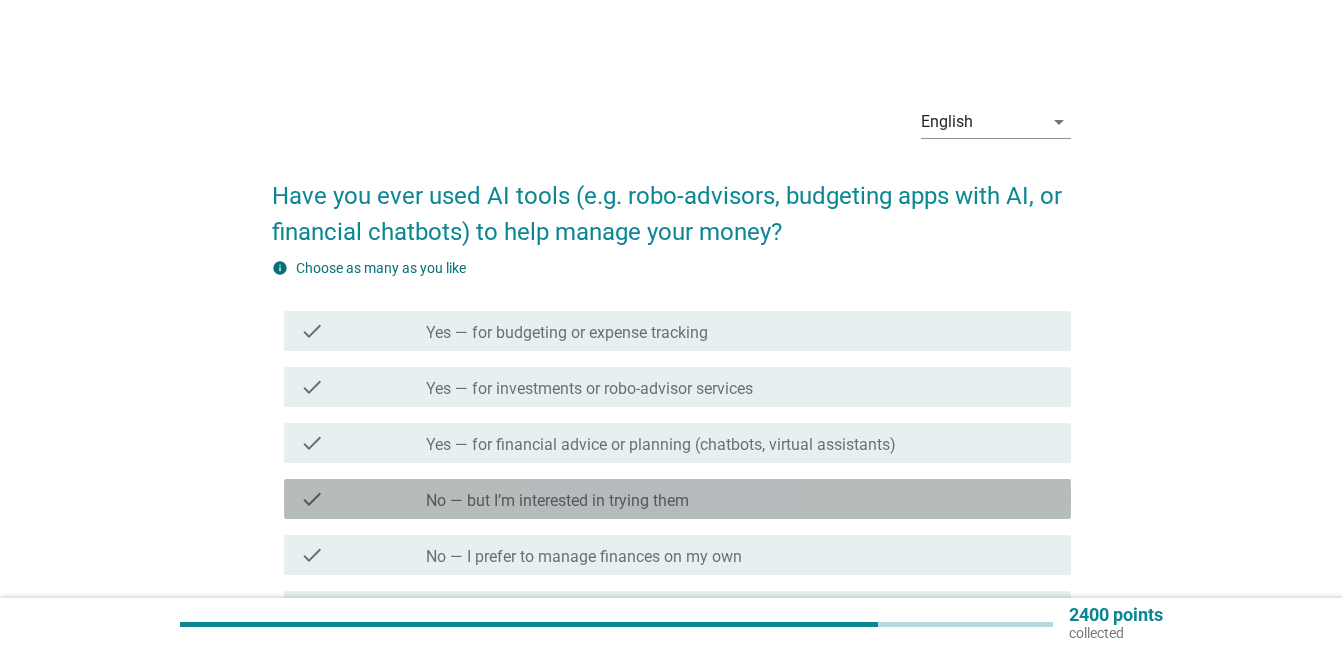 click on "No — but I’m interested in trying them" at bounding box center [557, 501] 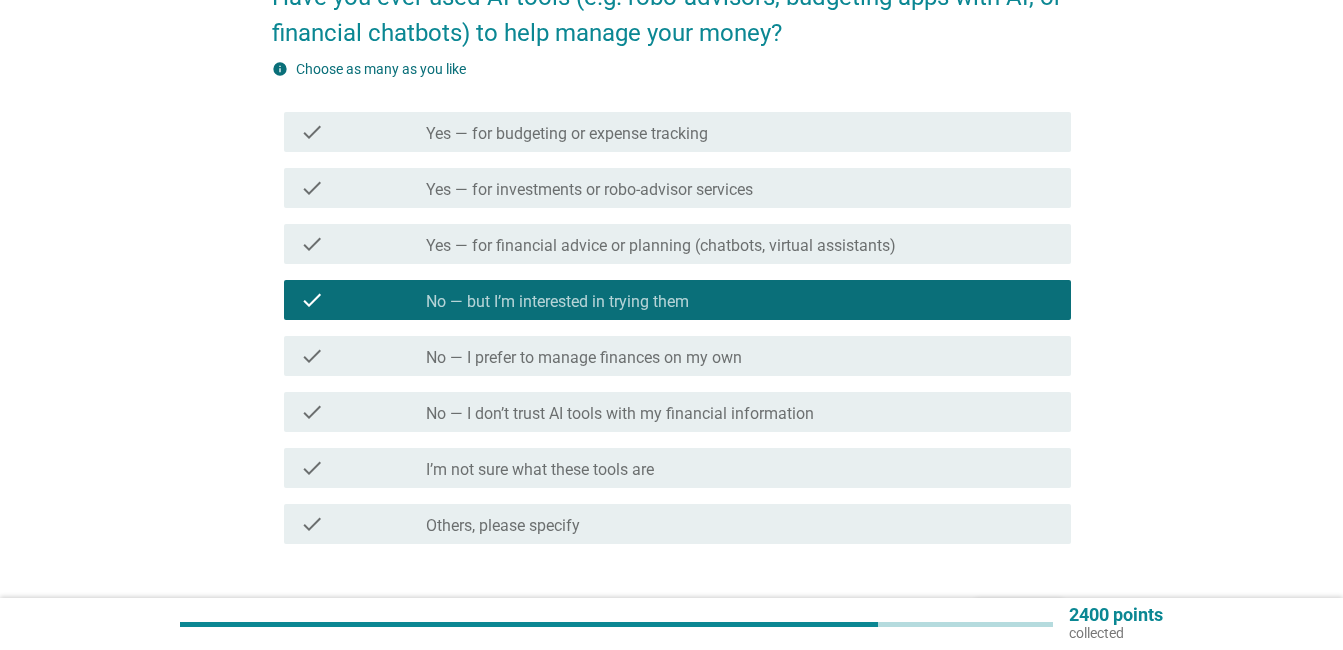 scroll, scrollTop: 200, scrollLeft: 0, axis: vertical 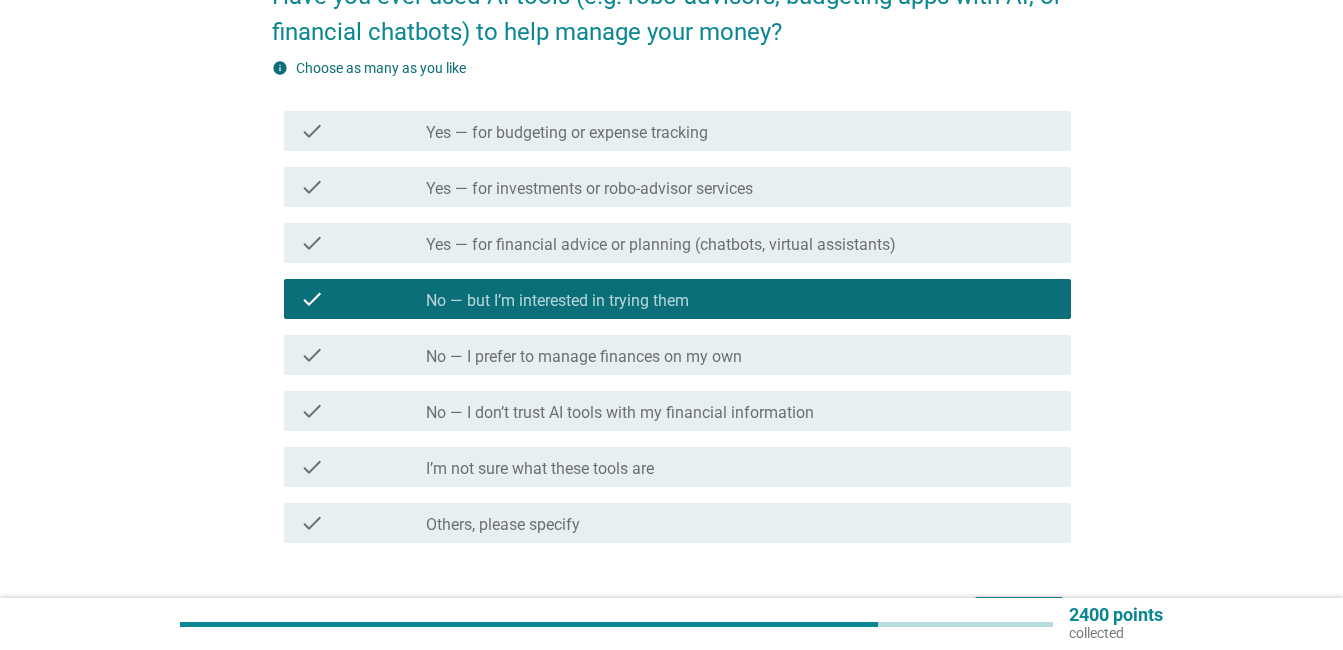 click on "check_box_outline_blank No — I prefer to manage finances on my own" at bounding box center [740, 355] 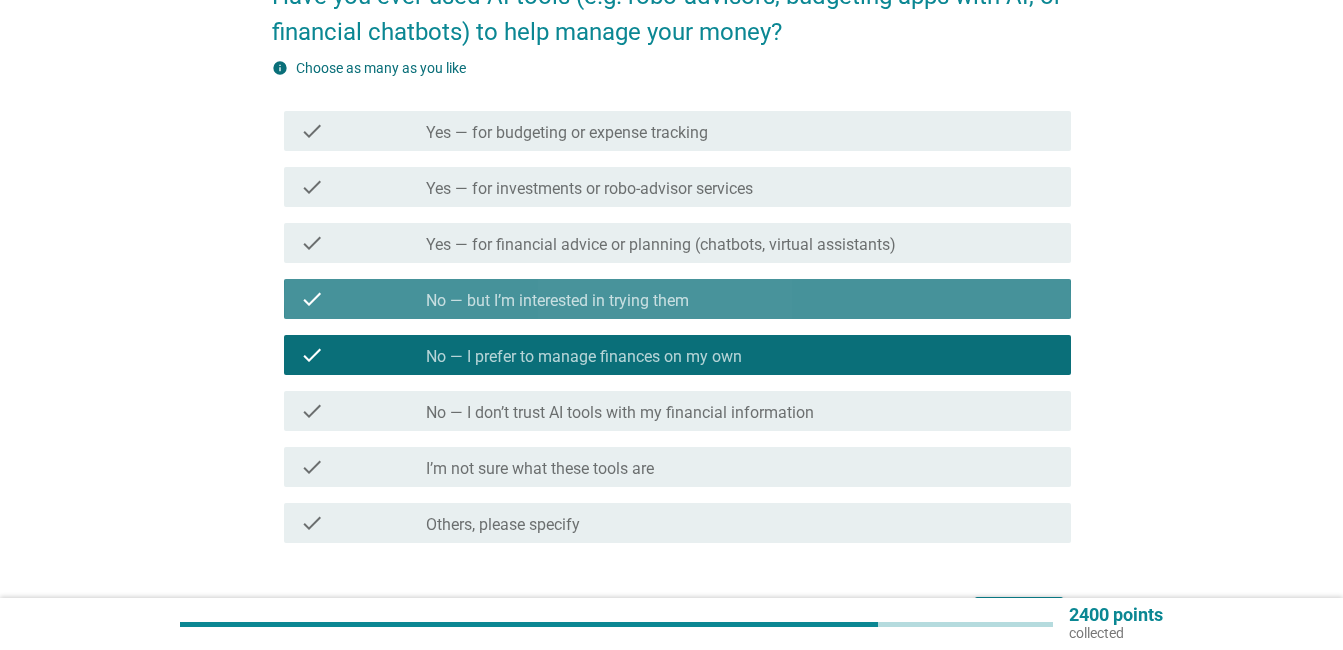 click on "check_box No — but I’m interested in trying them" at bounding box center [740, 299] 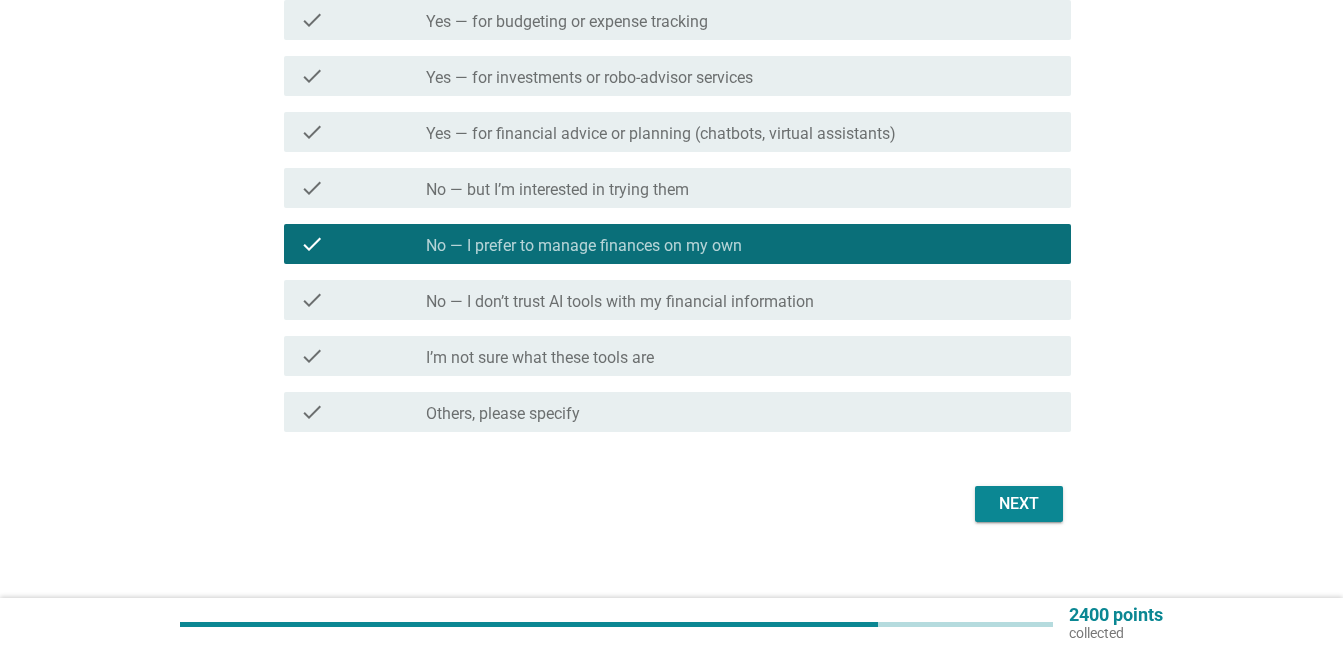 scroll, scrollTop: 331, scrollLeft: 0, axis: vertical 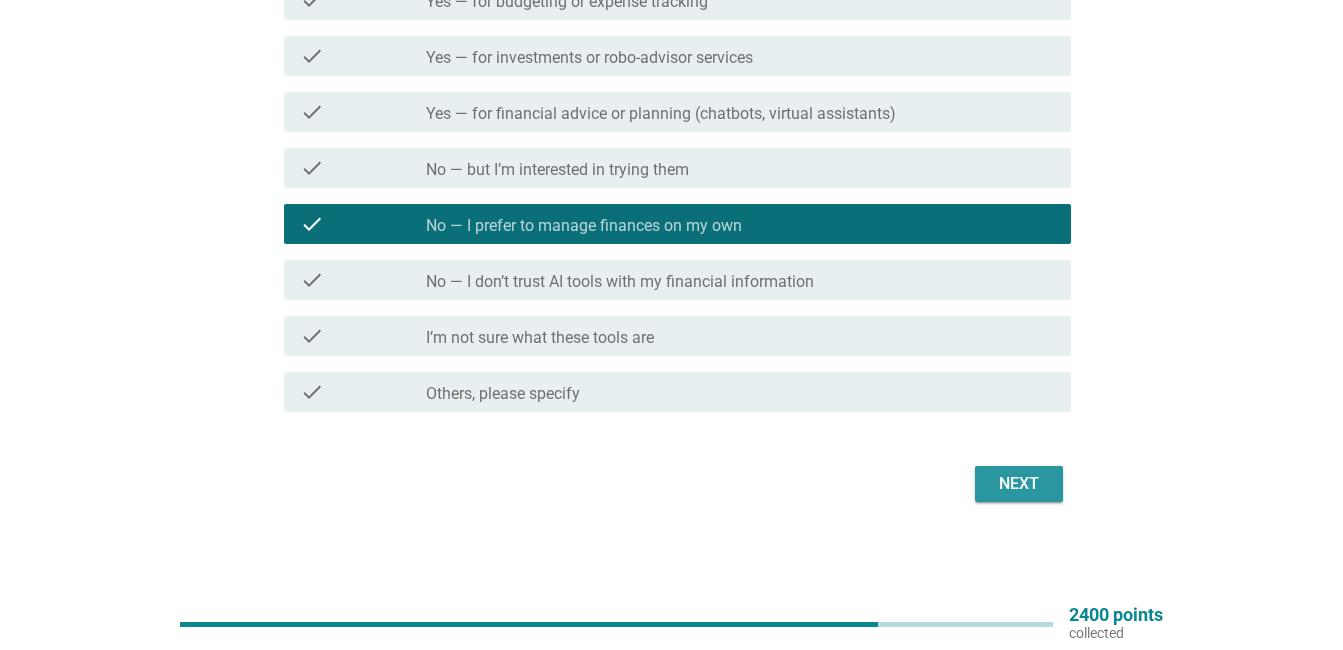 click on "Next" at bounding box center [1019, 484] 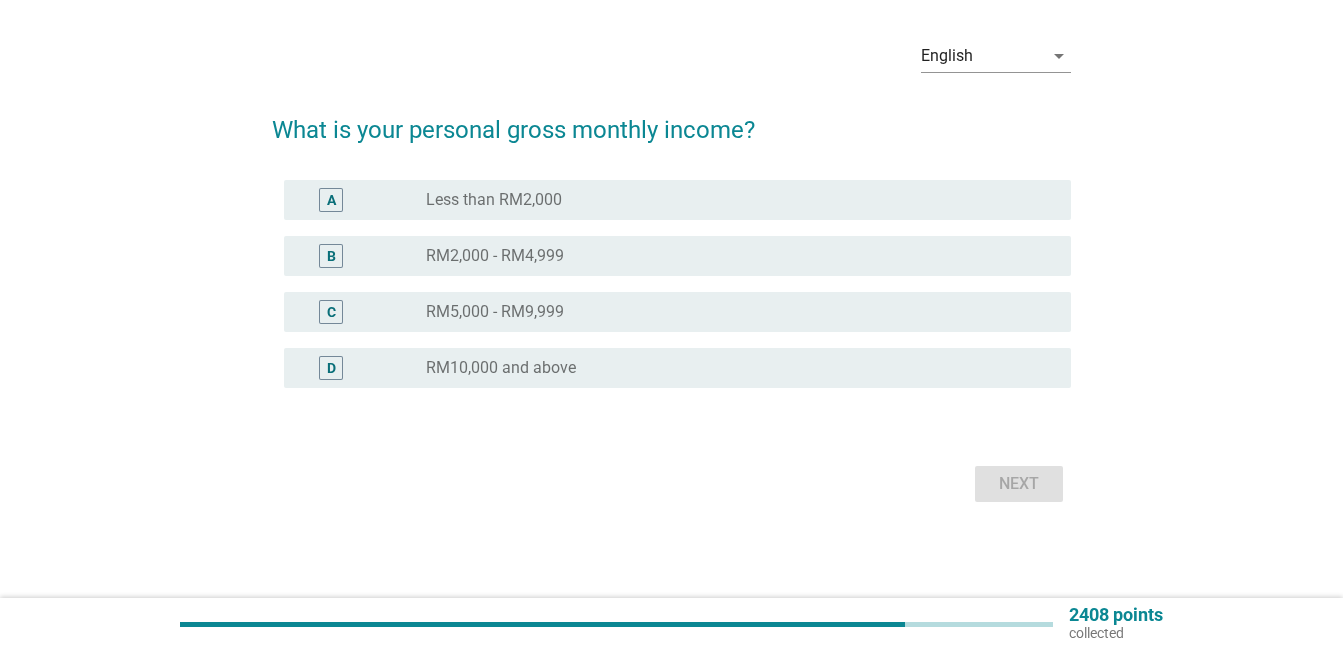 scroll, scrollTop: 0, scrollLeft: 0, axis: both 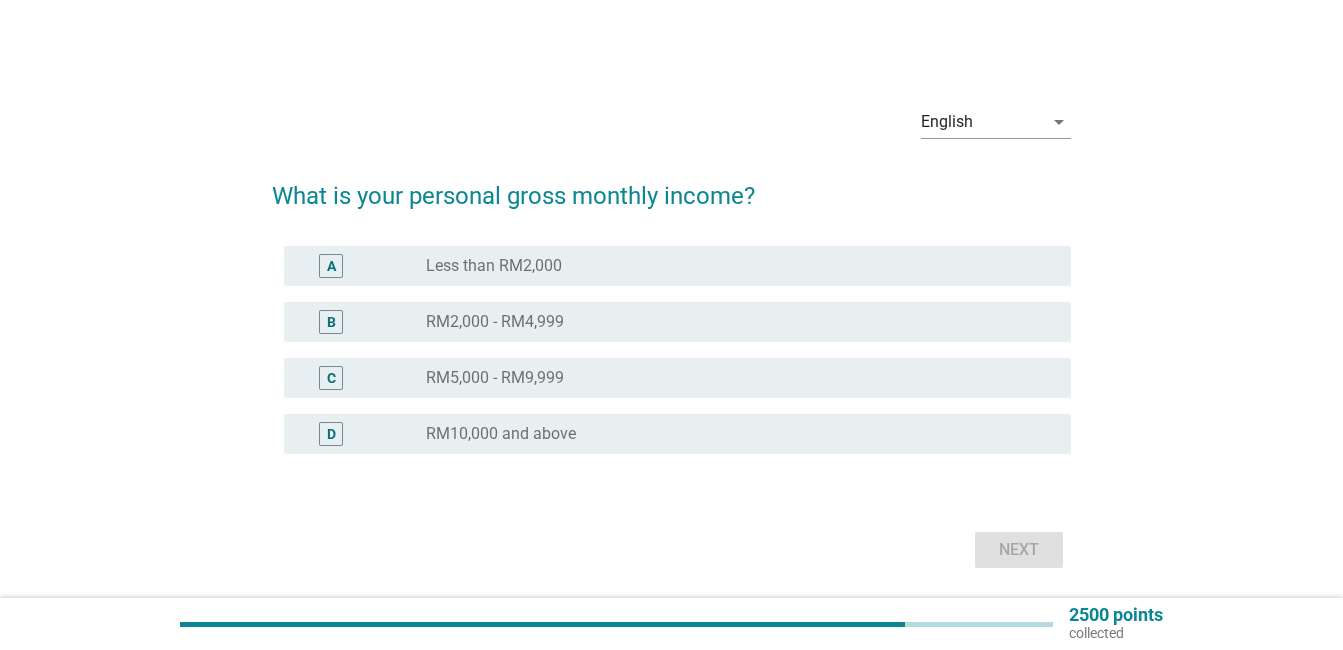 click on "RM2,000 - RM4,999" at bounding box center [495, 322] 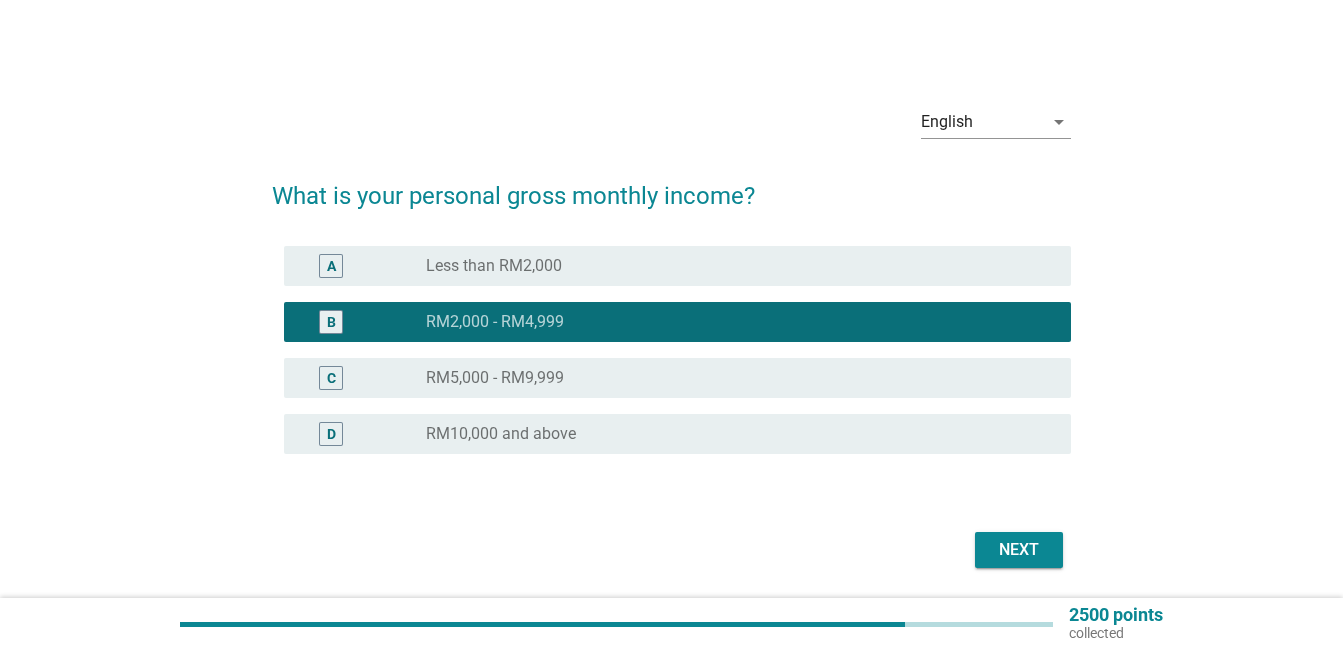 click on "Next" at bounding box center [1019, 550] 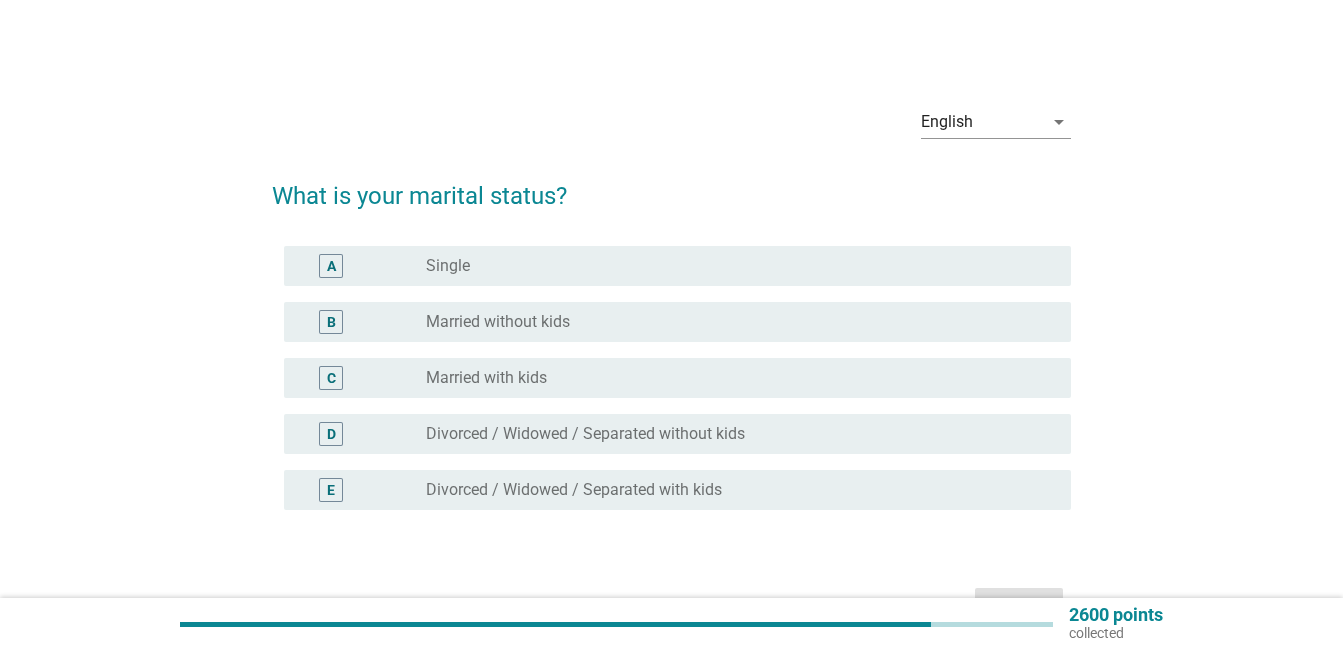 click on "B     radio_button_unchecked Married without kids" at bounding box center [671, 322] 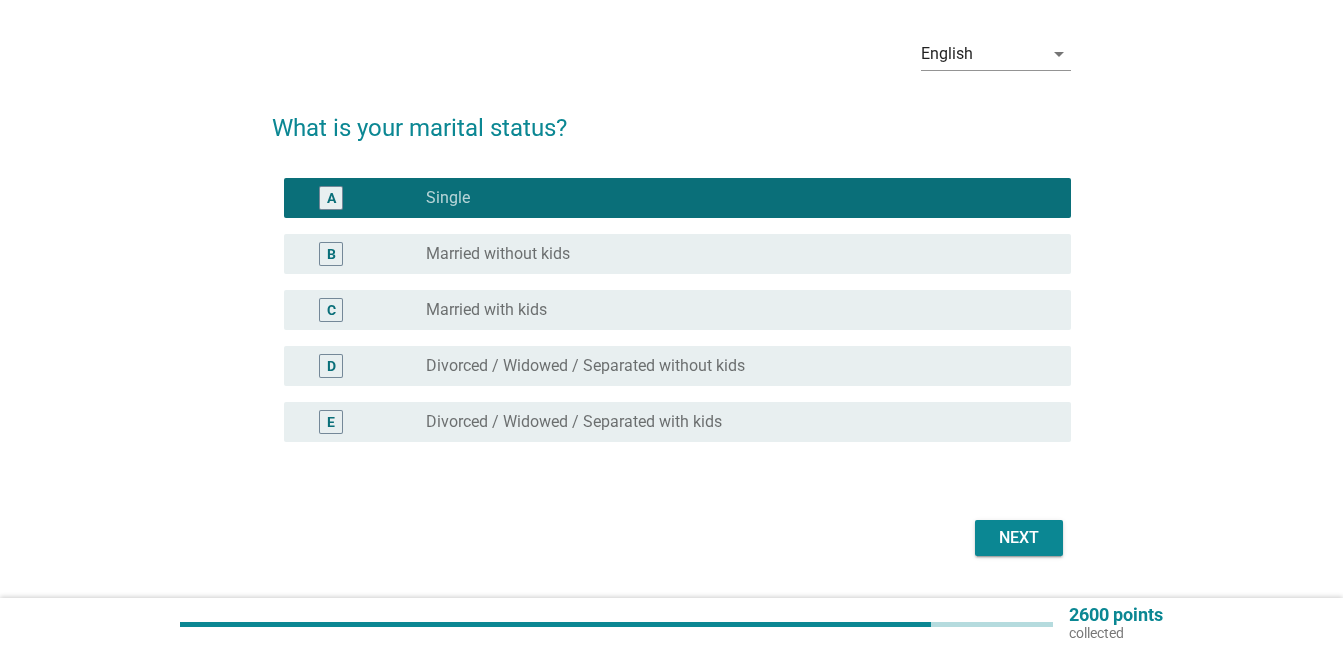 scroll, scrollTop: 122, scrollLeft: 0, axis: vertical 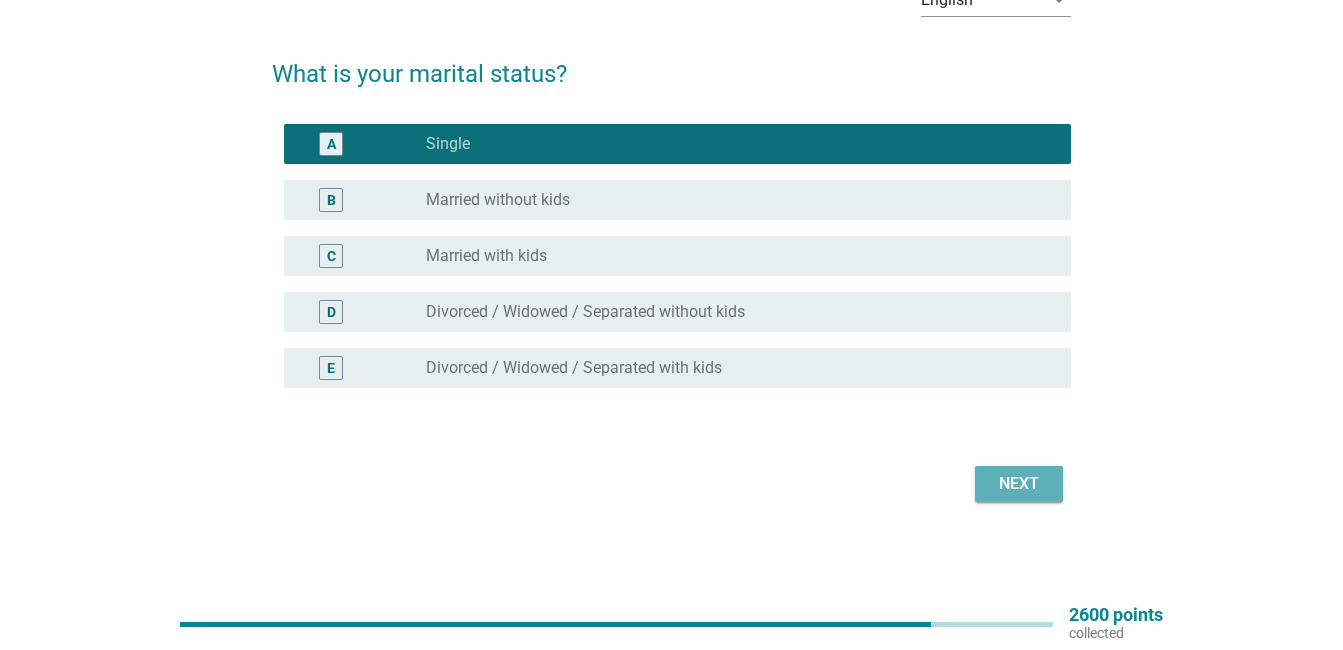 click on "Next" at bounding box center [1019, 484] 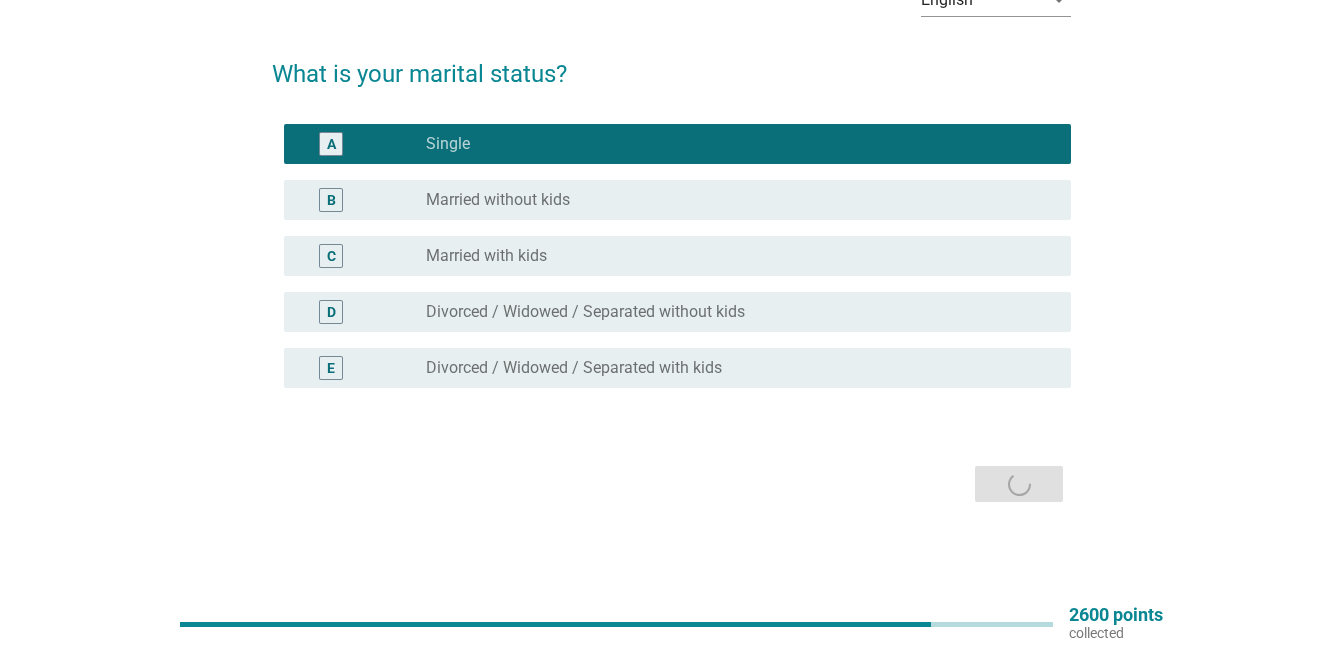scroll, scrollTop: 0, scrollLeft: 0, axis: both 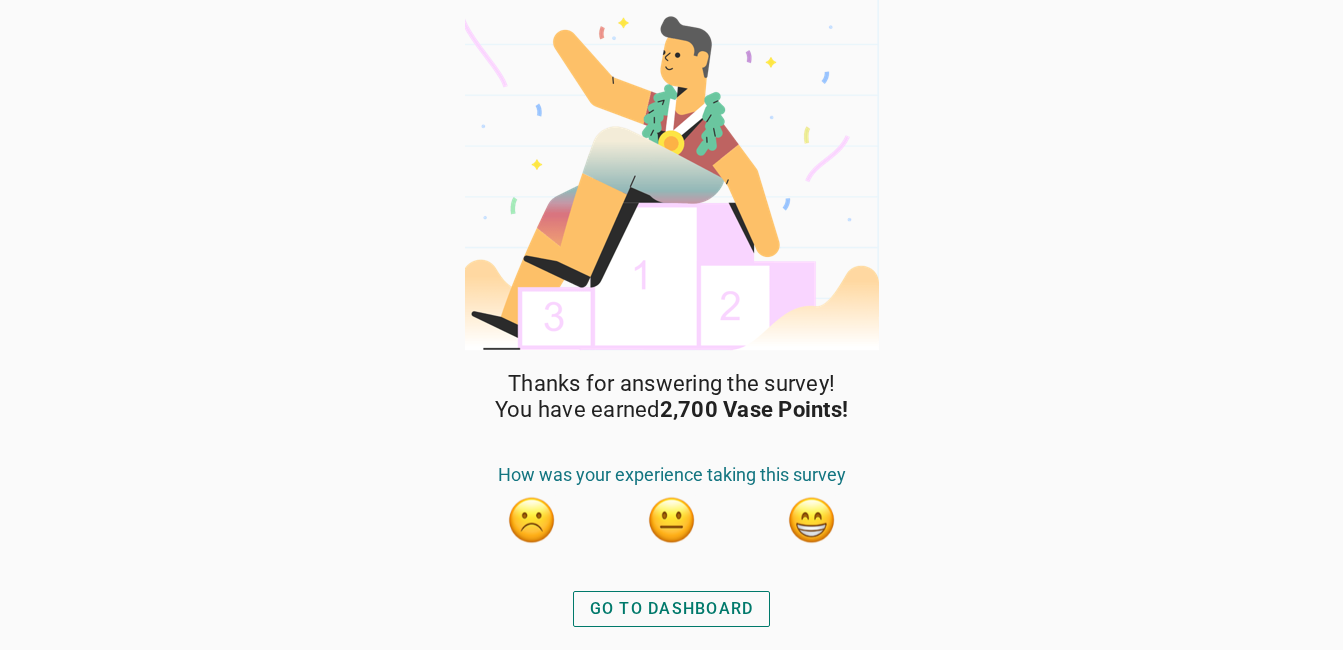 click on "GO TO DASHBOARD" at bounding box center (672, 609) 